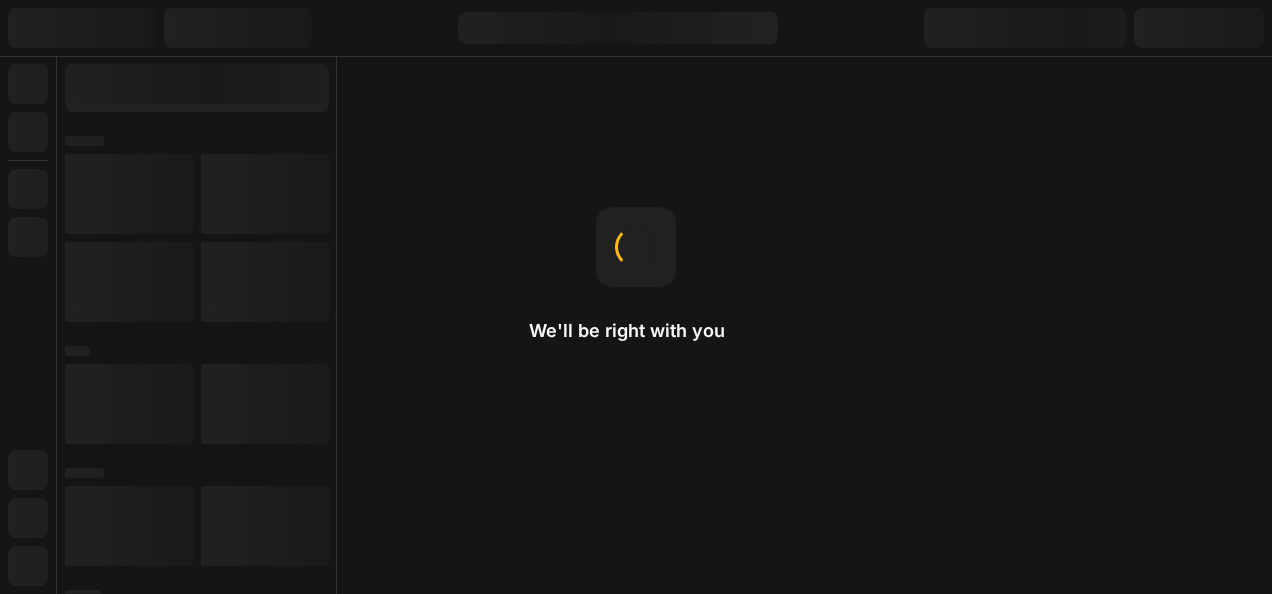scroll, scrollTop: 0, scrollLeft: 0, axis: both 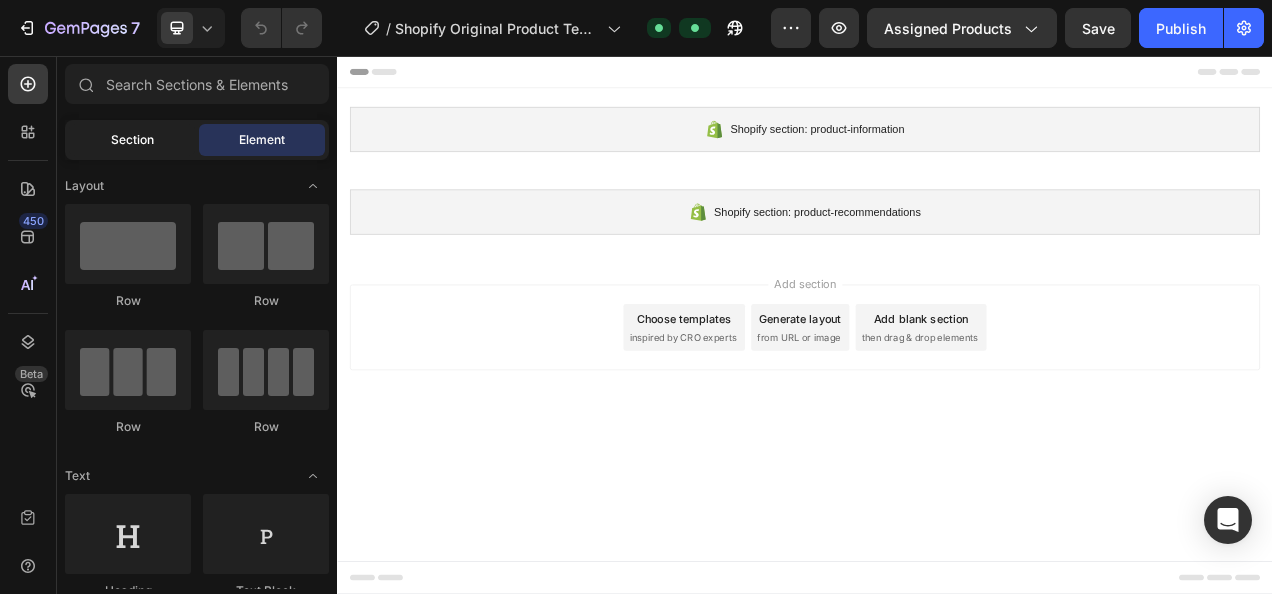 click on "Section" at bounding box center [132, 140] 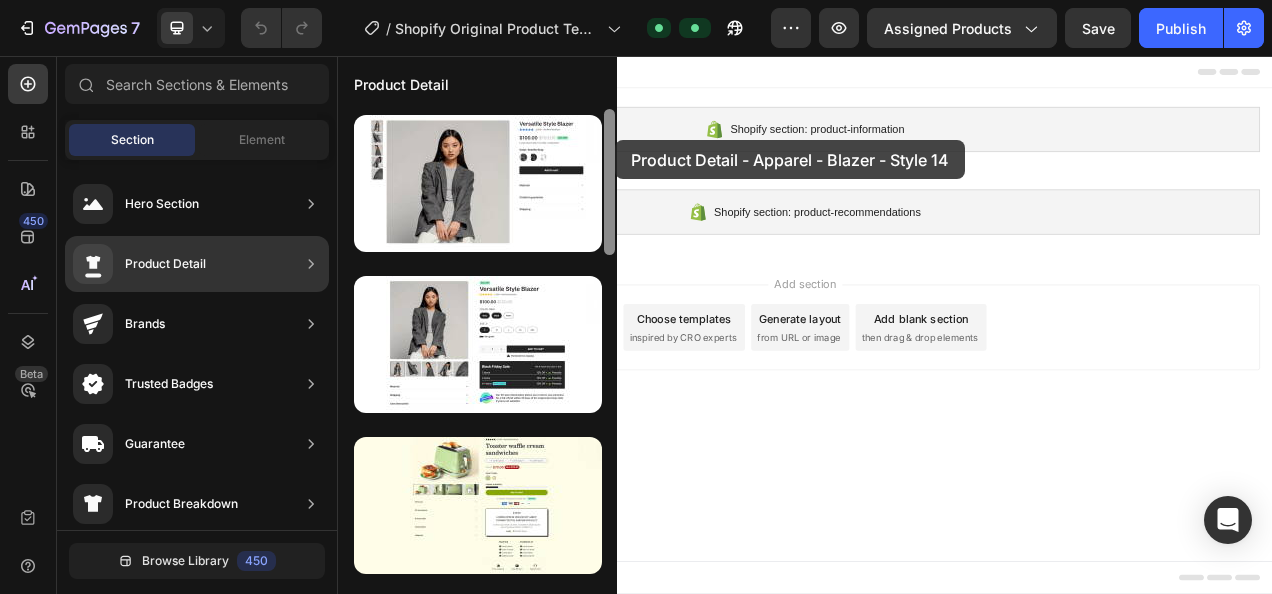 drag, startPoint x: 422, startPoint y: 216, endPoint x: 616, endPoint y: 139, distance: 208.7223 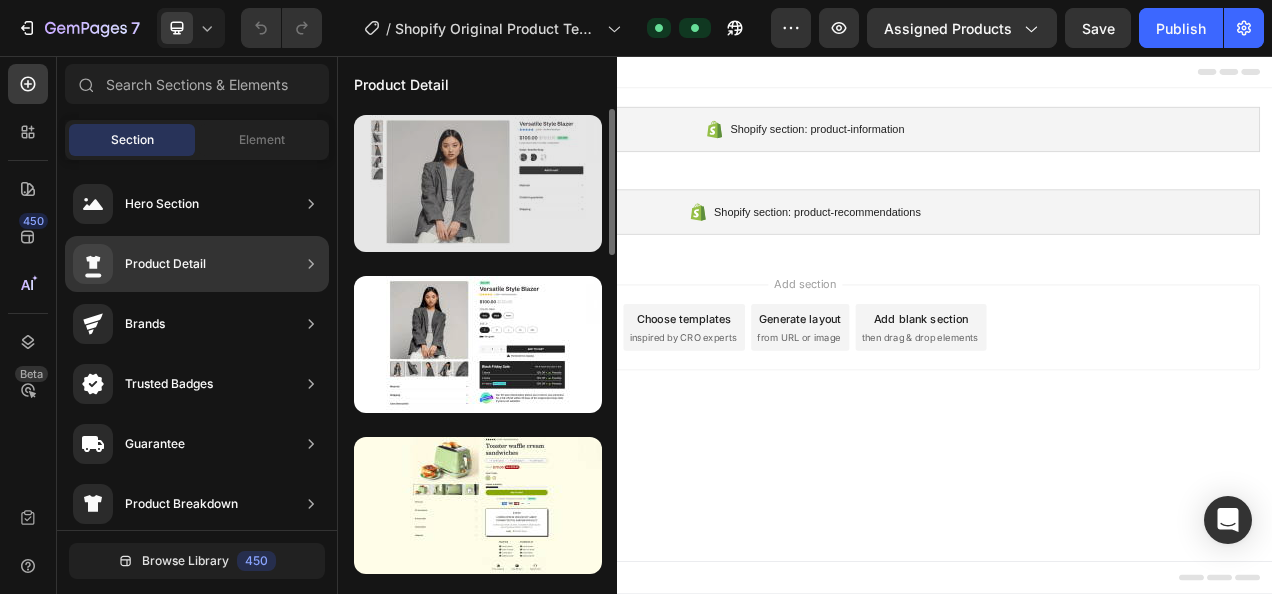 click at bounding box center (478, 183) 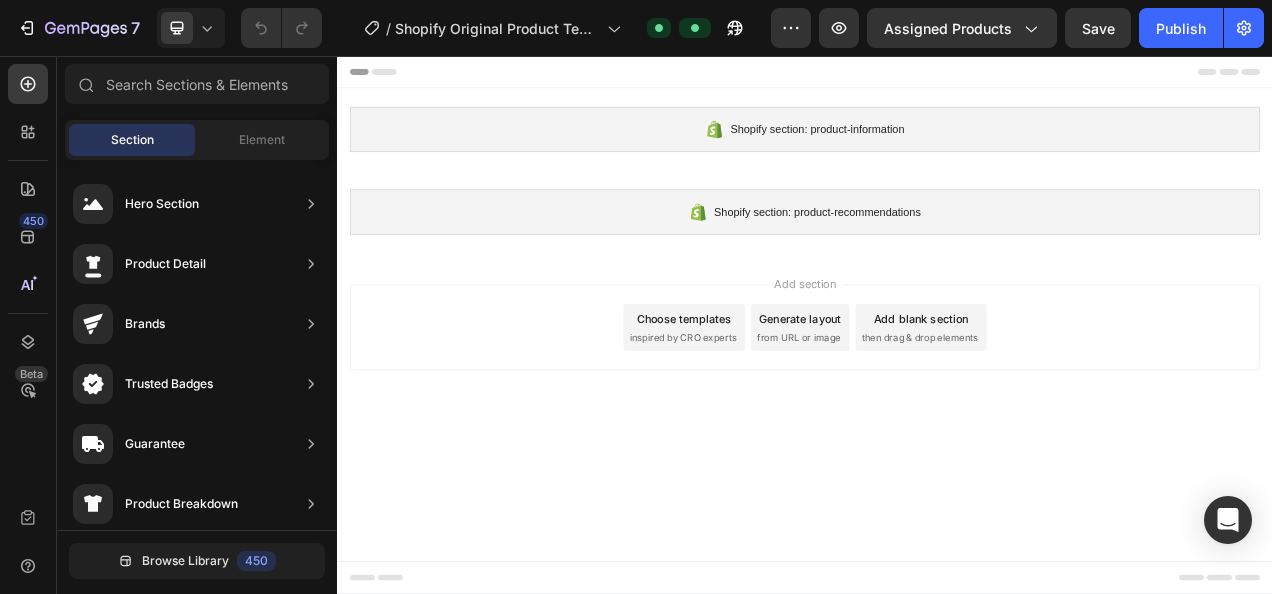 click on "Choose templates inspired by CRO experts" at bounding box center (782, 404) 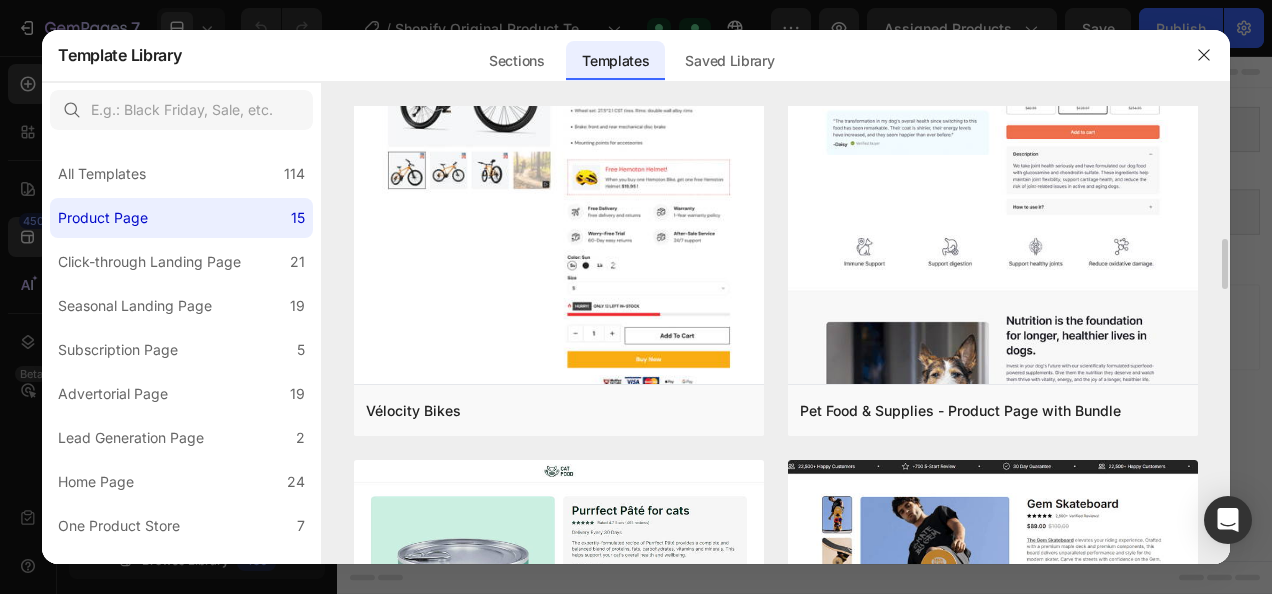 scroll, scrollTop: 1210, scrollLeft: 0, axis: vertical 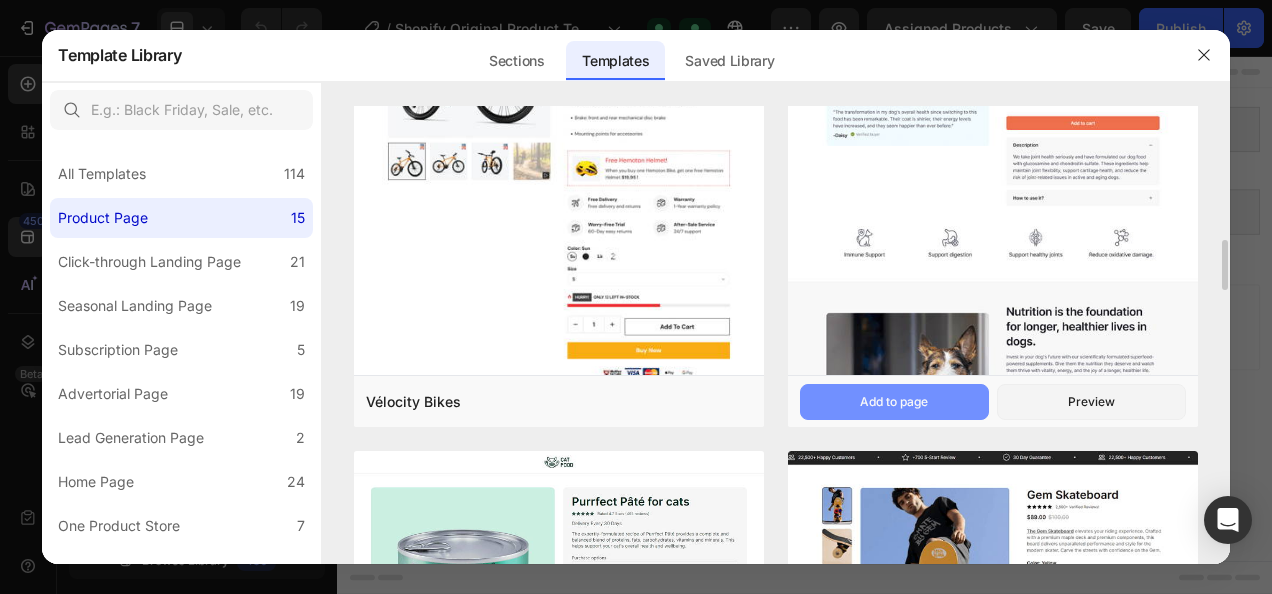 click on "Add to page" at bounding box center (894, 402) 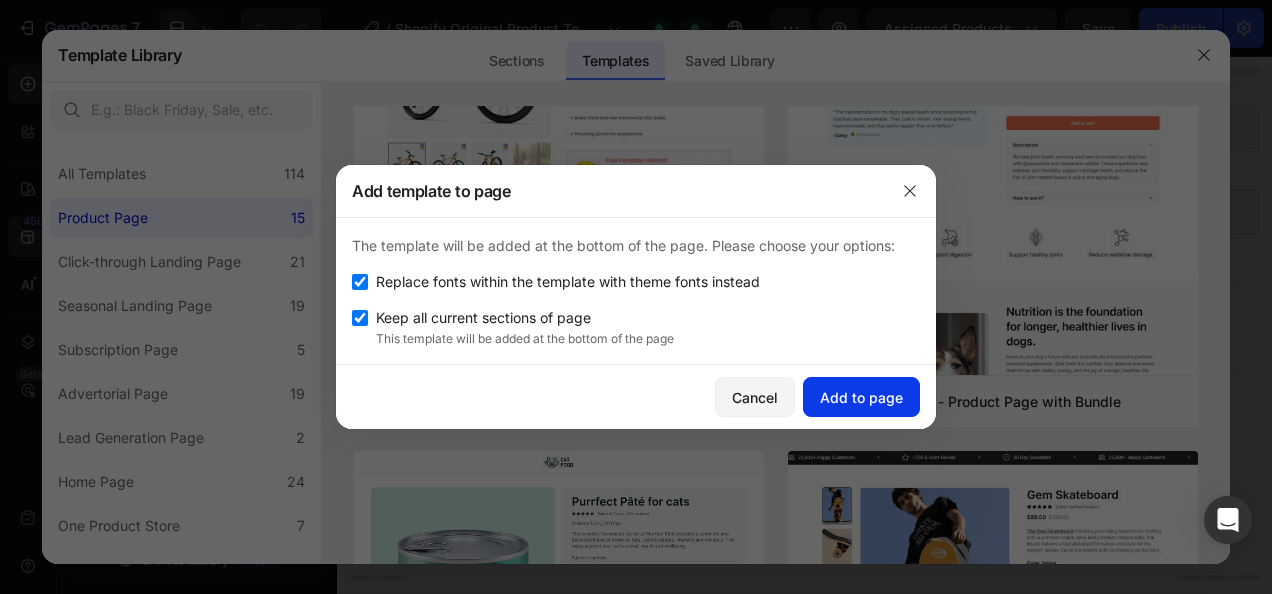 click on "Add to page" at bounding box center (861, 397) 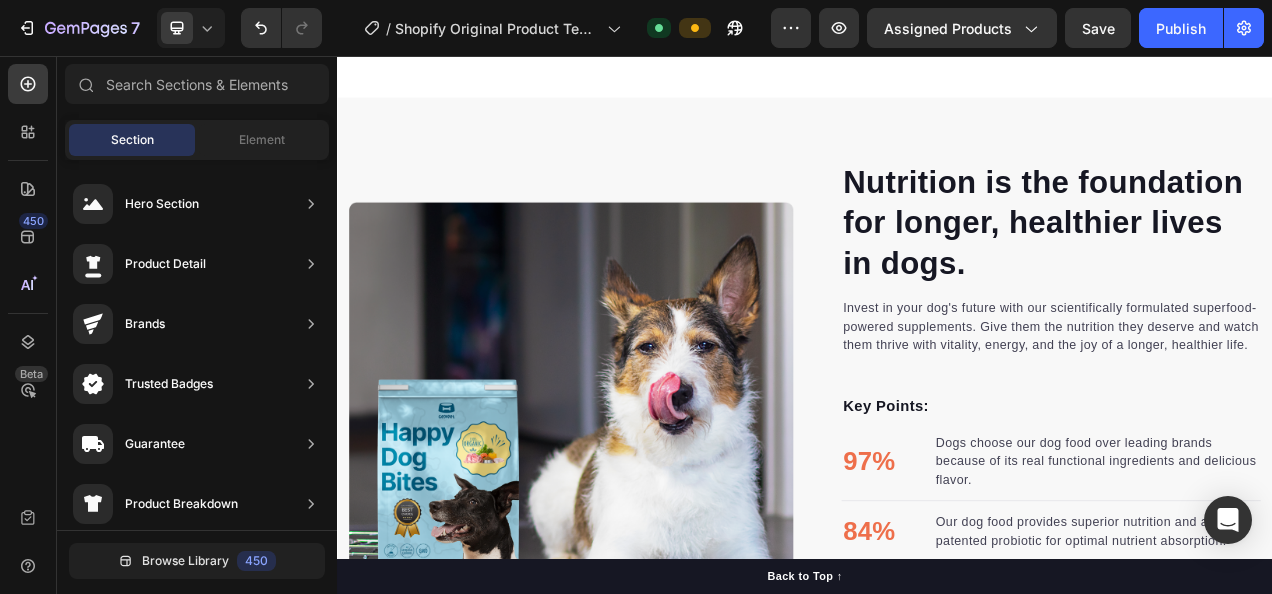scroll, scrollTop: 1582, scrollLeft: 0, axis: vertical 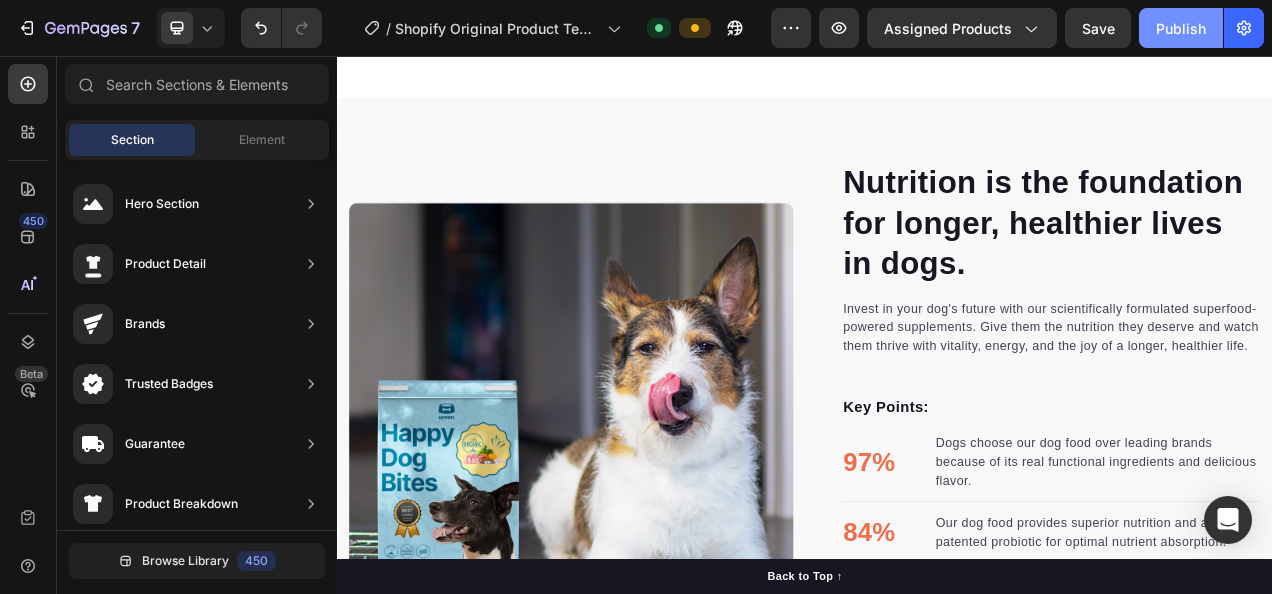 click on "Publish" at bounding box center (1181, 28) 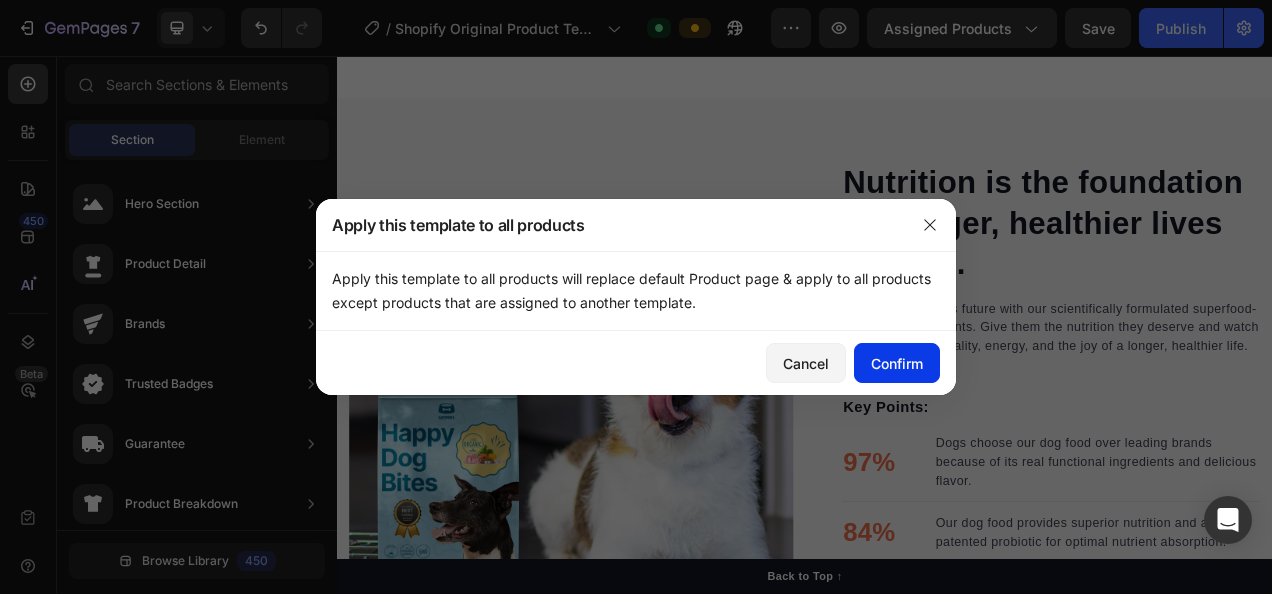 click on "Confirm" at bounding box center (897, 363) 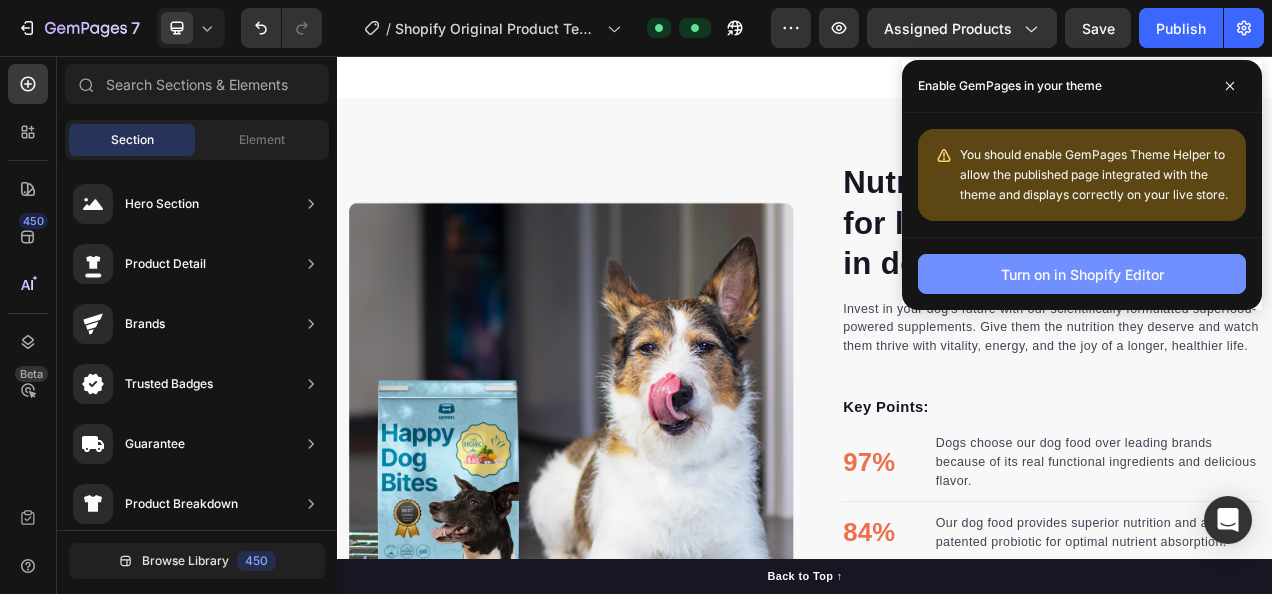 click on "Turn on in Shopify Editor" at bounding box center [1082, 274] 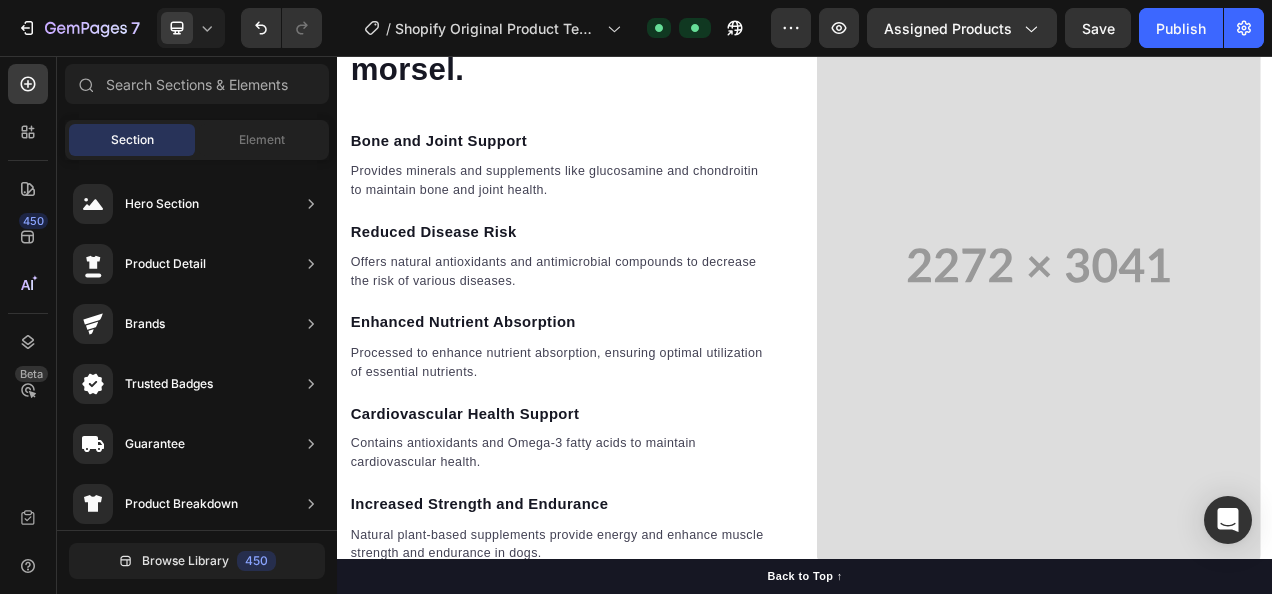 scroll, scrollTop: 2802, scrollLeft: 0, axis: vertical 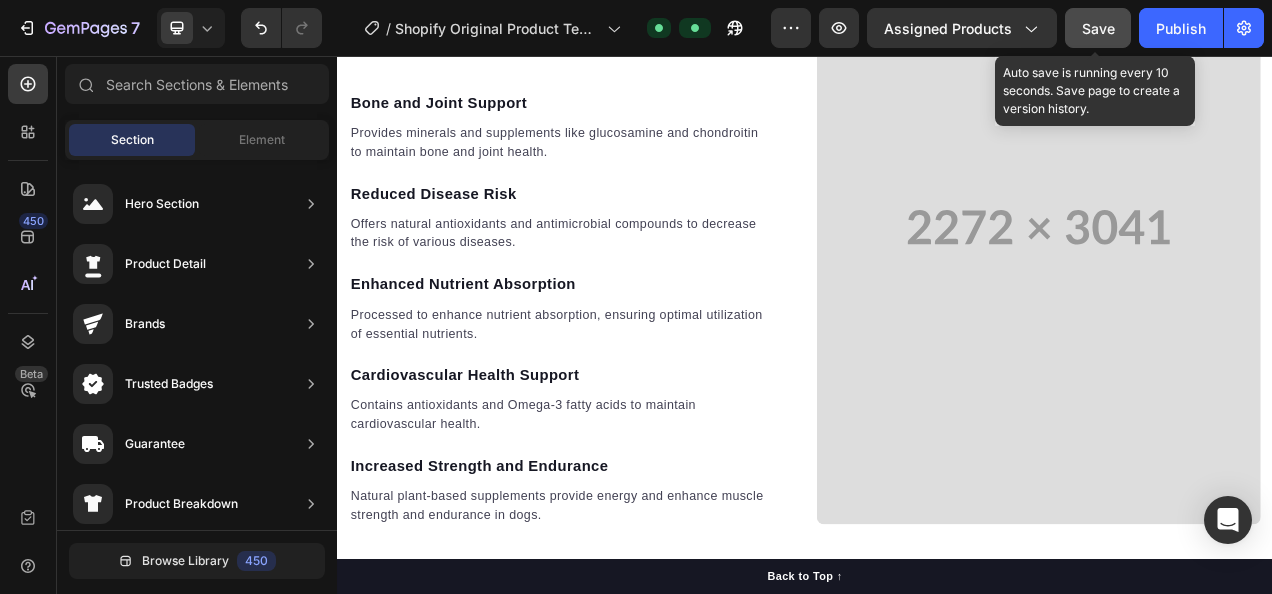 click on "Save" at bounding box center (1098, 28) 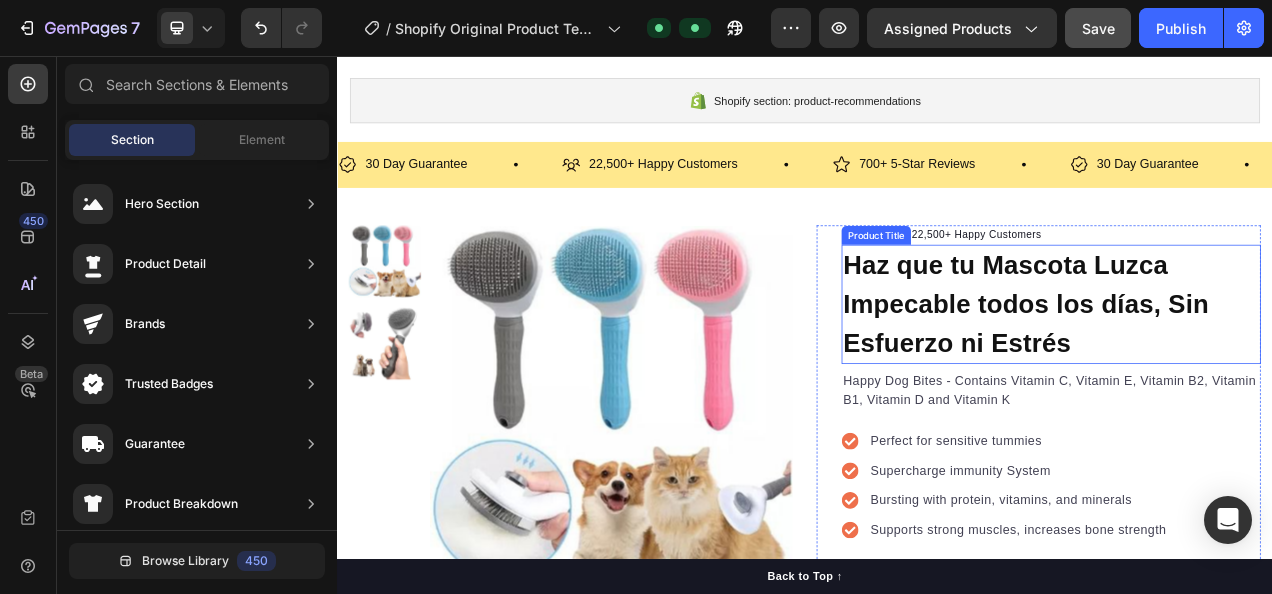 scroll, scrollTop: 142, scrollLeft: 0, axis: vertical 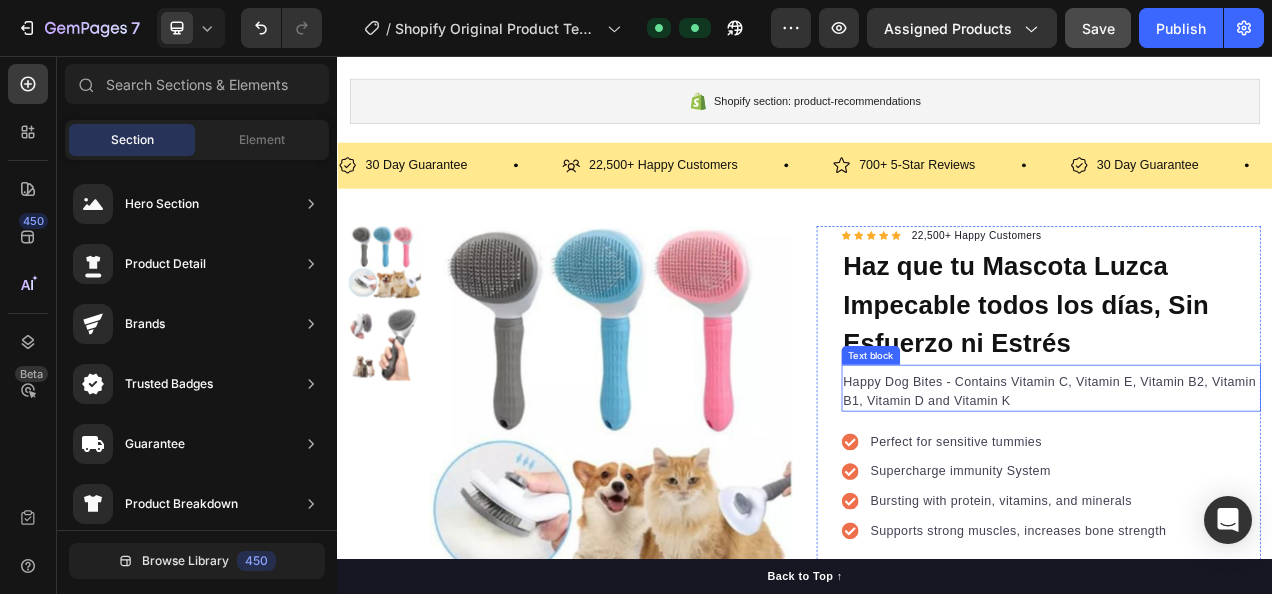click on "Happy Dog Bites - Contains Vitamin C, Vitamin E, Vitamin B2, Vitamin B1, Vitamin D and Vitamin K" at bounding box center (1253, 486) 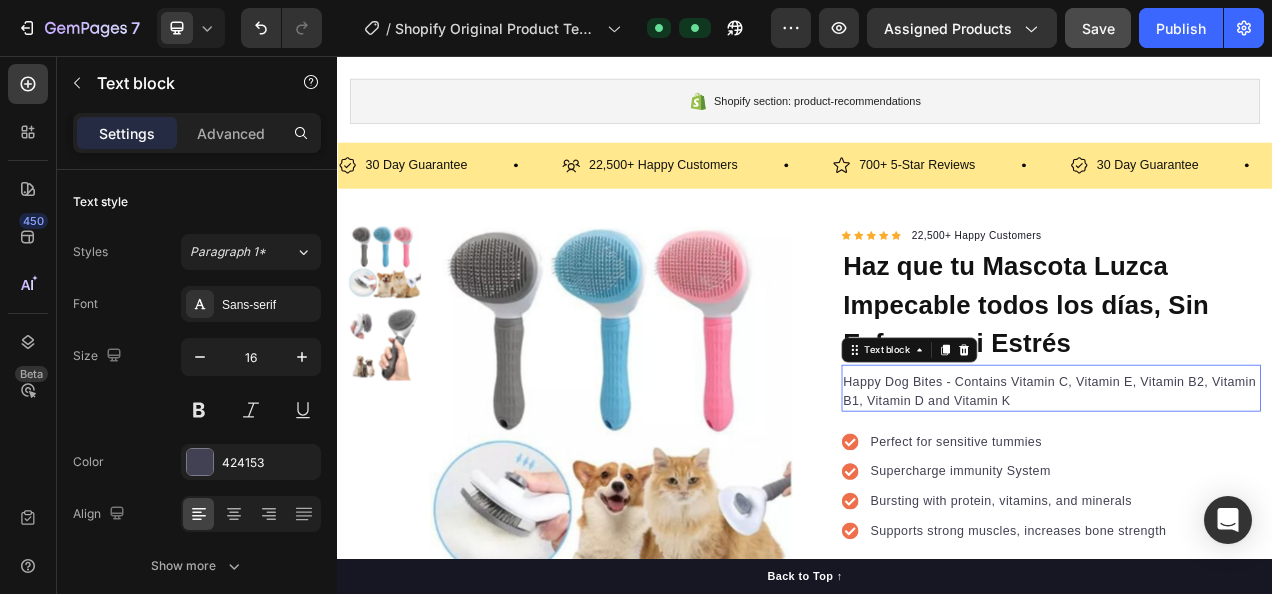 click on "Happy Dog Bites - Contains Vitamin C, Vitamin E, Vitamin B2, Vitamin B1, Vitamin D and Vitamin K" at bounding box center (1253, 486) 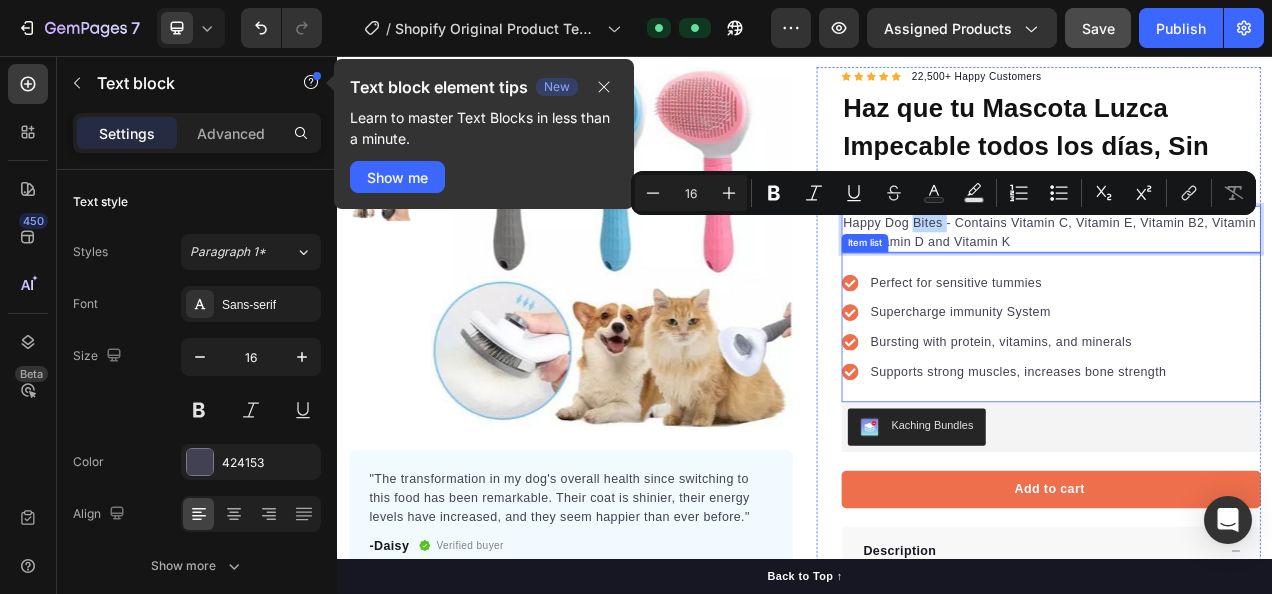 scroll, scrollTop: 346, scrollLeft: 0, axis: vertical 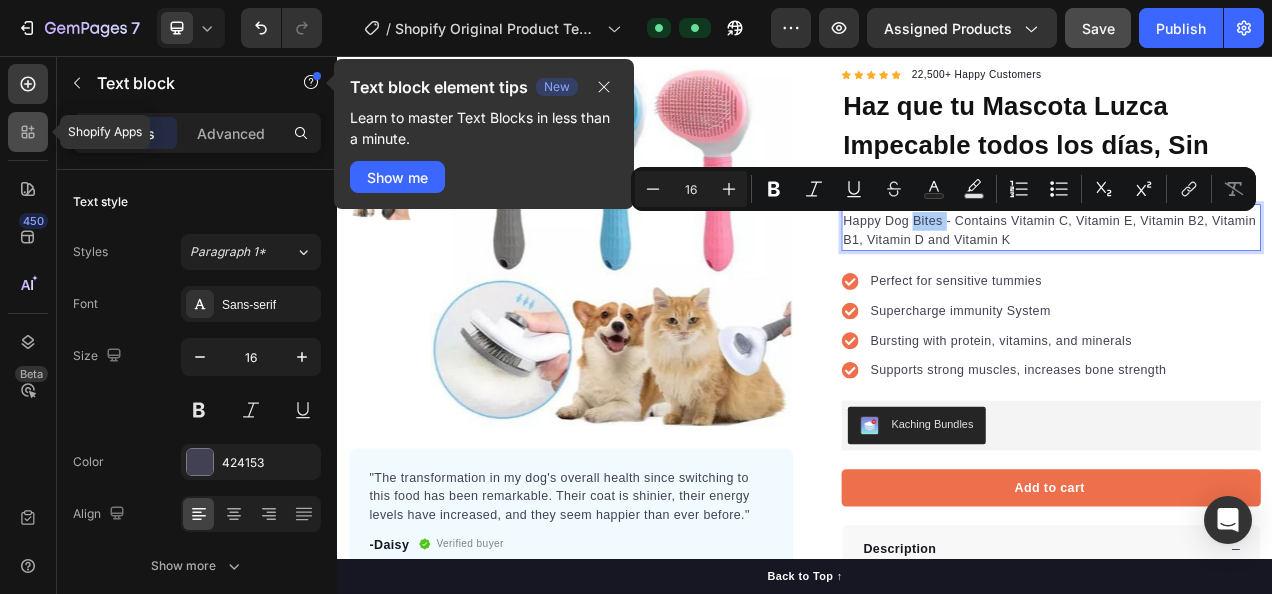 click 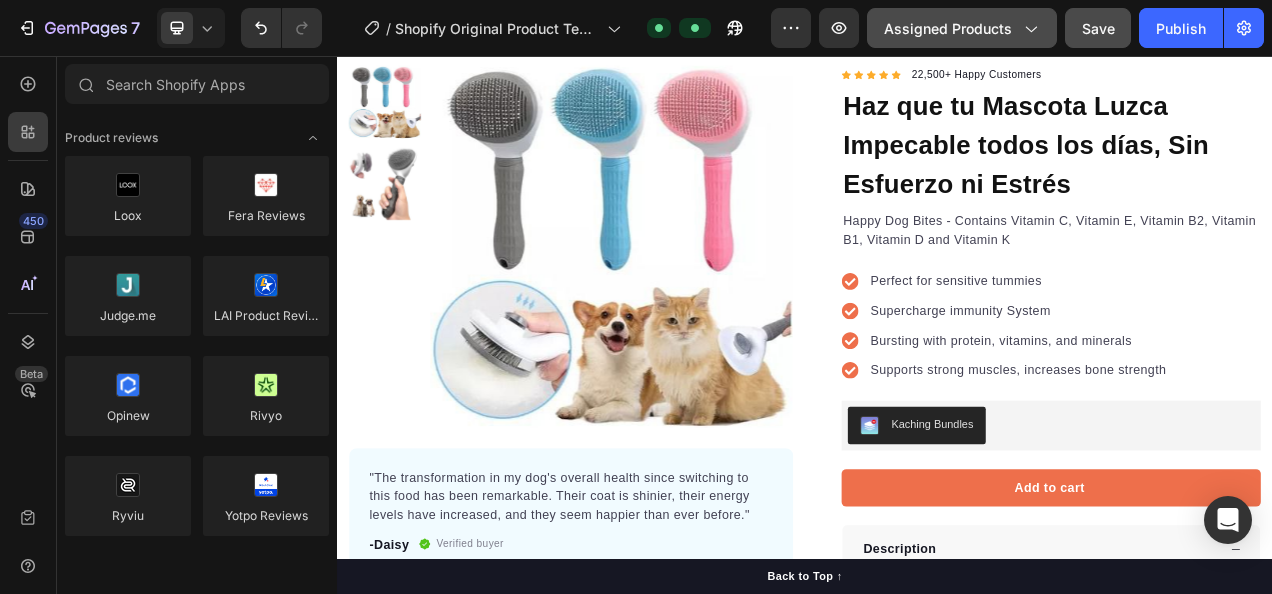 click 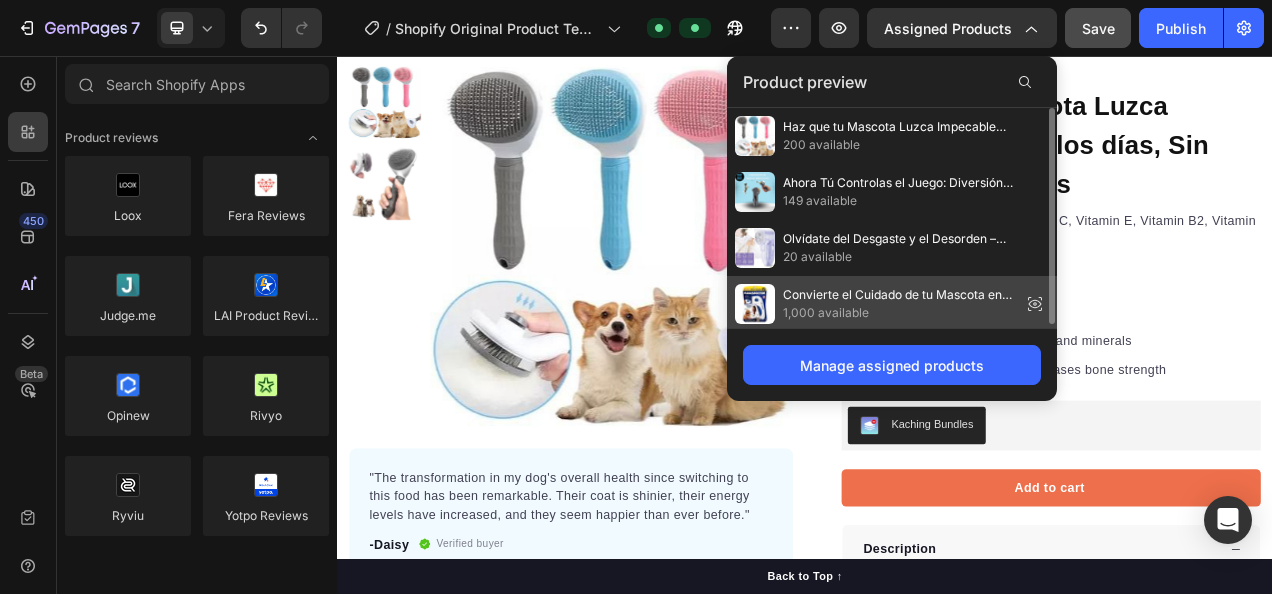 click on "Convierte el Cuidado de tu Mascota en un Ritual de Amor Eficaz y Silencioso" at bounding box center [898, 295] 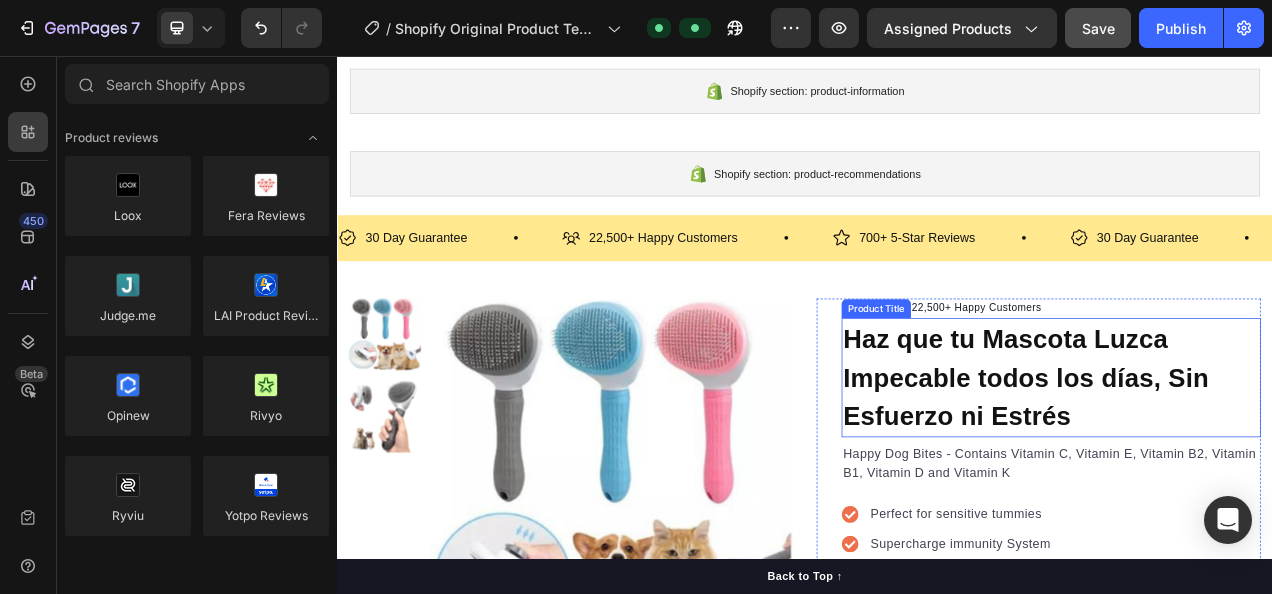 scroll, scrollTop: 0, scrollLeft: 0, axis: both 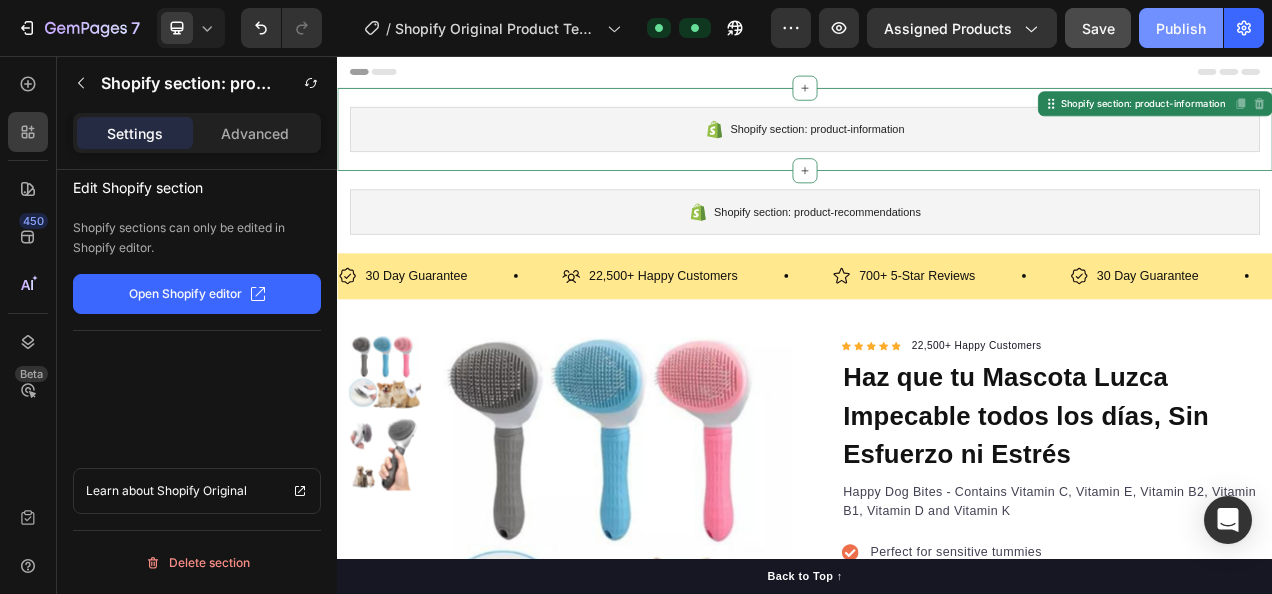 click on "Publish" at bounding box center (1181, 28) 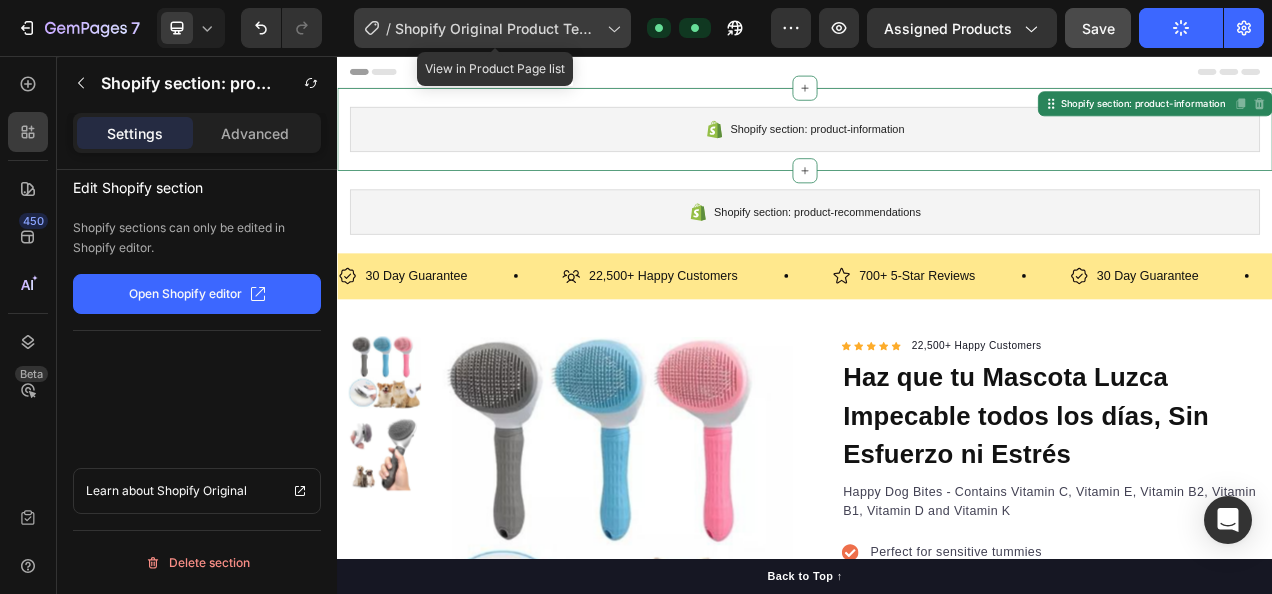 click 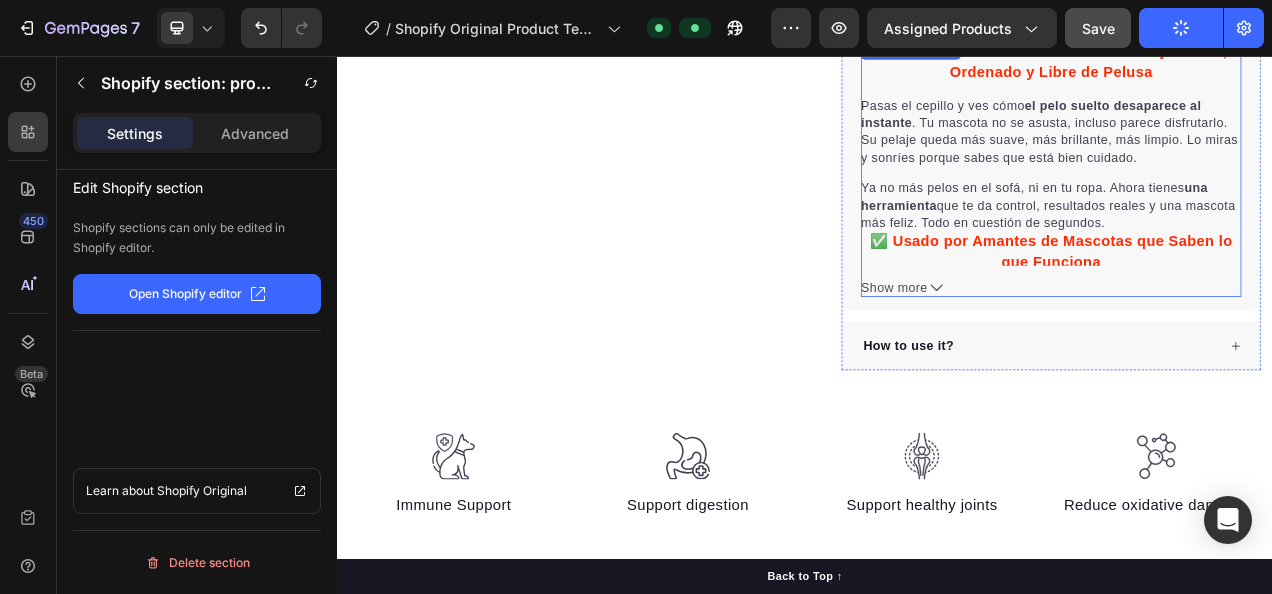 scroll, scrollTop: 1059, scrollLeft: 0, axis: vertical 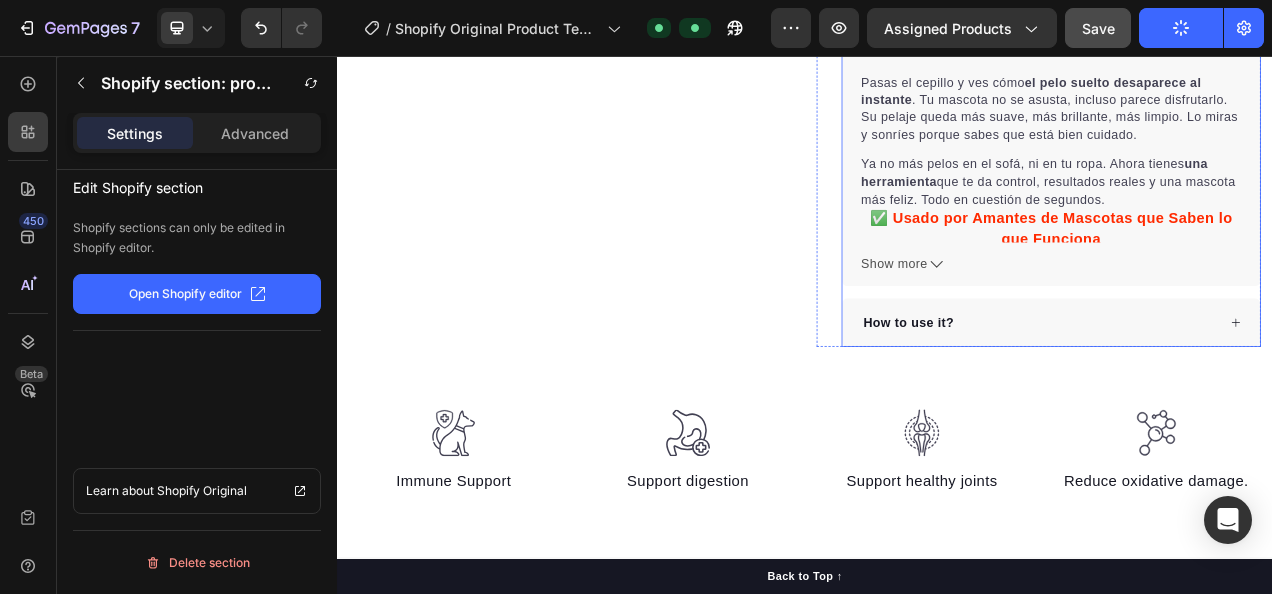 click on "How to use it?" at bounding box center [1238, 398] 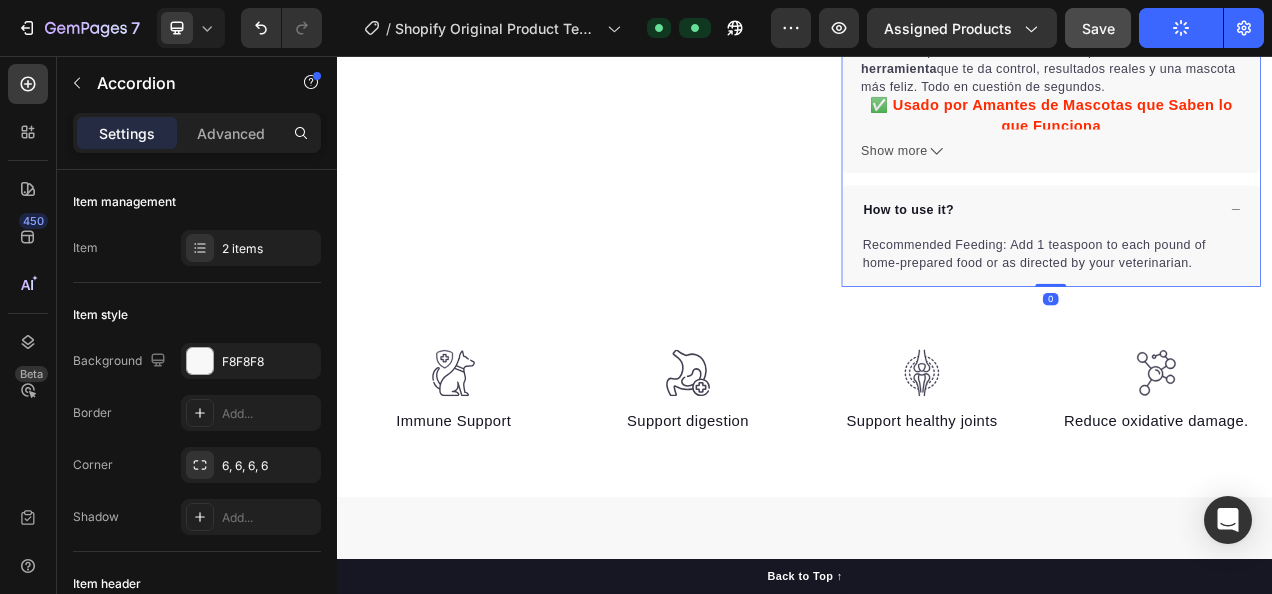scroll, scrollTop: 1205, scrollLeft: 0, axis: vertical 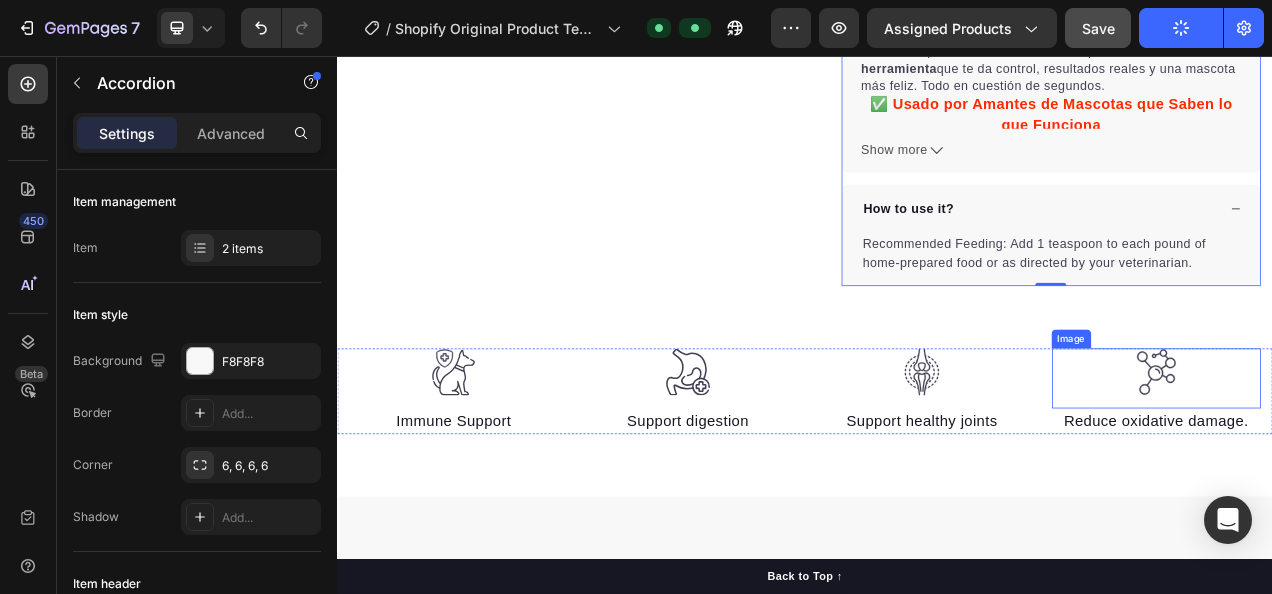 click at bounding box center (1388, 461) 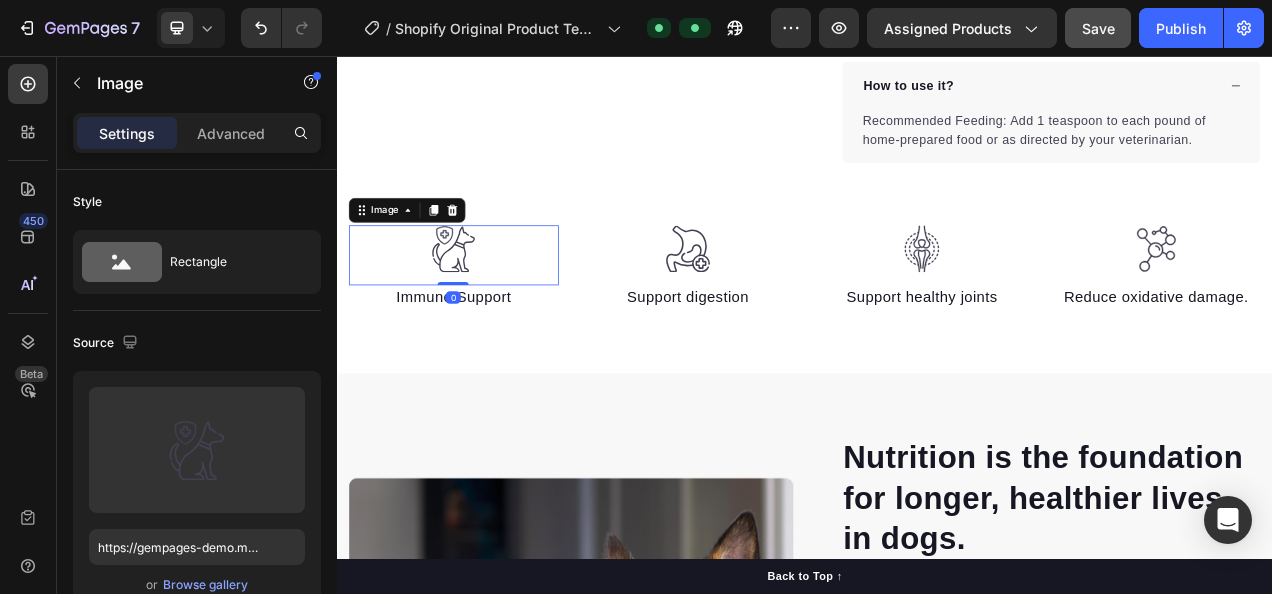 scroll, scrollTop: 1570, scrollLeft: 0, axis: vertical 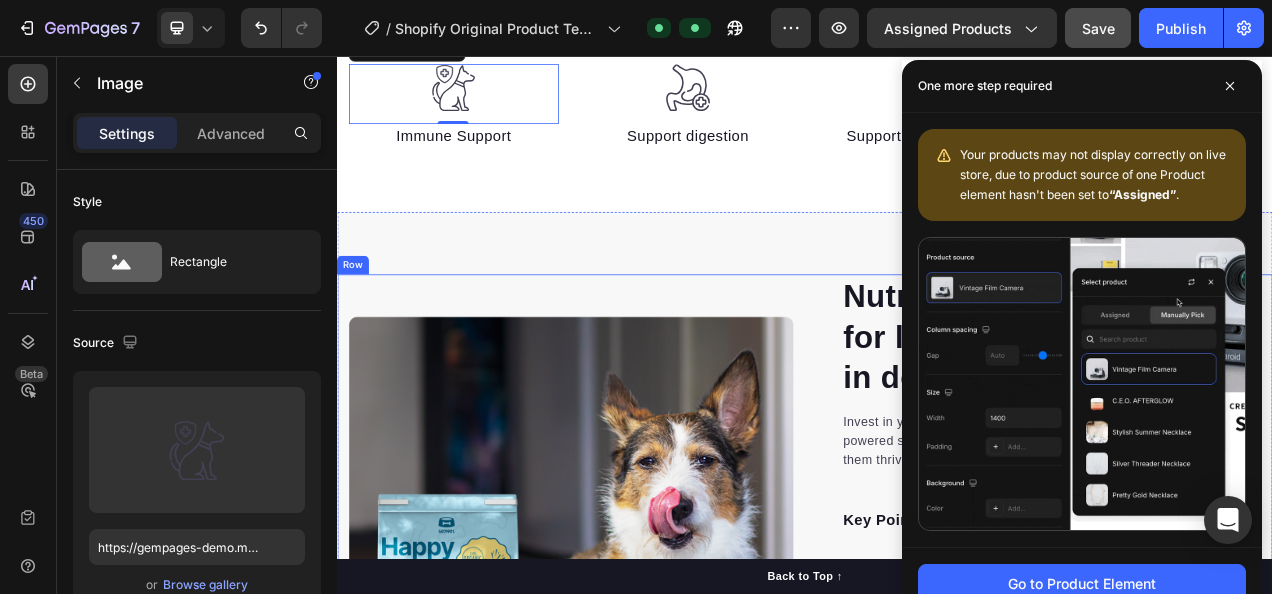 click on "Image Image" at bounding box center (637, 675) 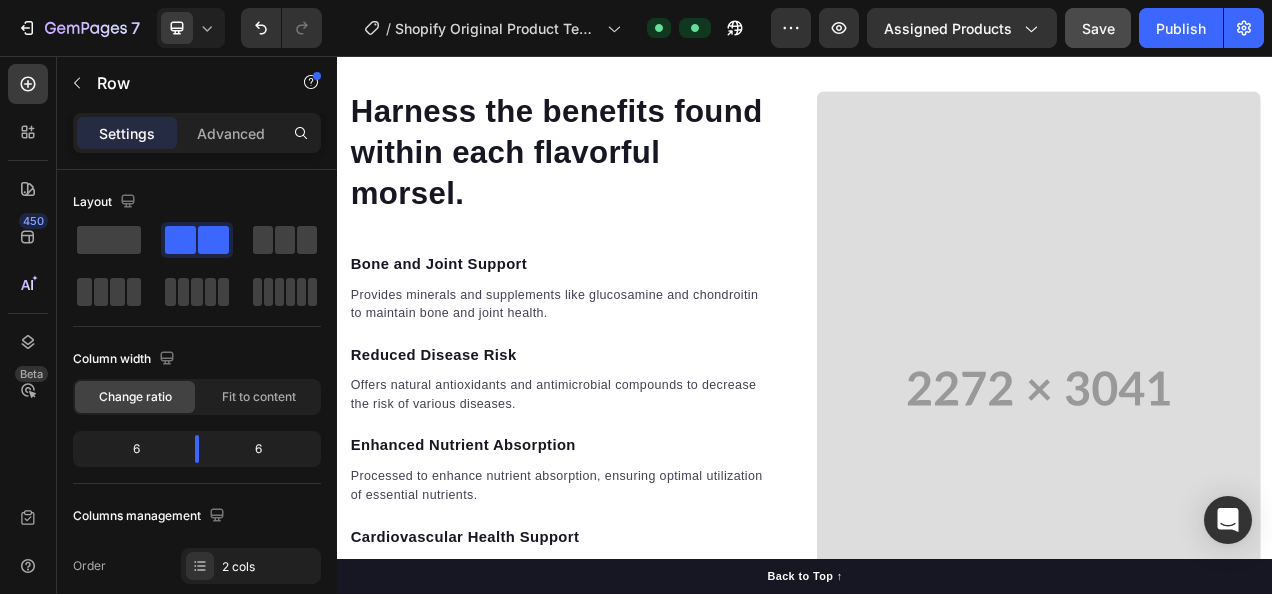 scroll, scrollTop: 2828, scrollLeft: 0, axis: vertical 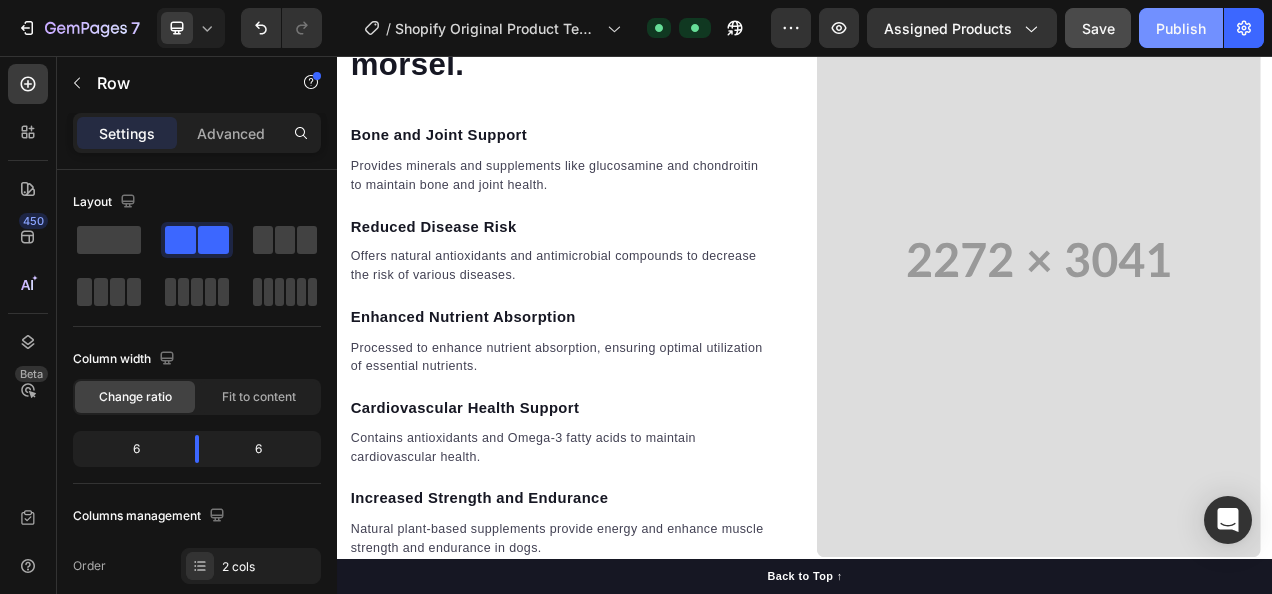 click on "Publish" at bounding box center (1181, 28) 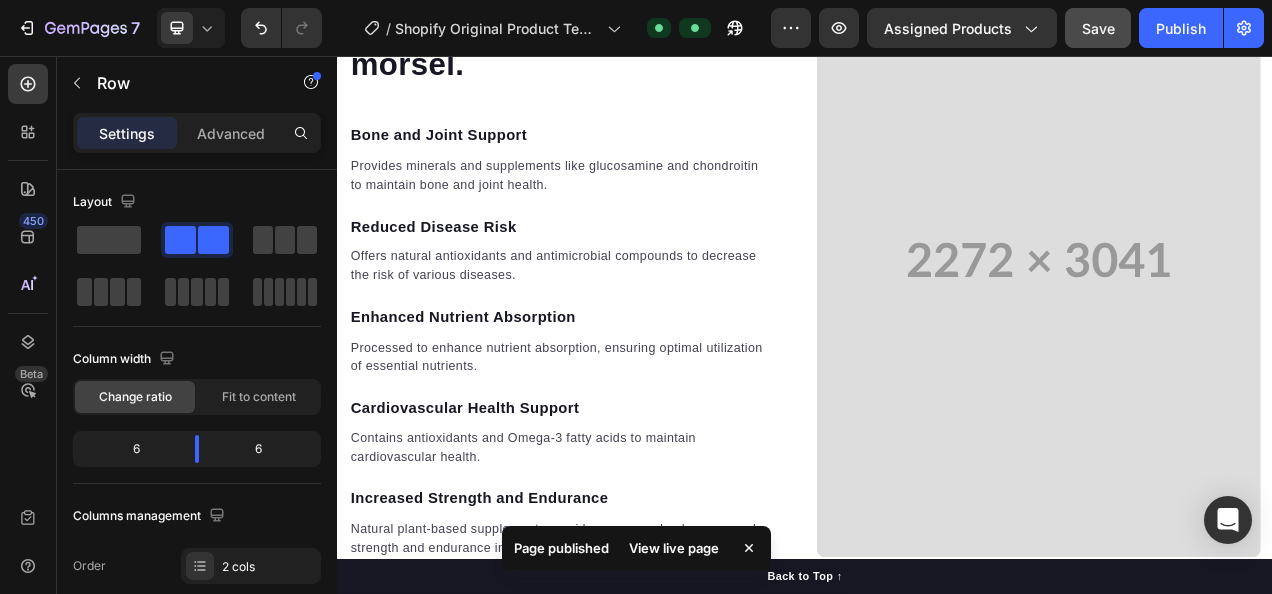 click on "View live page" at bounding box center [674, 548] 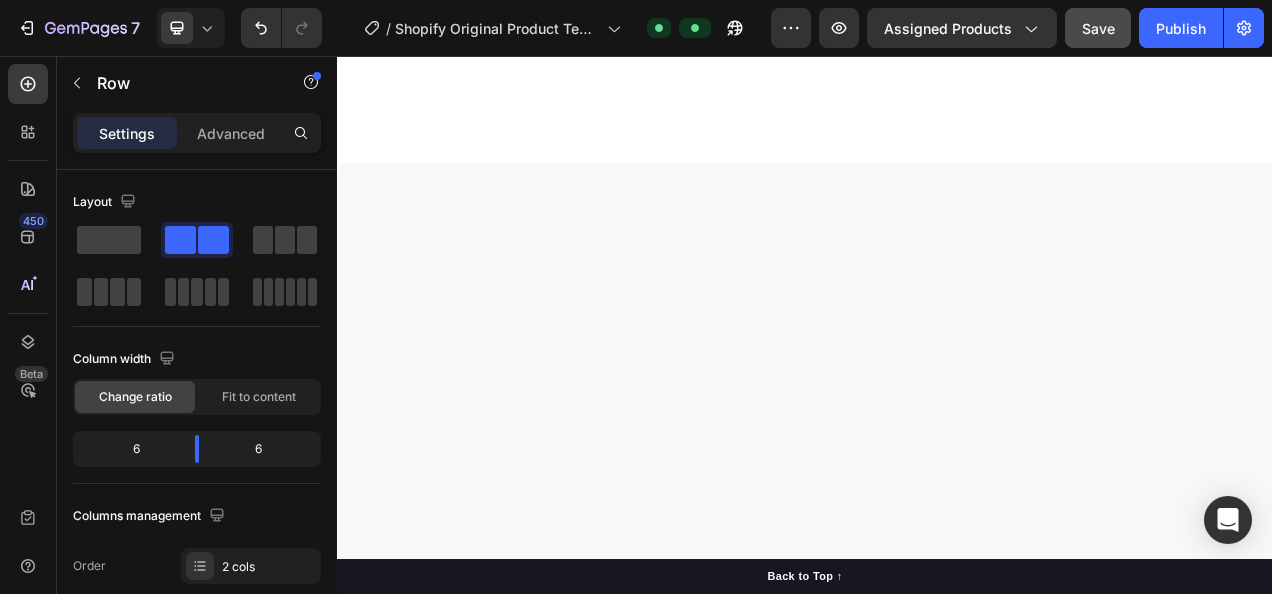 scroll, scrollTop: 0, scrollLeft: 0, axis: both 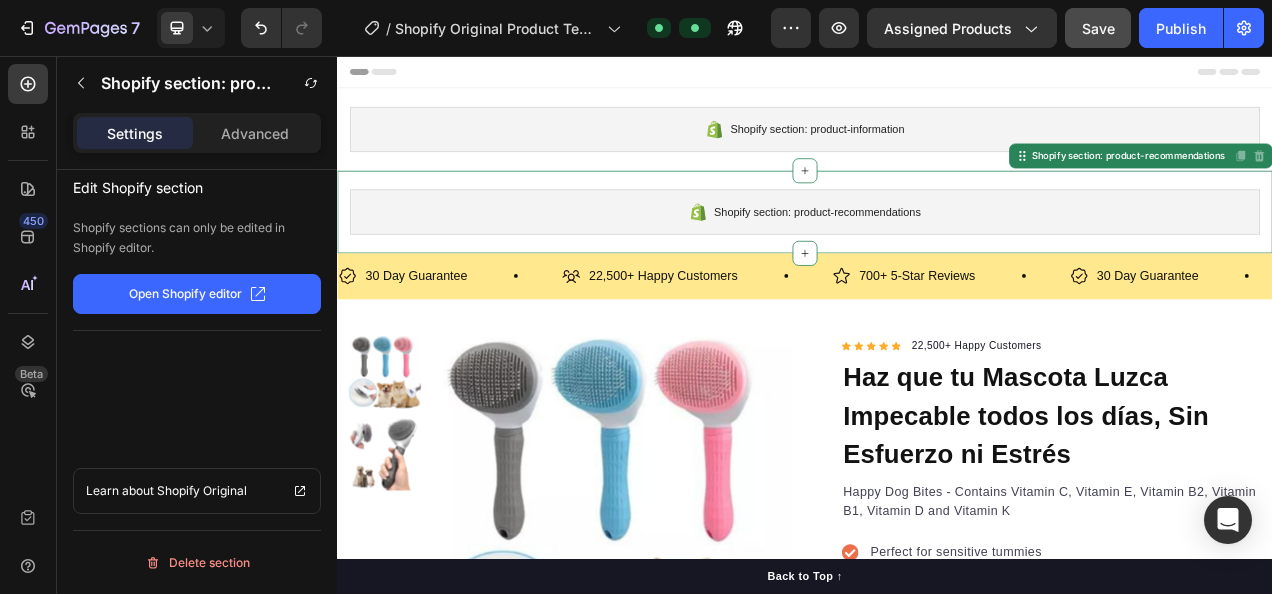 click 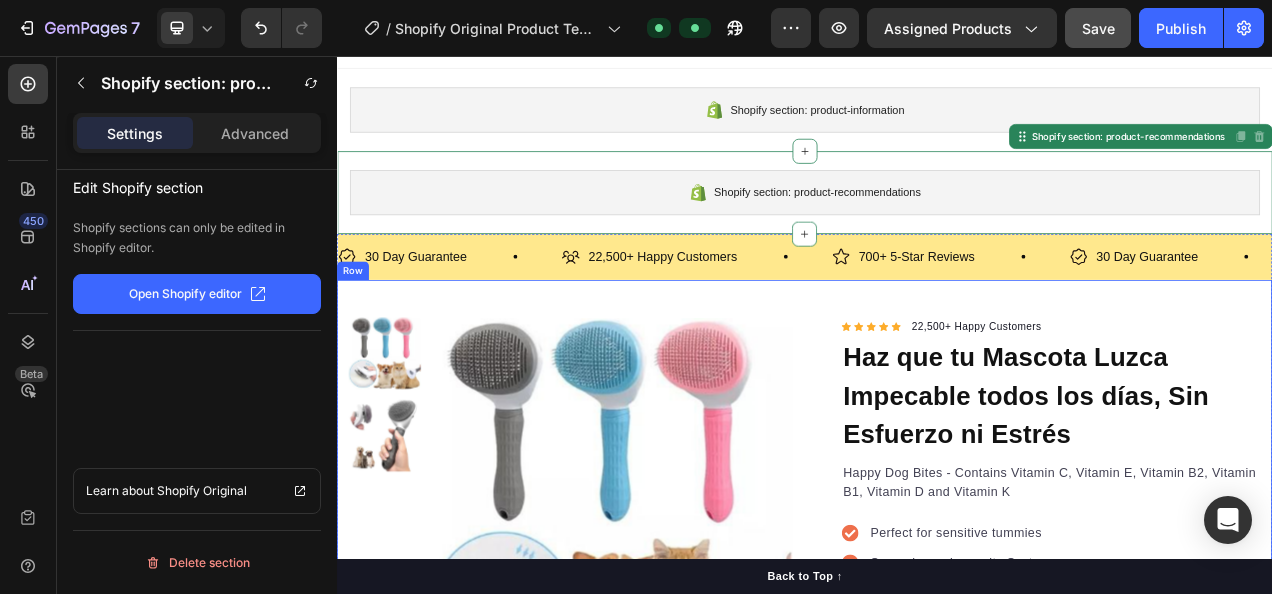 scroll, scrollTop: 0, scrollLeft: 0, axis: both 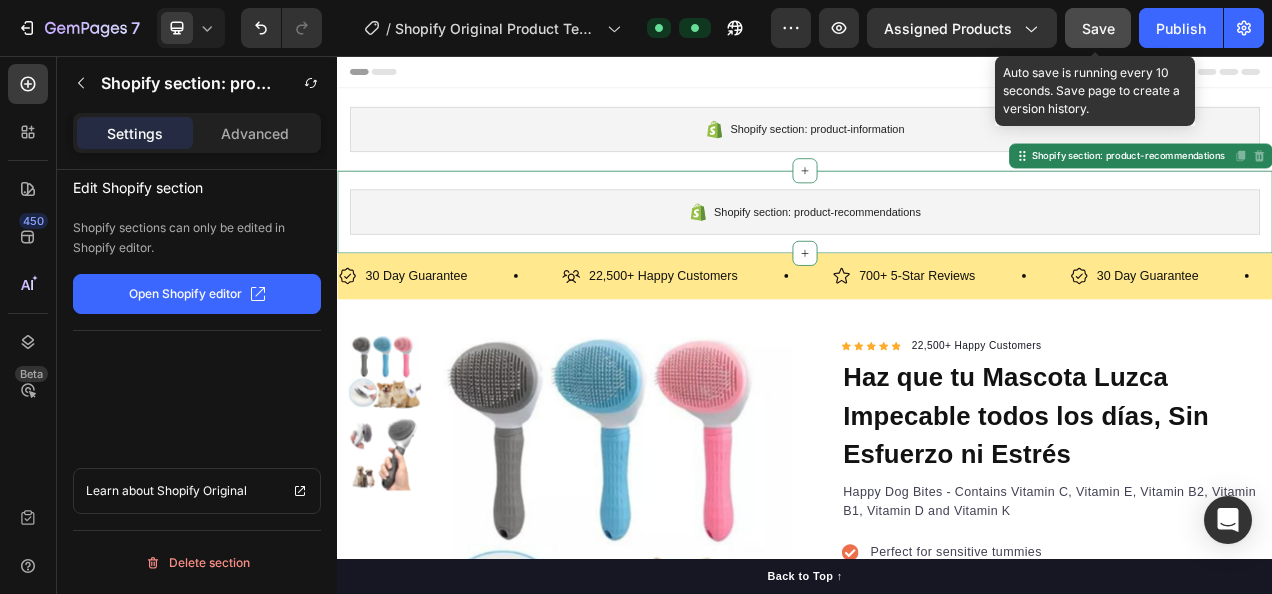 click on "Save" at bounding box center (1098, 28) 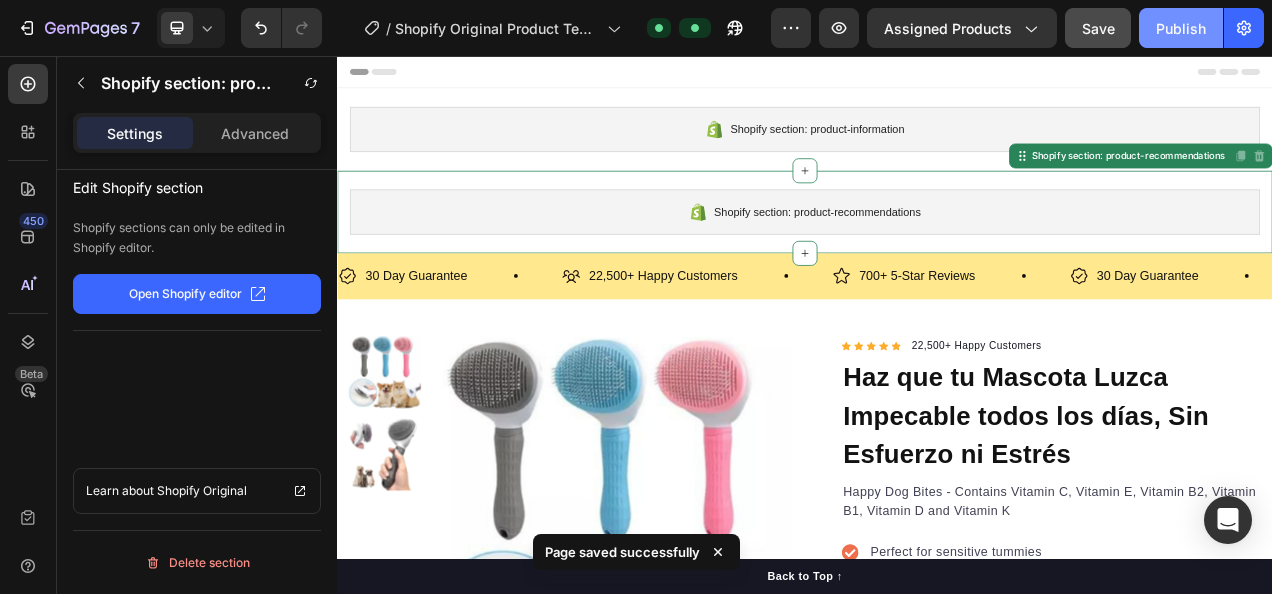 click on "Publish" at bounding box center (1181, 28) 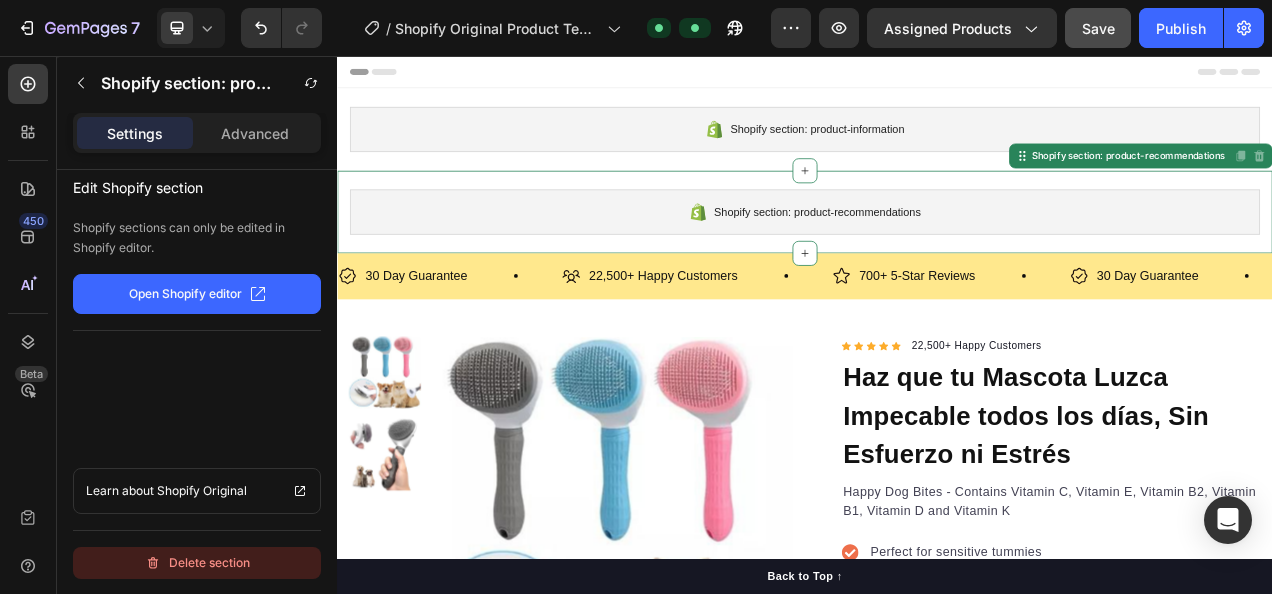 click on "Delete section" at bounding box center [197, 563] 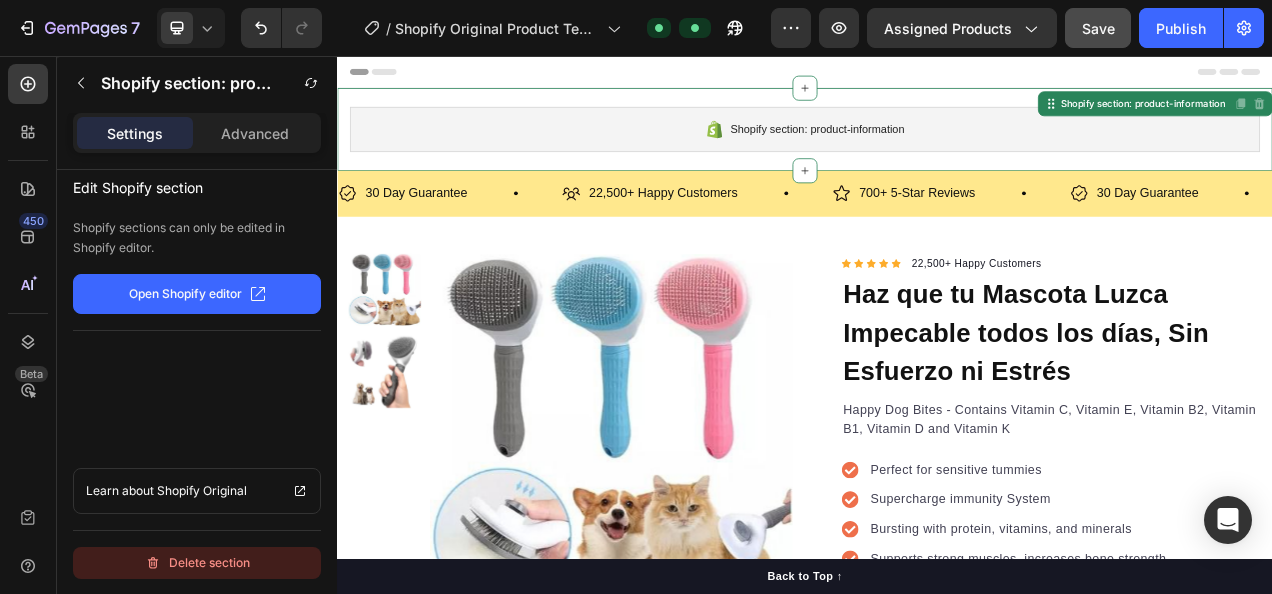 click on "Delete section" at bounding box center (197, 563) 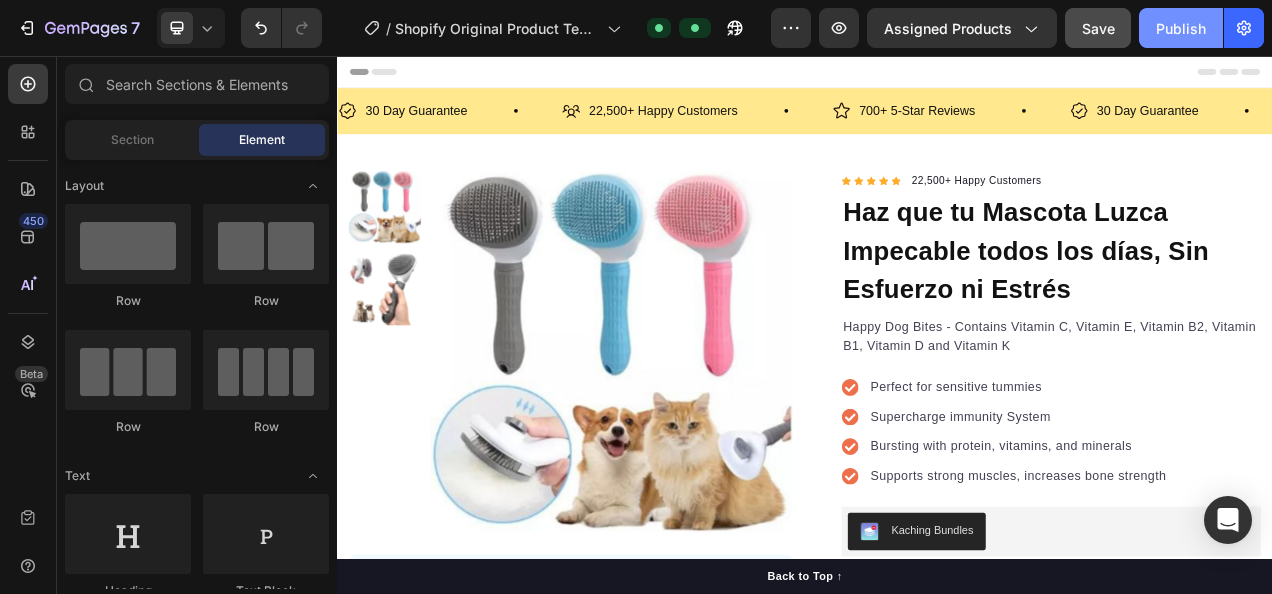 click on "Publish" at bounding box center (1181, 28) 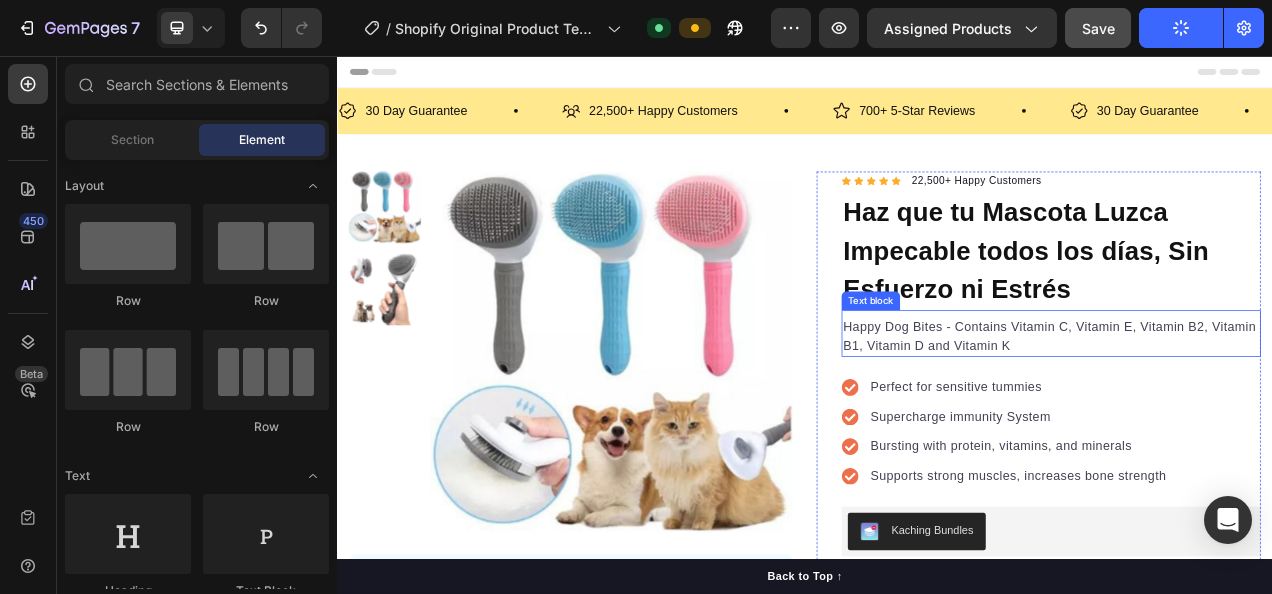 click on "Happy Dog Bites - Contains Vitamin C, Vitamin E, Vitamin B2, Vitamin B1, Vitamin D and Vitamin K" at bounding box center (1253, 416) 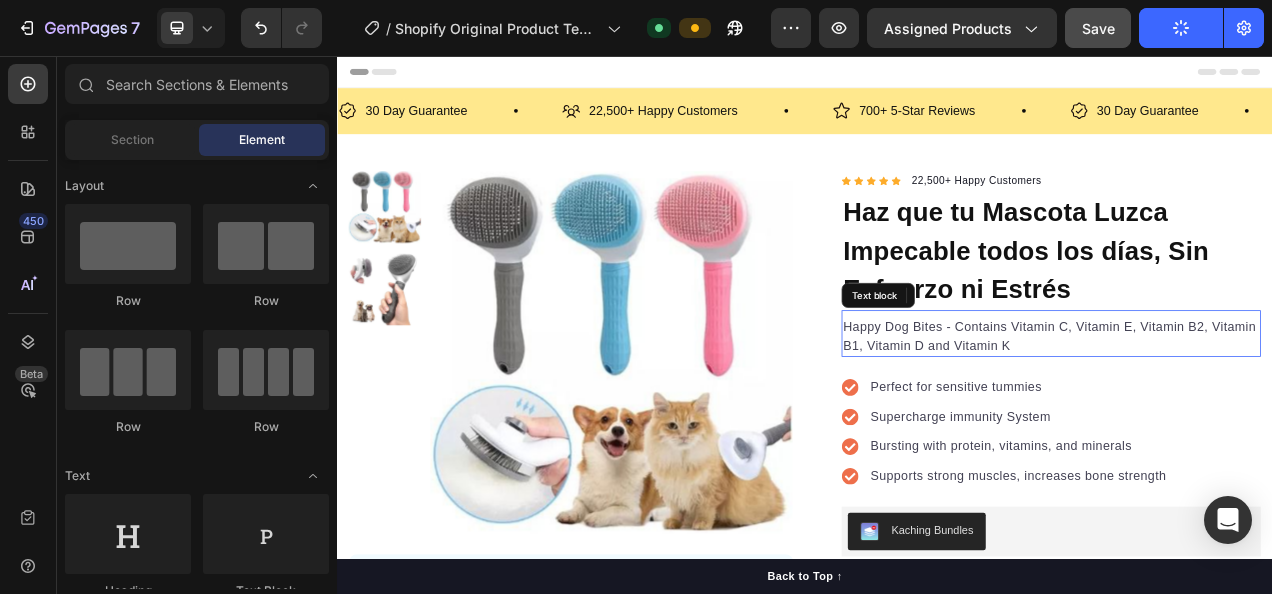 click on "Happy Dog Bites - Contains Vitamin C, Vitamin E, Vitamin B2, Vitamin B1, Vitamin D and Vitamin K" at bounding box center [1253, 416] 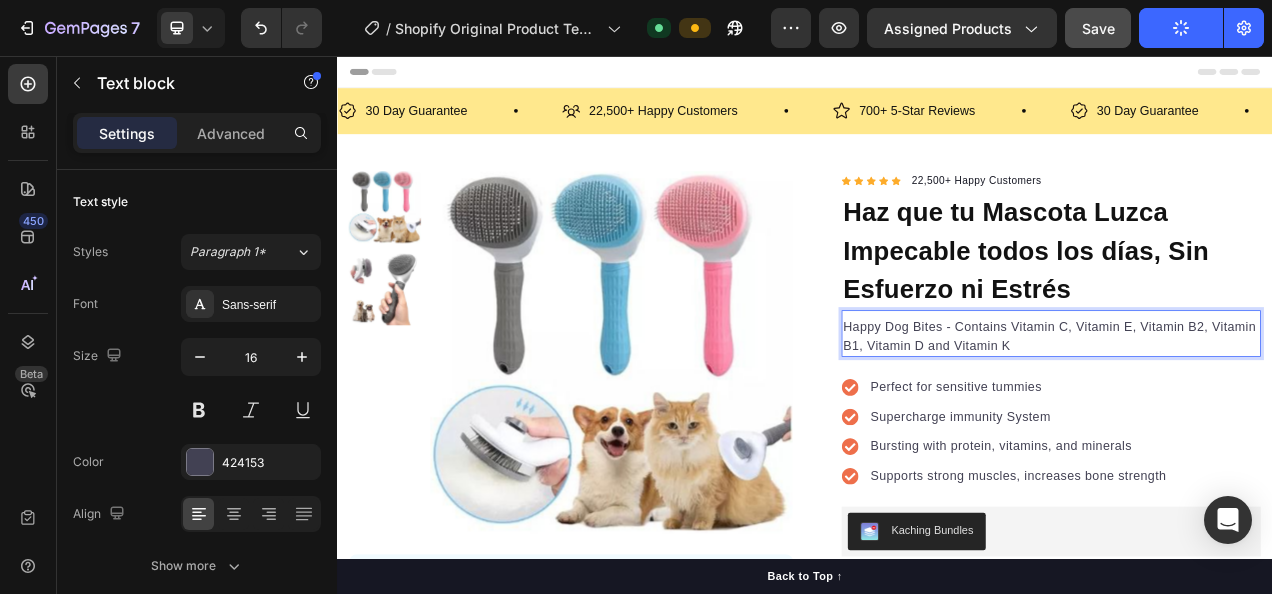 click on "Happy Dog Bites - Contains Vitamin C, Vitamin E, Vitamin B2, Vitamin B1, Vitamin D and Vitamin K" at bounding box center (1253, 416) 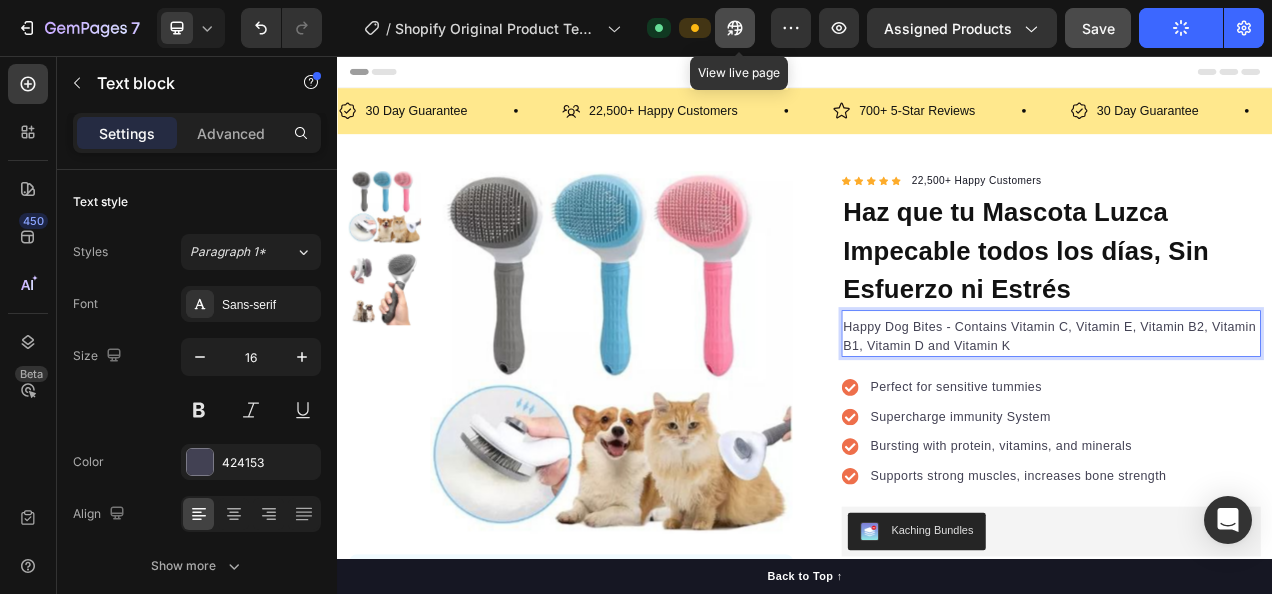 click 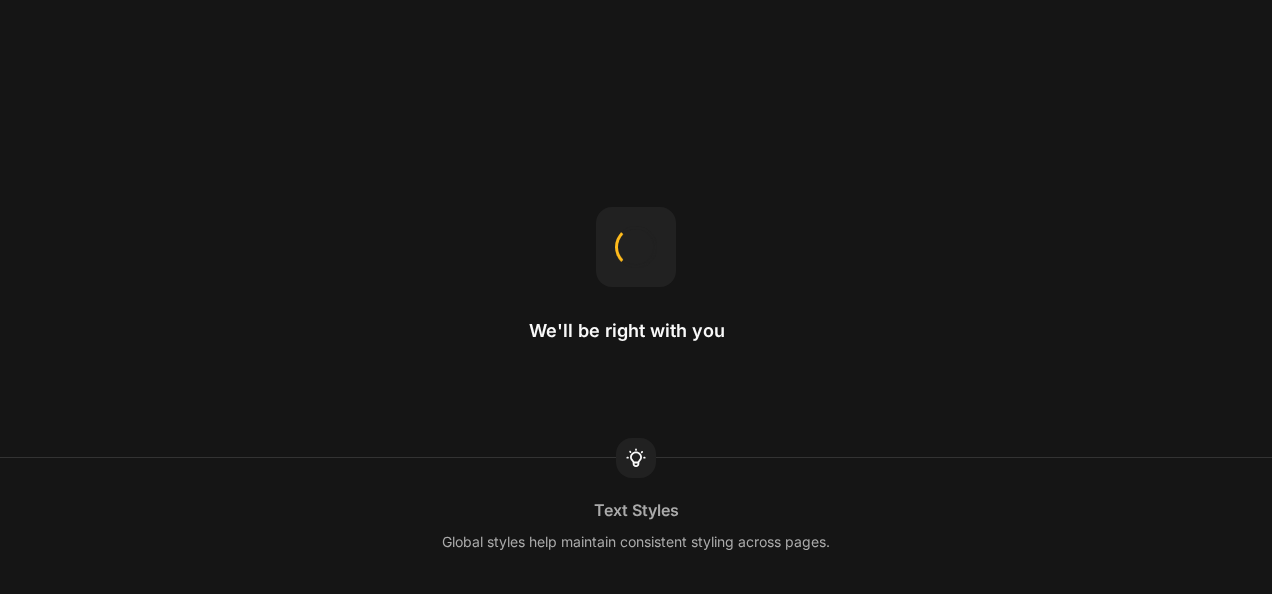 scroll, scrollTop: 0, scrollLeft: 0, axis: both 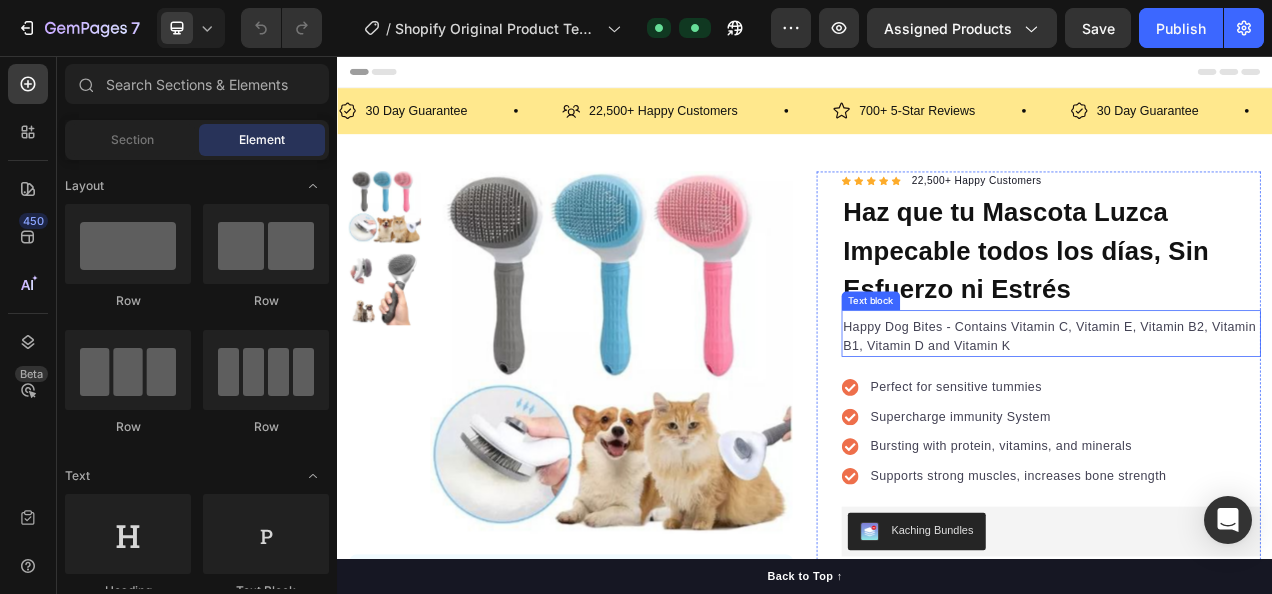 click on "Happy Dog Bites - Contains Vitamin C, Vitamin E, Vitamin B2, Vitamin B1, Vitamin D and Vitamin K" at bounding box center (1253, 416) 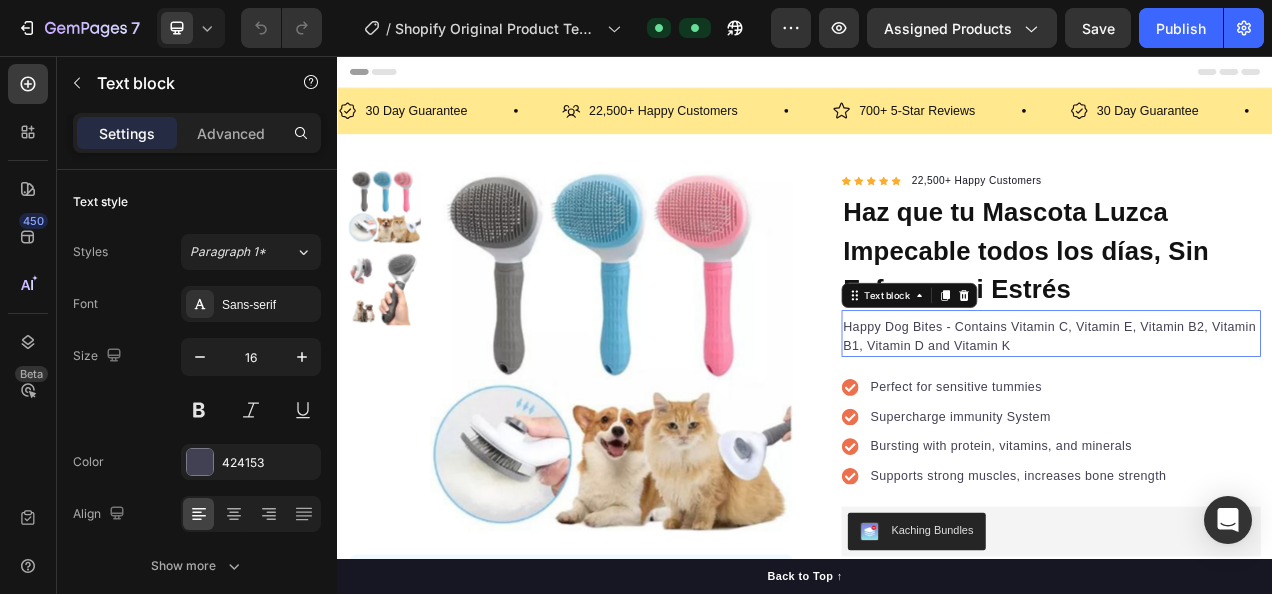 click on "Happy Dog Bites - Contains Vitamin C, Vitamin E, Vitamin B2, Vitamin B1, Vitamin D and Vitamin K" at bounding box center [1253, 416] 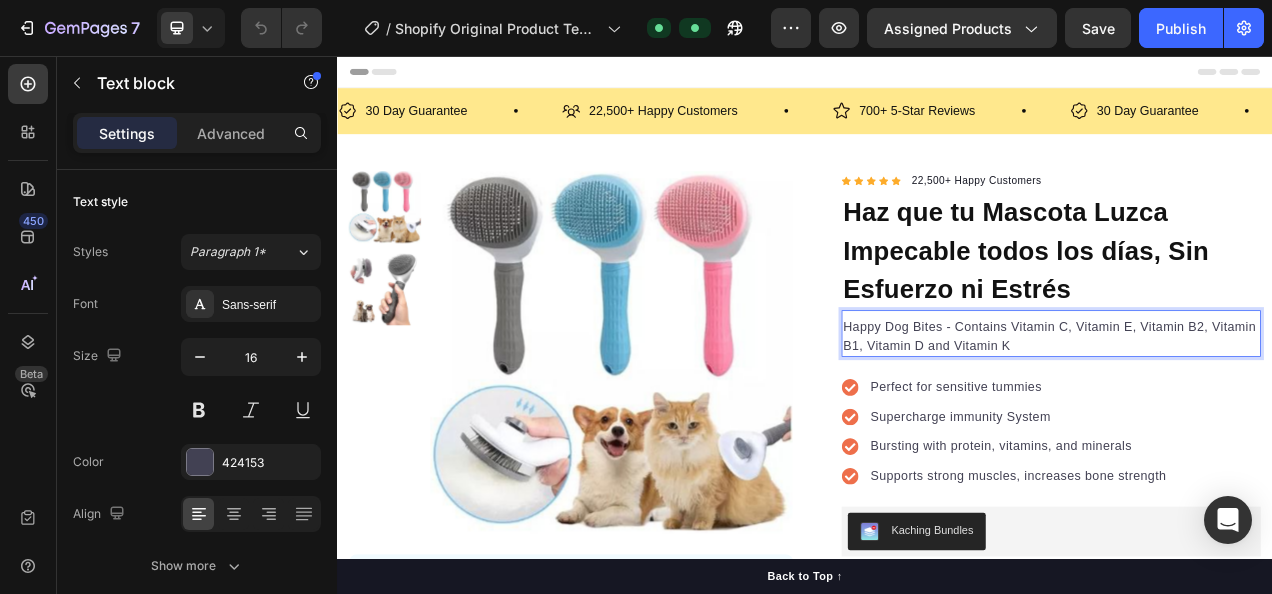 click on "Happy Dog Bites - Contains Vitamin C, Vitamin E, Vitamin B2, Vitamin B1, Vitamin D and Vitamin K" at bounding box center [1253, 416] 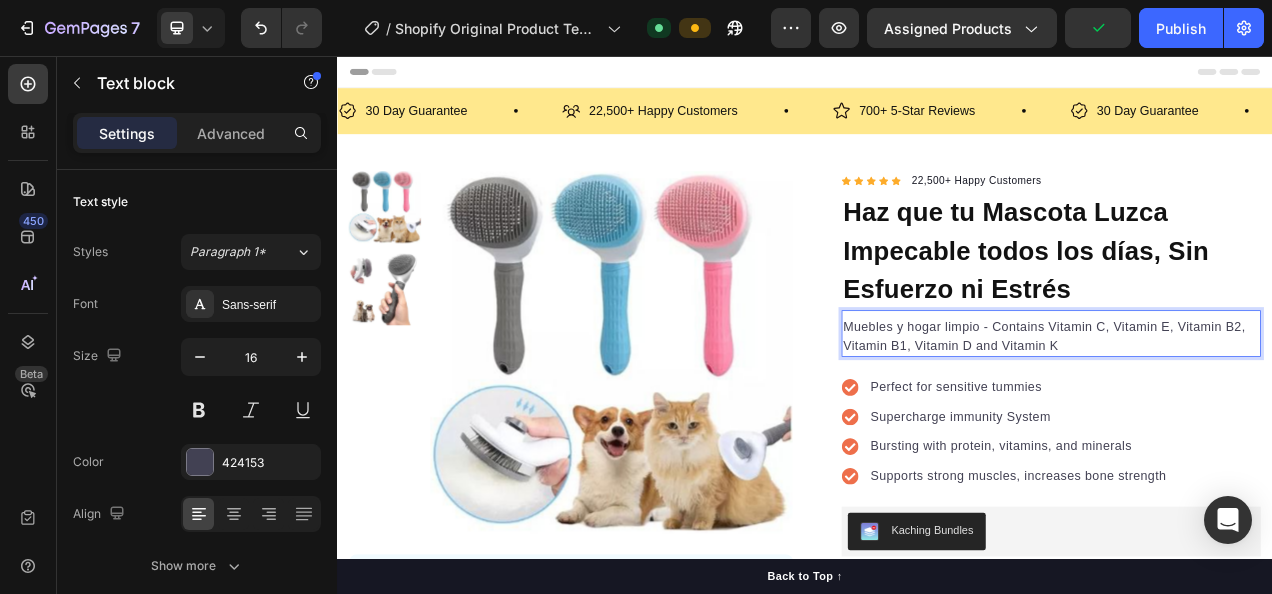 click on "Muebles y hogar limpio - Contains Vitamin C, Vitamin E, Vitamin B2, Vitamin B1, Vitamin D and Vitamin K" at bounding box center [1253, 416] 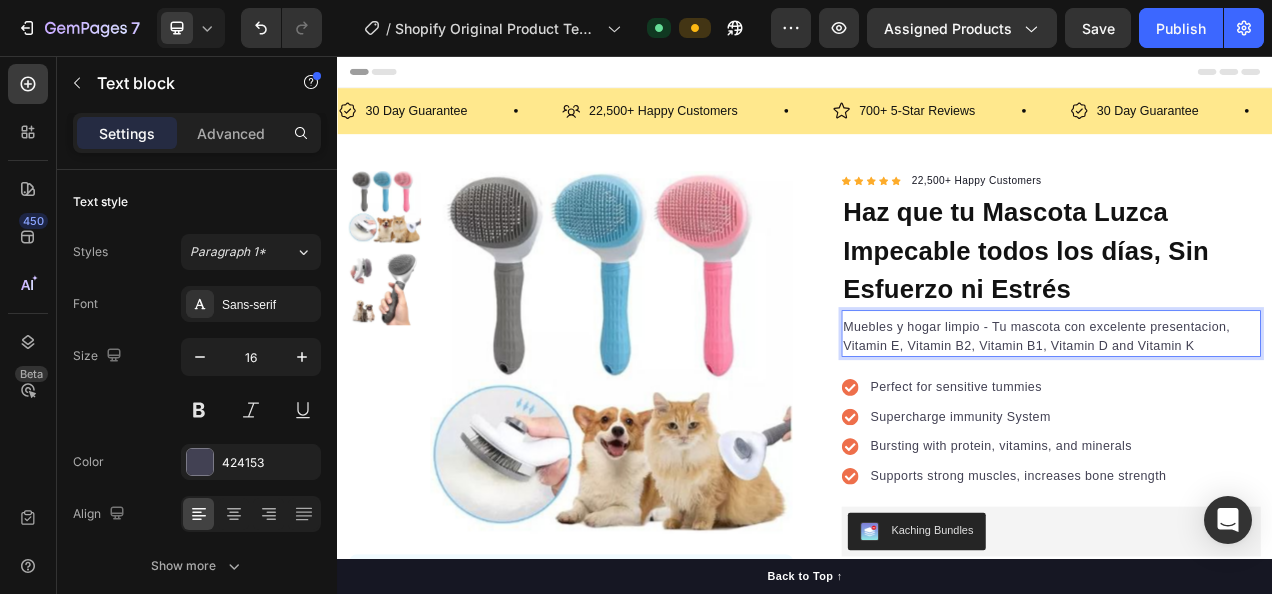 click on "Muebles y hogar limpio - Tu mascota con excelente presentacion, Vitamin E, Vitamin B2, Vitamin B1, Vitamin D and Vitamin K" at bounding box center (1253, 416) 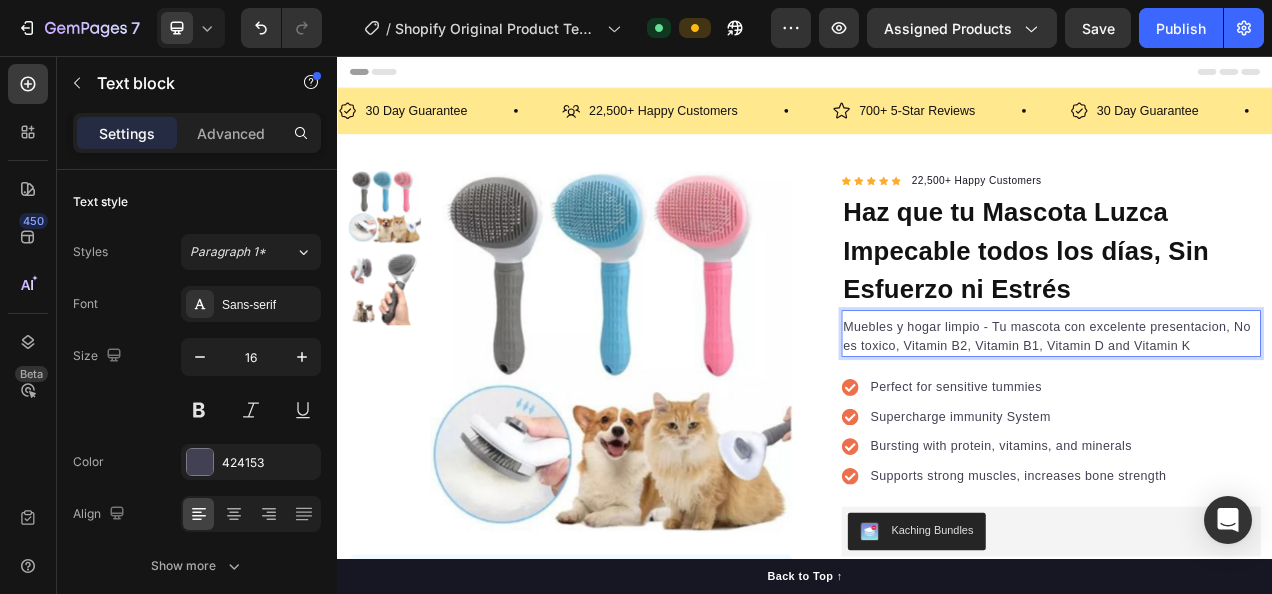 click on "Muebles y hogar limpio - Tu mascota con excelente presentacion, No es toxico, Vitamin B2, Vitamin B1, Vitamin D and Vitamin K" at bounding box center [1253, 416] 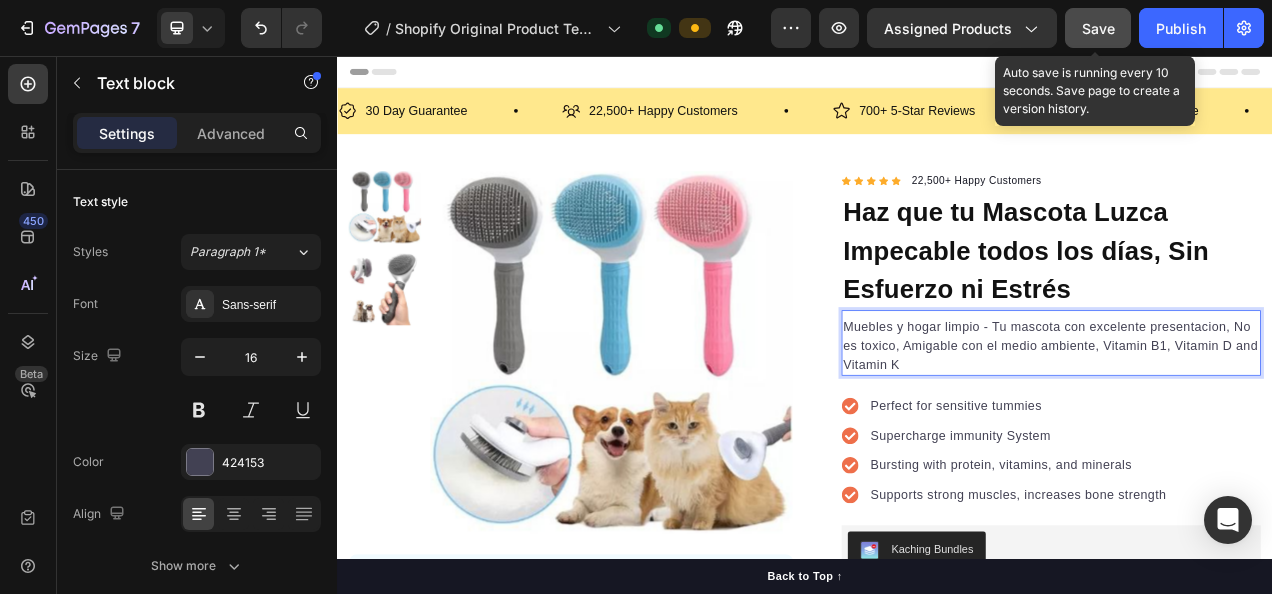 click on "Save" at bounding box center [1098, 28] 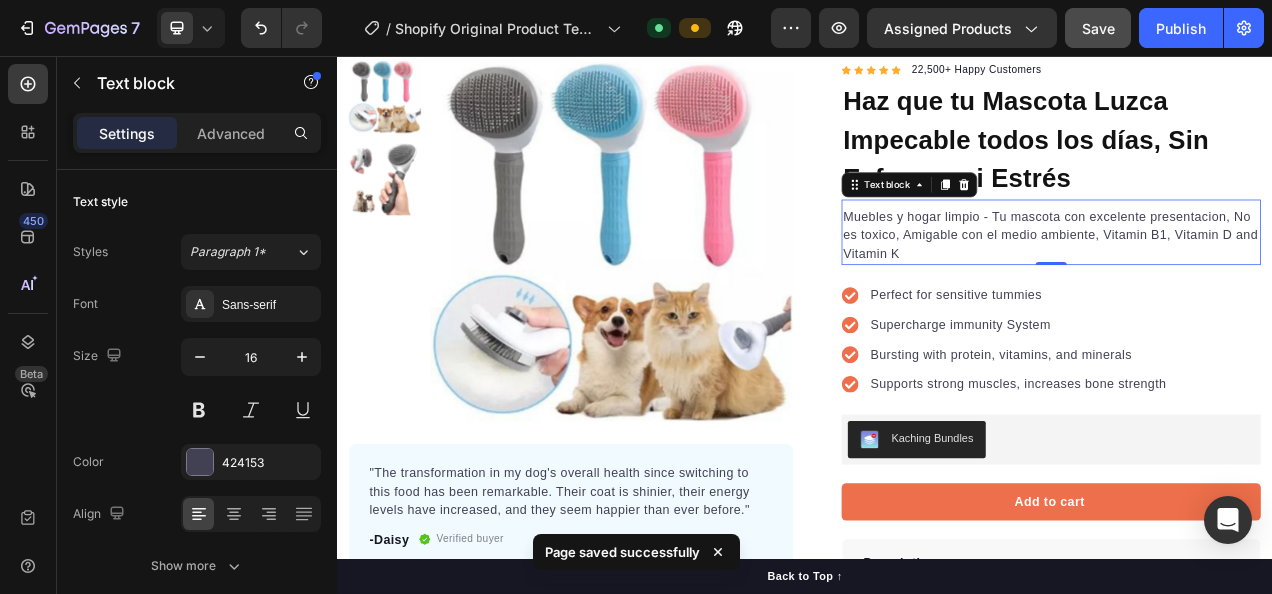 scroll, scrollTop: 196, scrollLeft: 0, axis: vertical 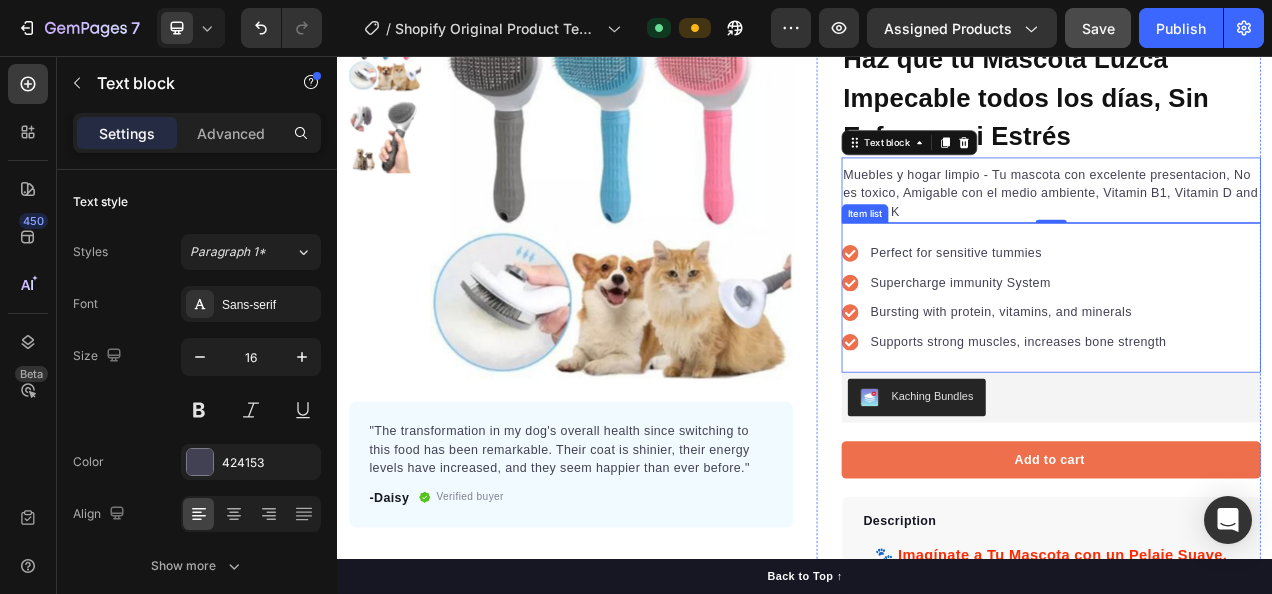 click on "Perfect for sensitive tummies" at bounding box center (1211, 309) 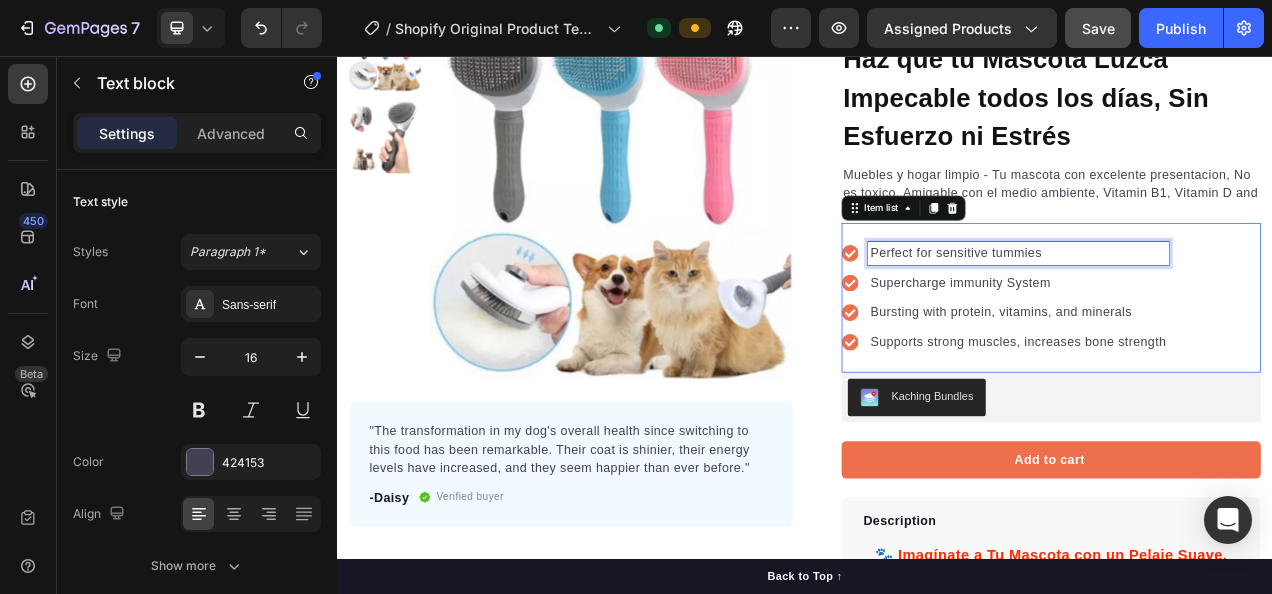 click on "Perfect for sensitive tummies" at bounding box center (1211, 309) 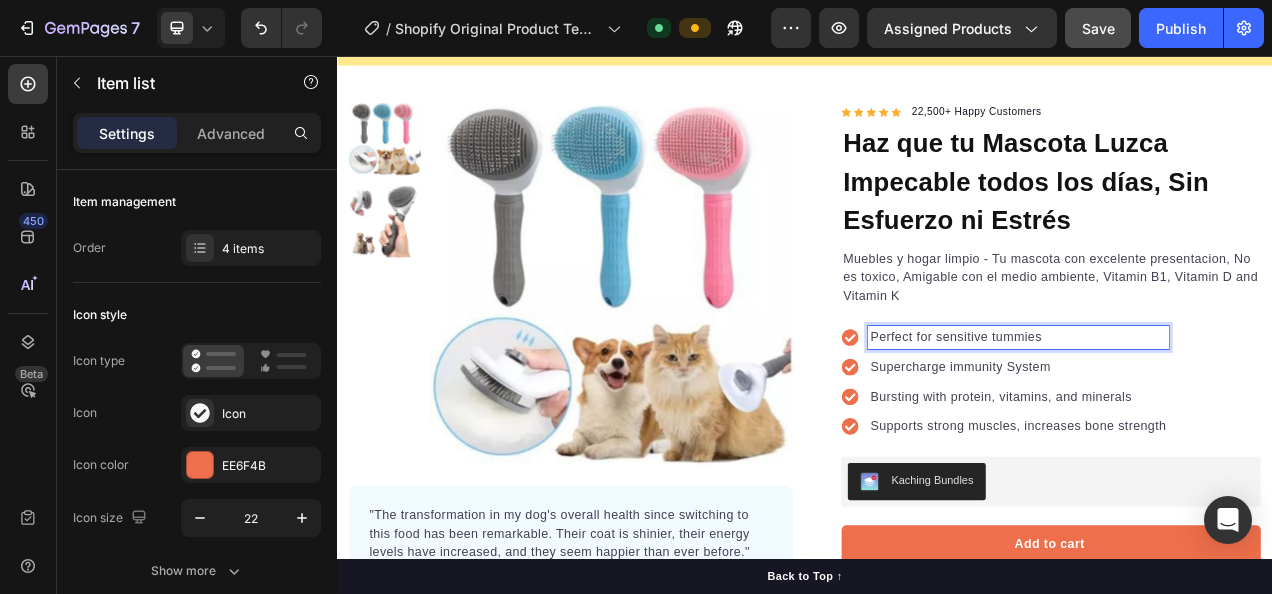 scroll, scrollTop: 86, scrollLeft: 0, axis: vertical 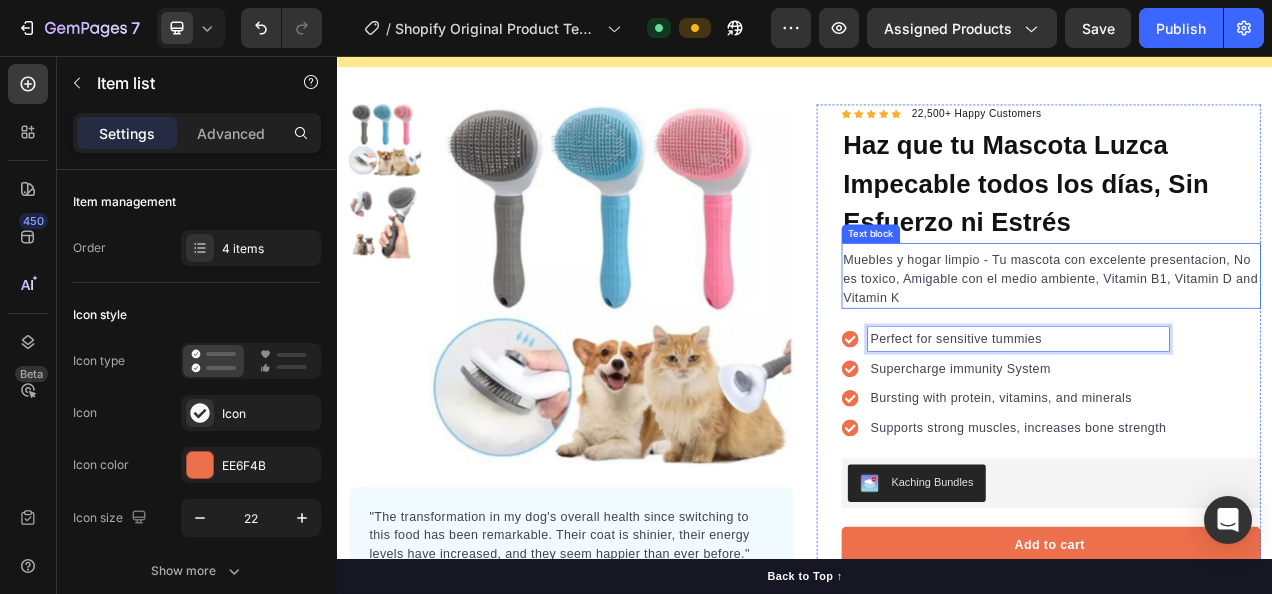 click on "Muebles y hogar limpio - Tu mascota con excelente presentacion, No es toxico, Amigable con el medio ambiente, Vitamin B1, Vitamin D and Vitamin K" at bounding box center (1253, 342) 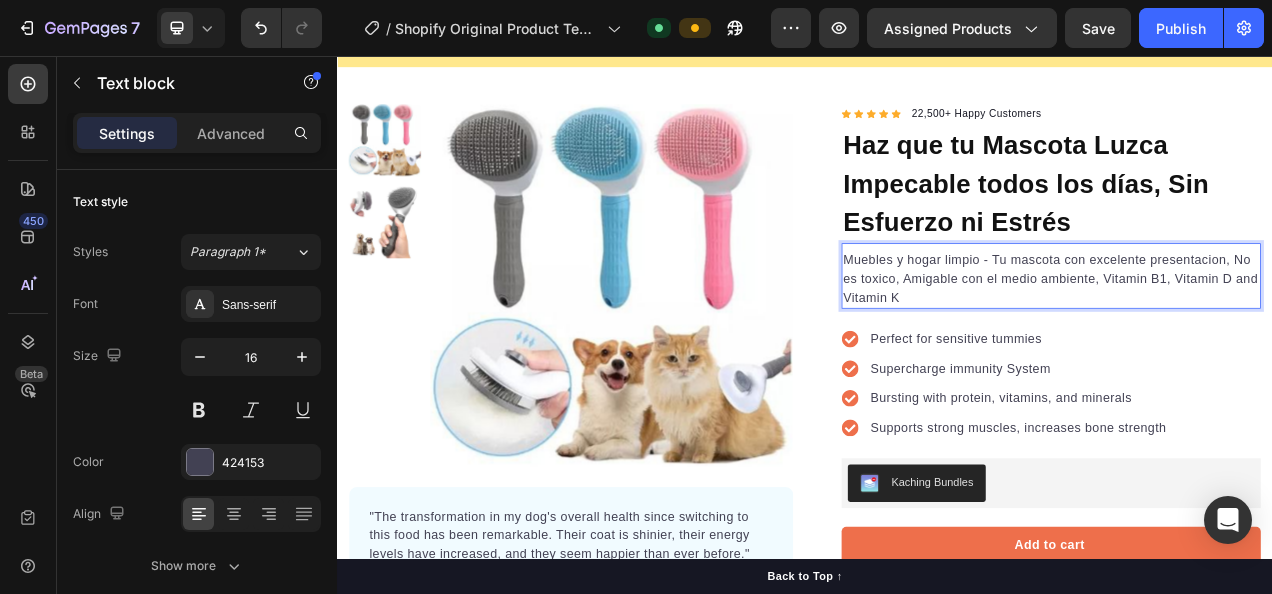 click on "Muebles y hogar limpio - Tu mascota con excelente presentacion, No es toxico, Amigable con el medio ambiente, Vitamin B1, Vitamin D and Vitamin K" at bounding box center (1253, 342) 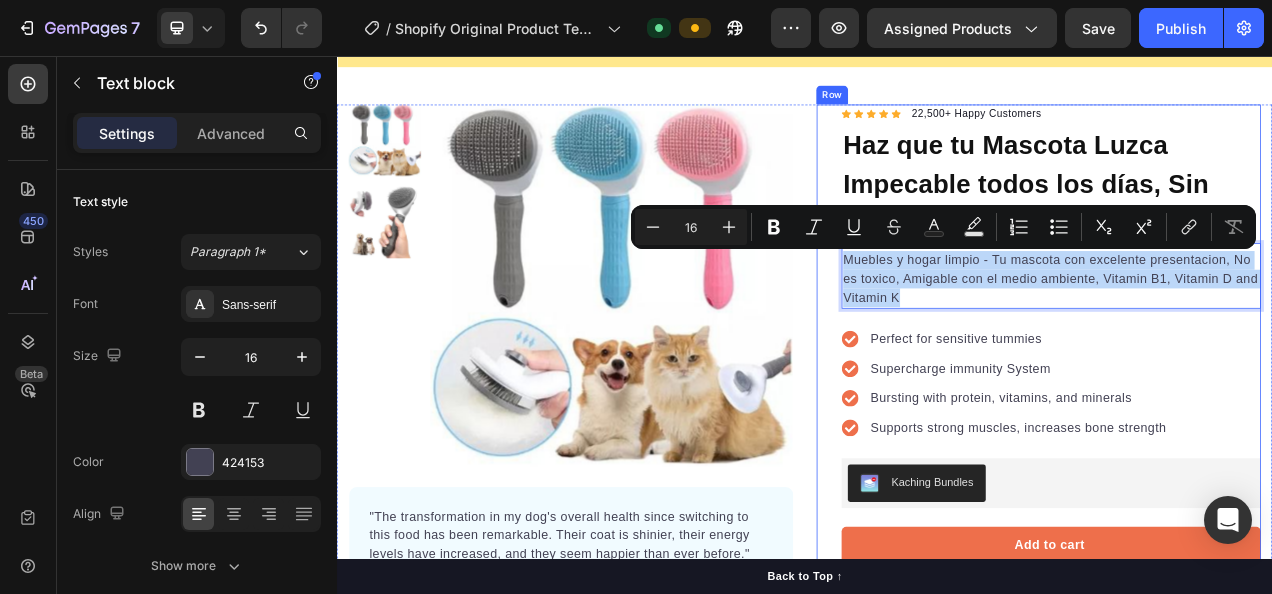 drag, startPoint x: 1101, startPoint y: 362, endPoint x: 973, endPoint y: 306, distance: 139.71399 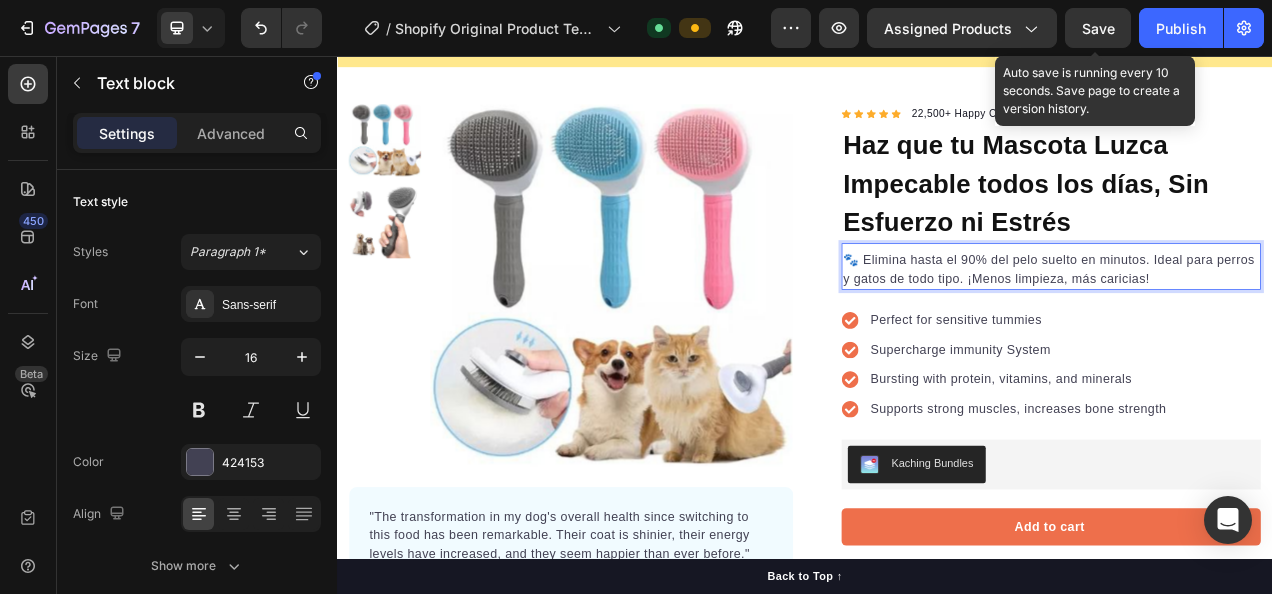 click on "Save" at bounding box center [1098, 28] 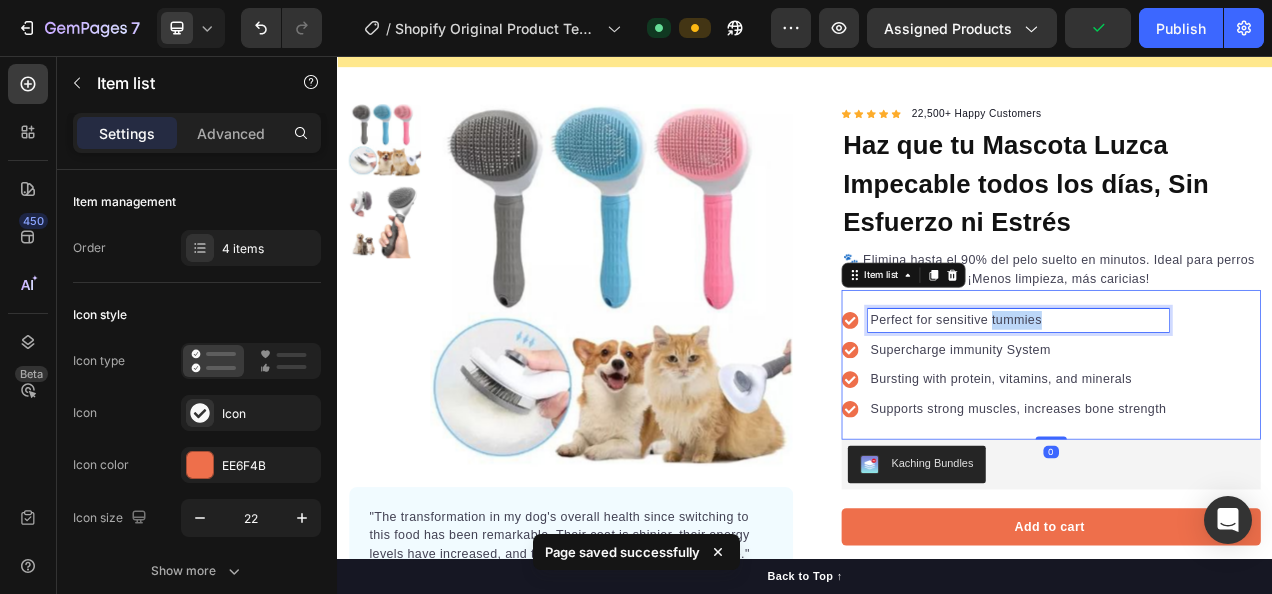 click on "Perfect for sensitive tummies" at bounding box center [1211, 395] 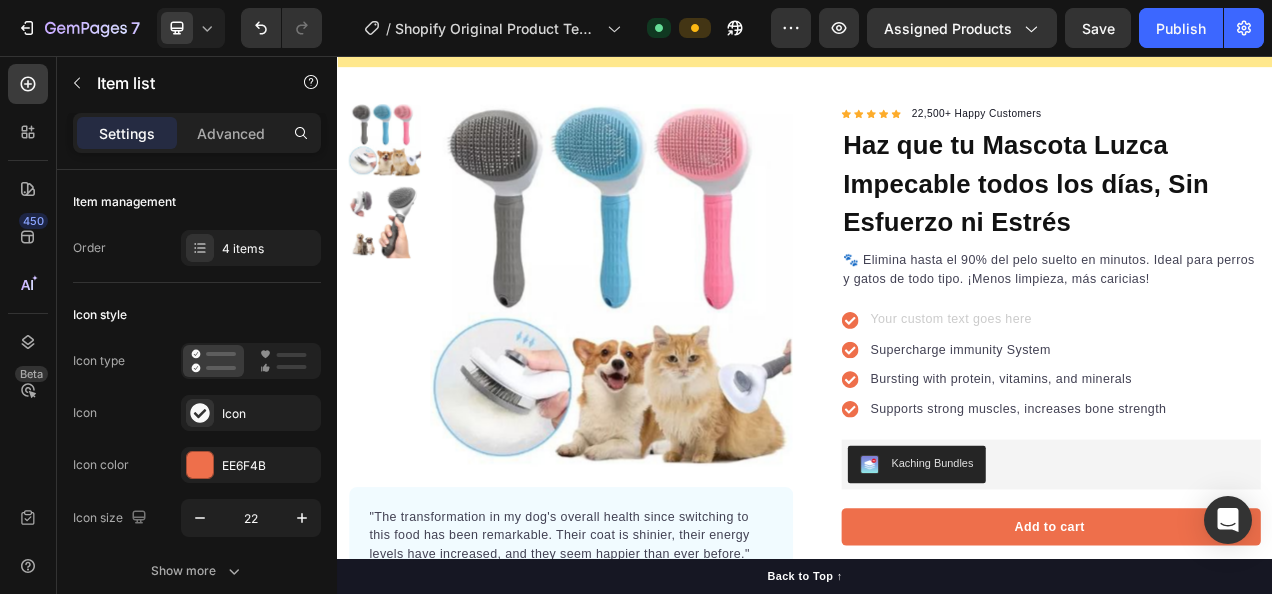 scroll, scrollTop: 77, scrollLeft: 0, axis: vertical 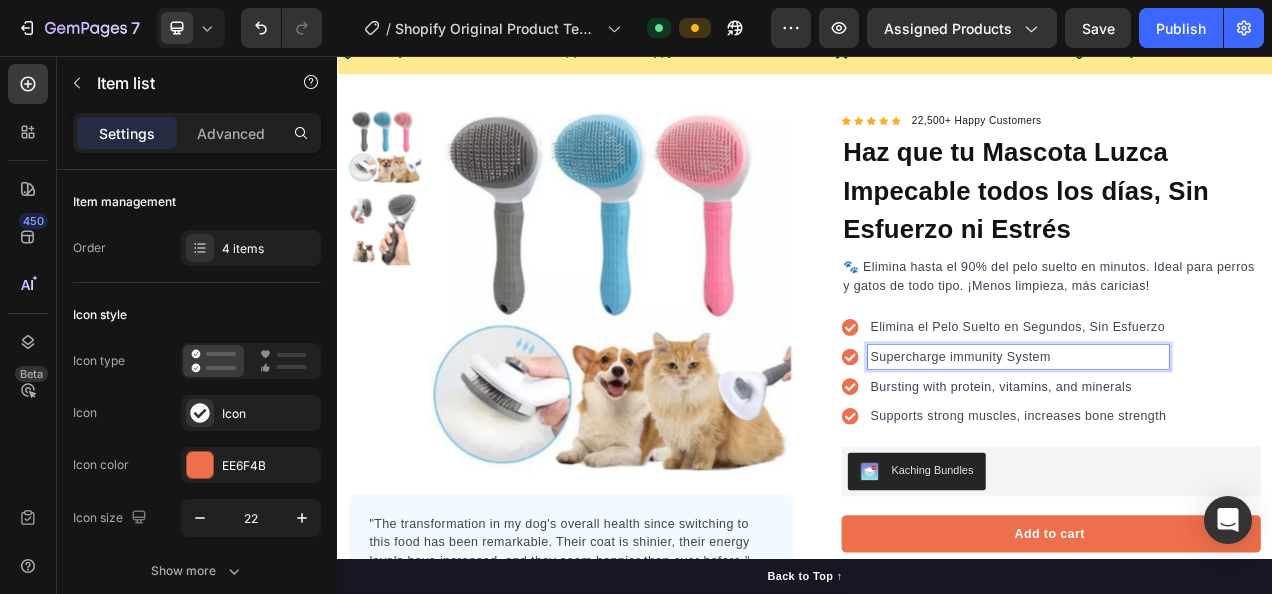 click on "Supercharge immunity System" at bounding box center [1211, 442] 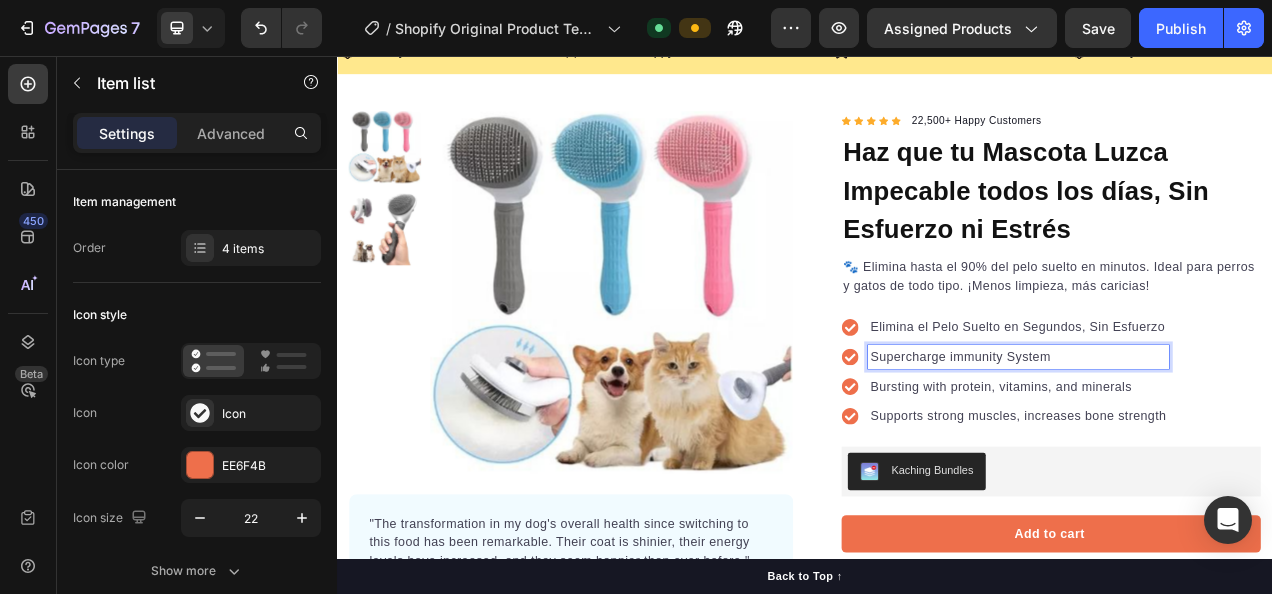 click on "Supercharge immunity System" at bounding box center (1211, 442) 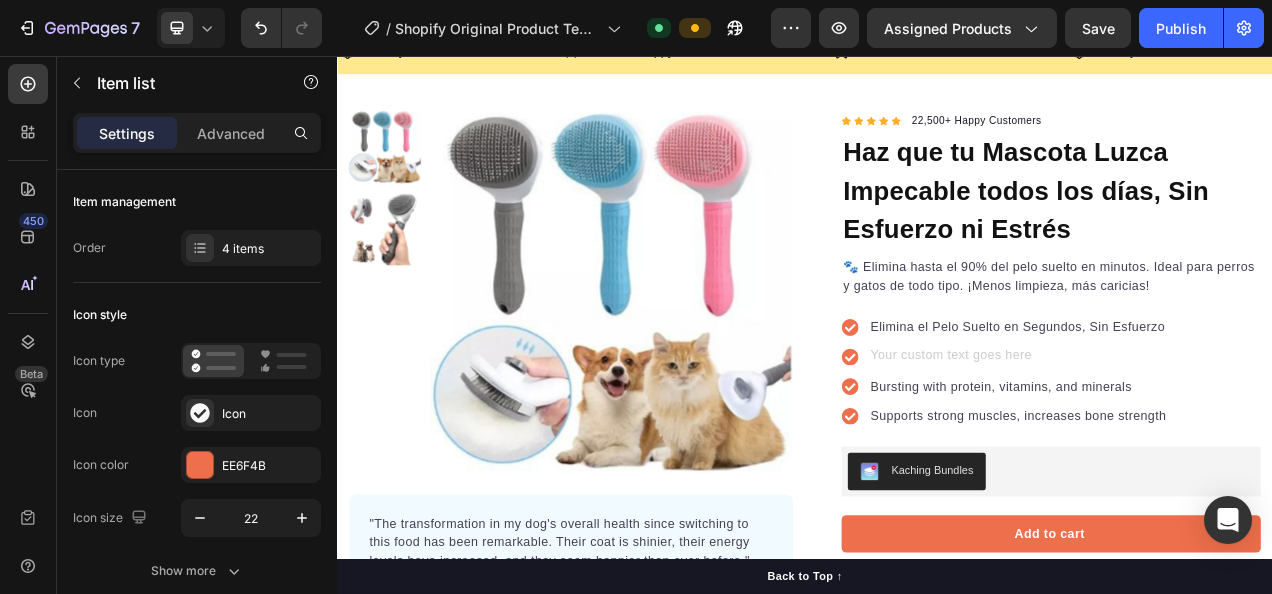 scroll, scrollTop: 68, scrollLeft: 0, axis: vertical 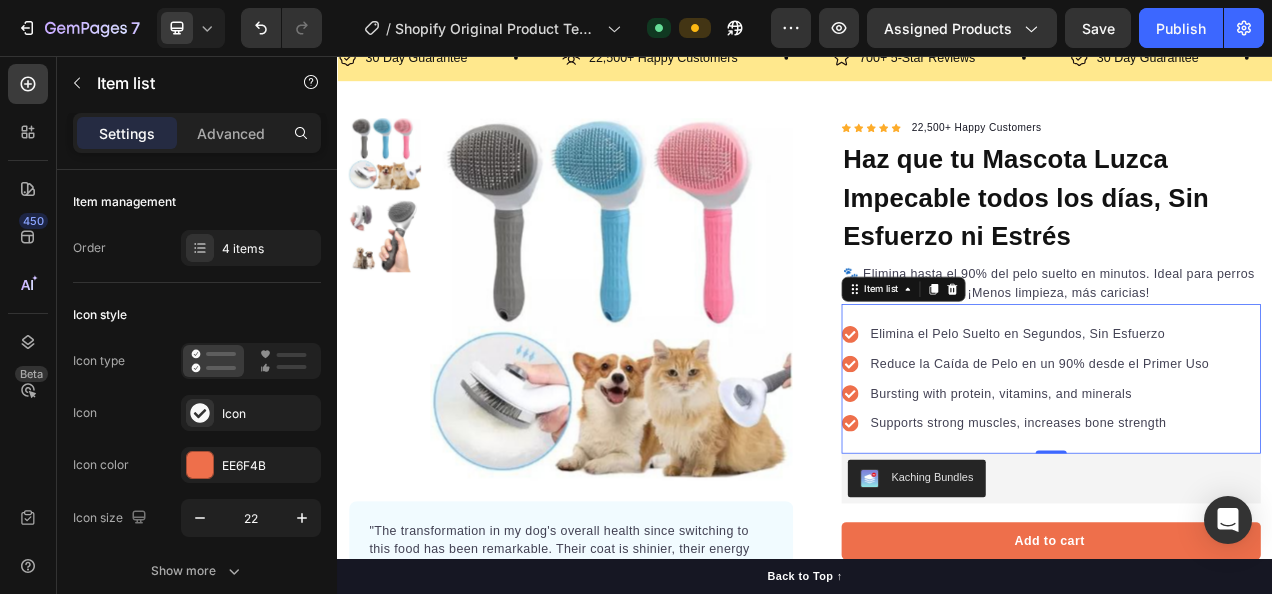 click on "Elimina el Pelo Suelto en Segundos, Sin Esfuerzo Reduce la Caída de Pelo en un 90% desde el Primer Uso Bursting with protein, vitamins, and minerals Supports strong muscles, increases bone strength" at bounding box center [1253, 470] 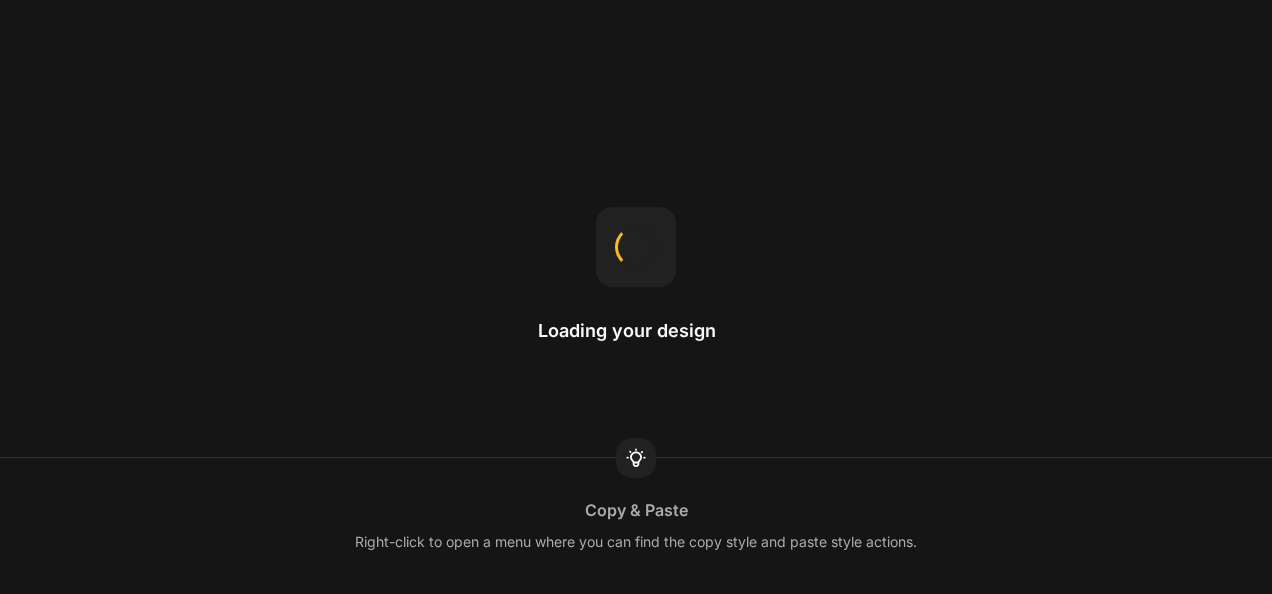 scroll, scrollTop: 0, scrollLeft: 0, axis: both 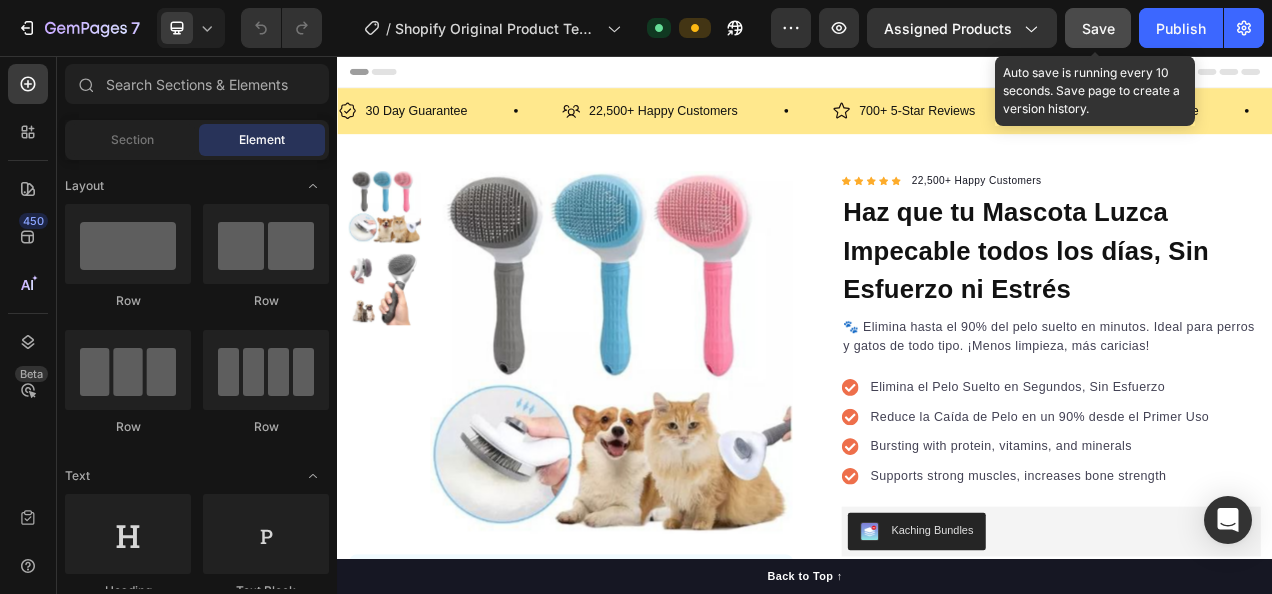 click on "Save" at bounding box center (1098, 28) 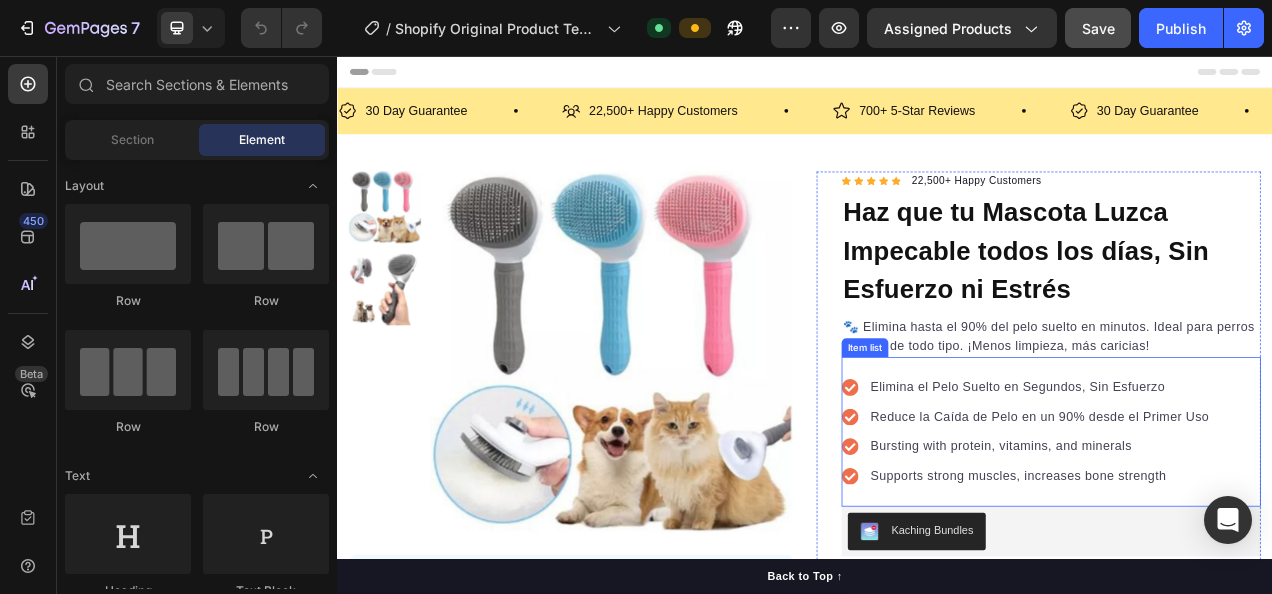 click on "Bursting with protein, vitamins, and minerals" at bounding box center [1238, 557] 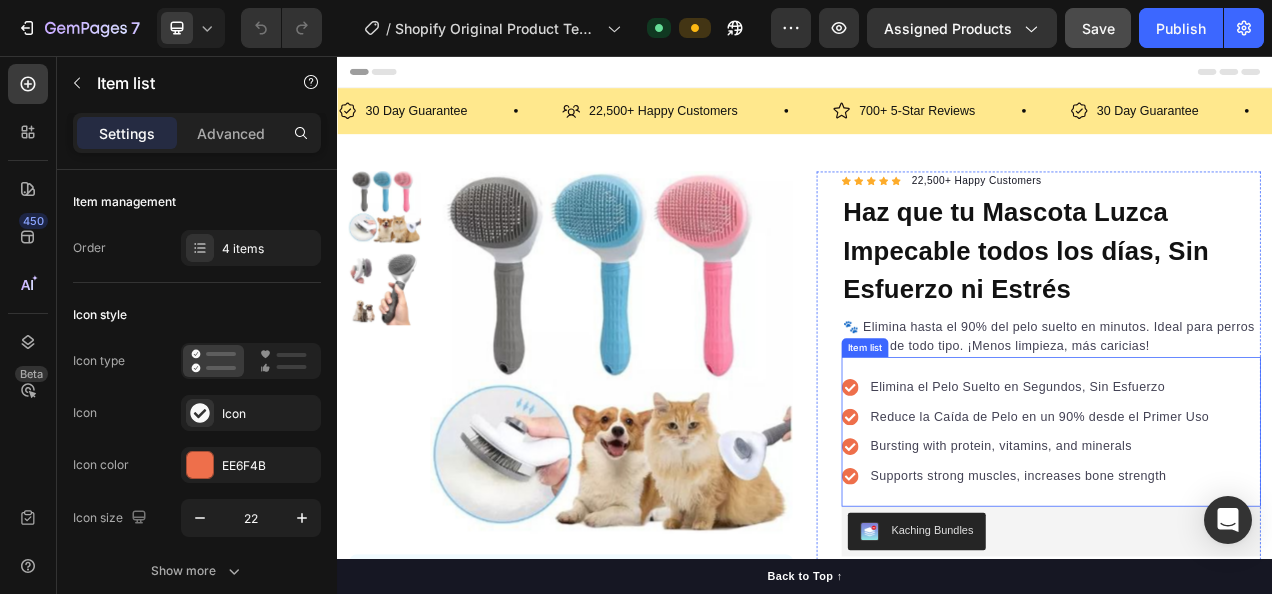click on "Bursting with protein, vitamins, and minerals" at bounding box center (1238, 557) 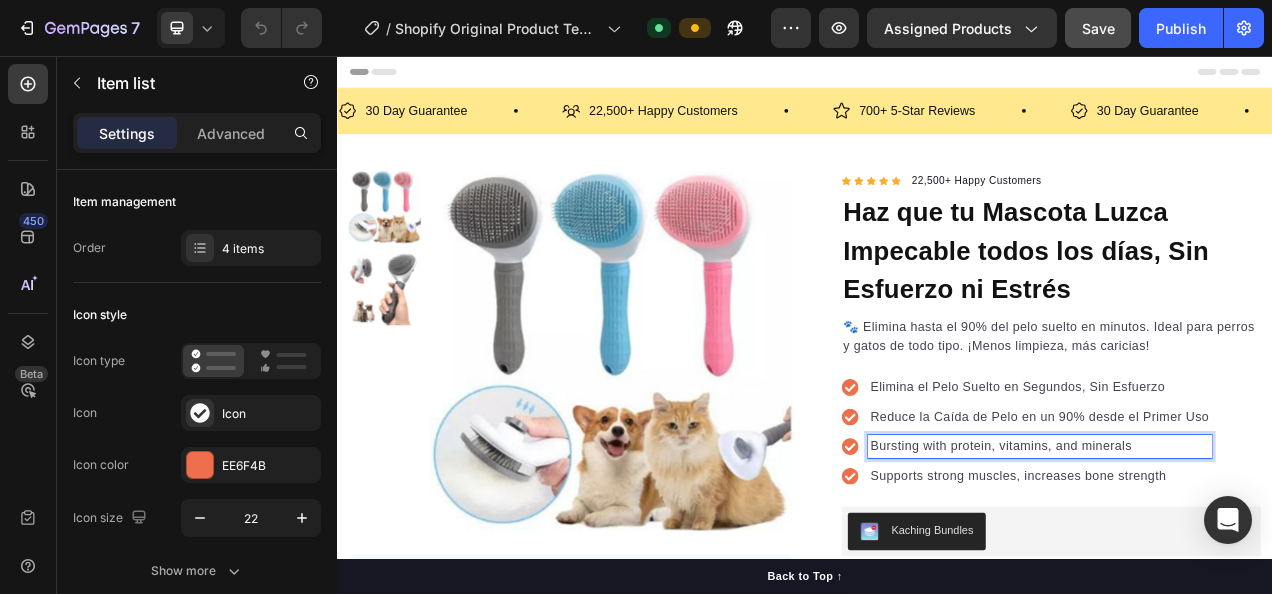 click on "Bursting with protein, vitamins, and minerals" at bounding box center [1238, 557] 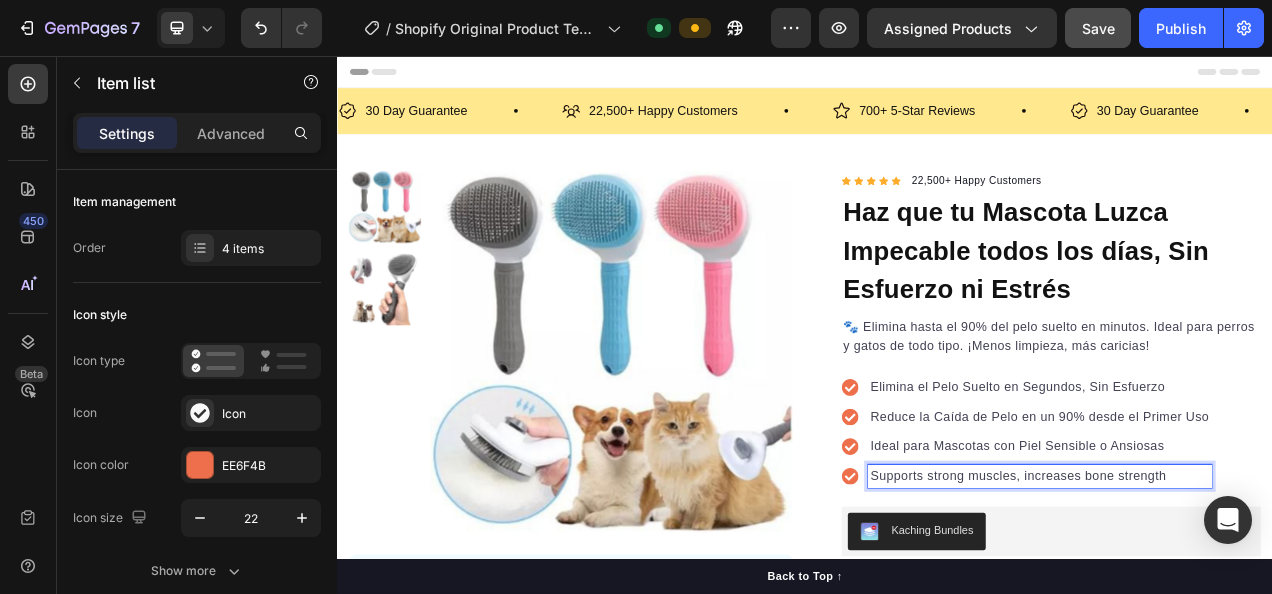 click on "Supports strong muscles, increases bone strength" at bounding box center (1238, 595) 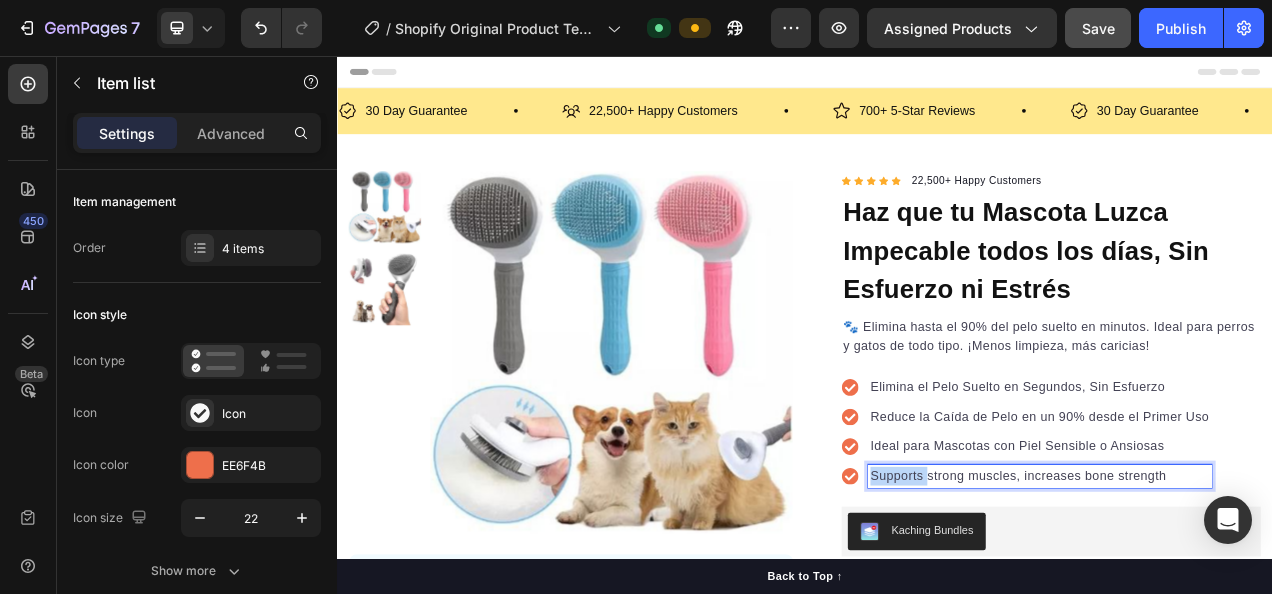 click on "Supports strong muscles, increases bone strength" at bounding box center (1238, 595) 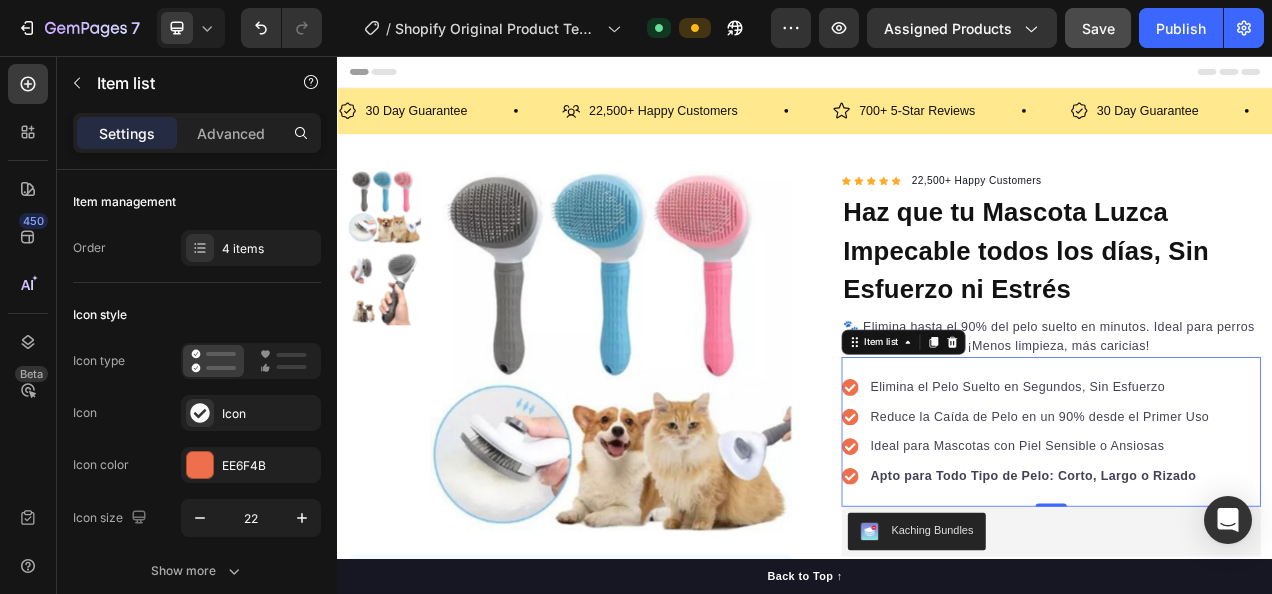 click on "Elimina el Pelo Suelto en Segundos, Sin Esfuerzo Reduce la Caída de Pelo en un 90% desde el Primer Uso Ideal para Mascotas con Piel Sensible o Ansiosas Apto para Todo Tipo de Pelo: Corto, Largo o Rizado" at bounding box center (1253, 538) 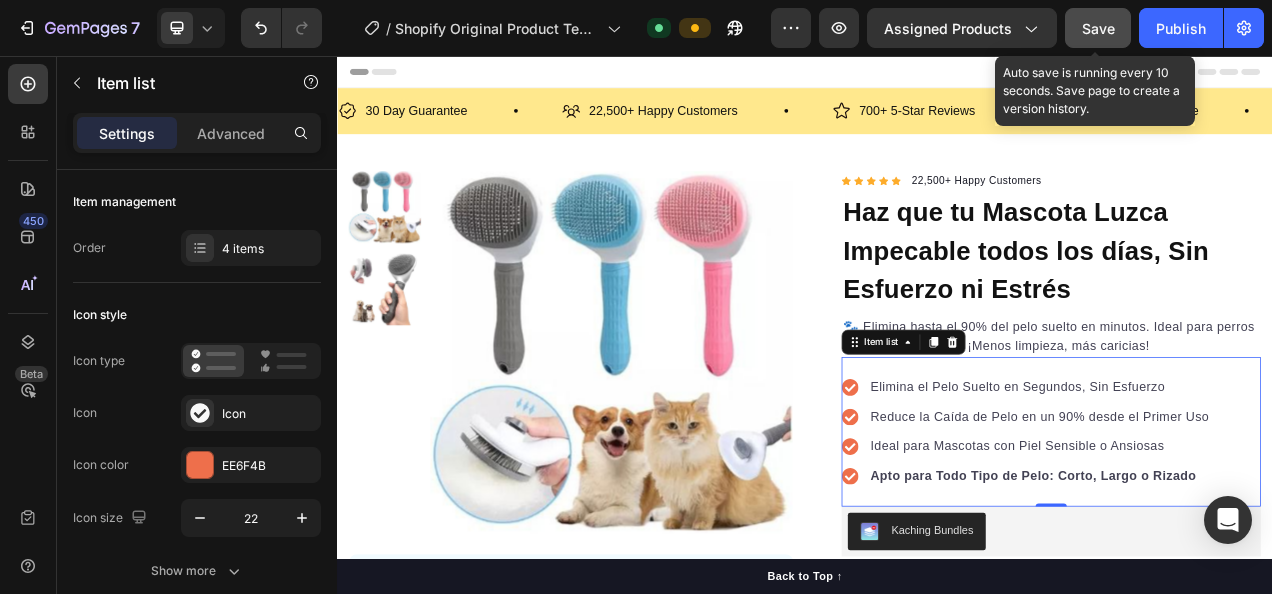click on "Save" 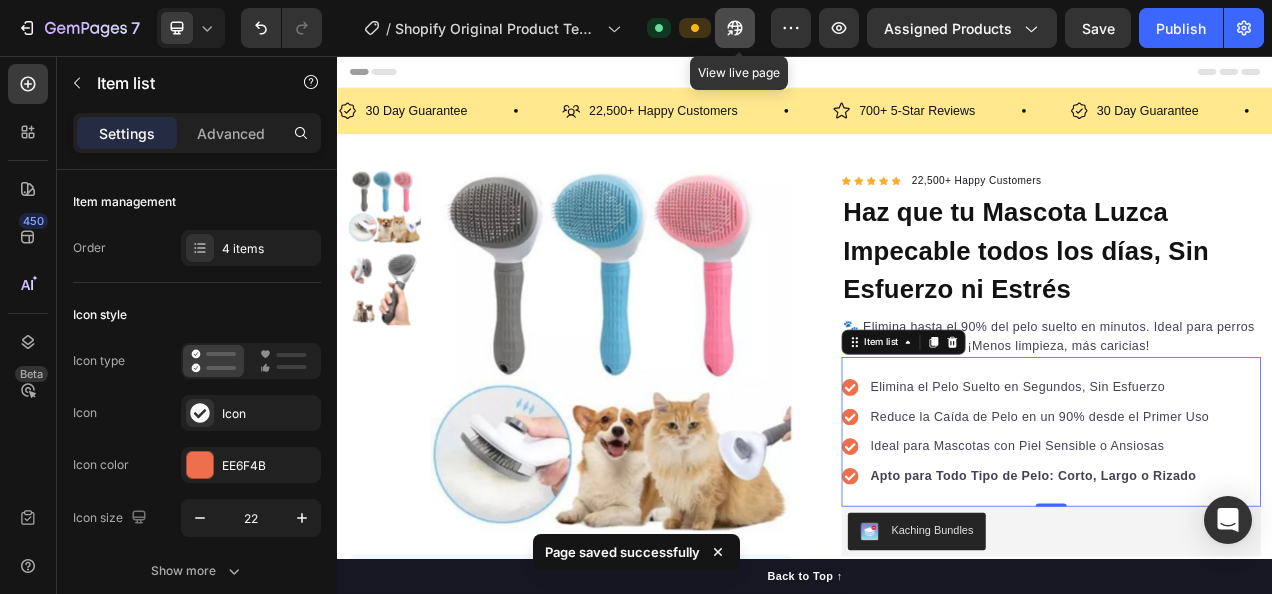 click 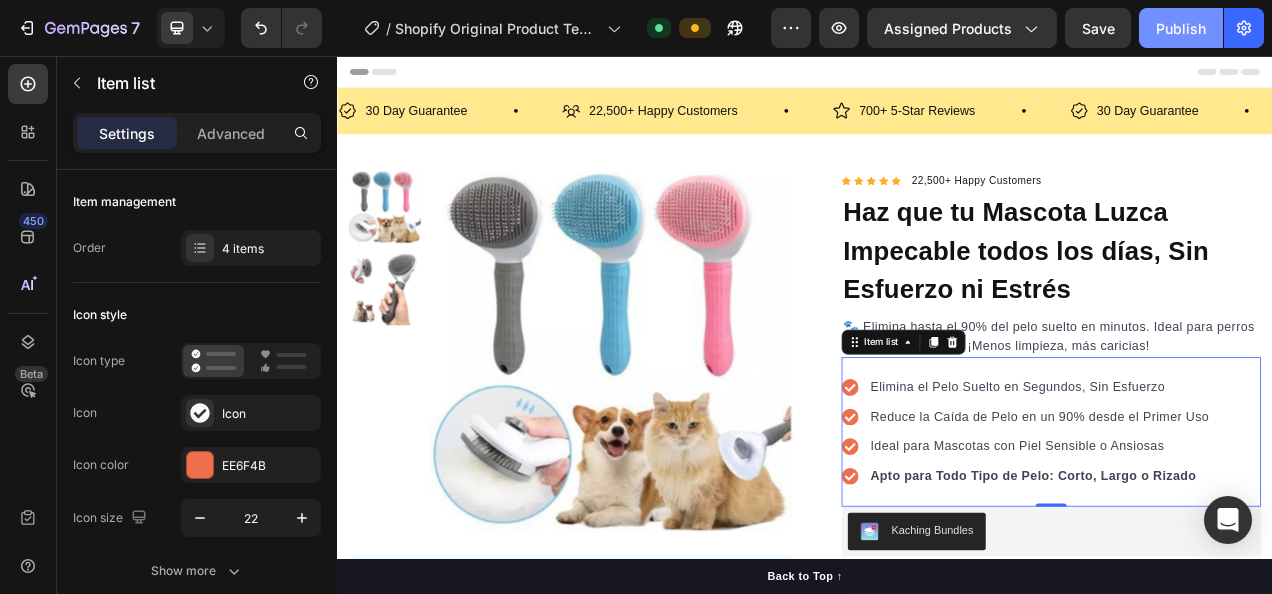 click on "Publish" at bounding box center [1181, 28] 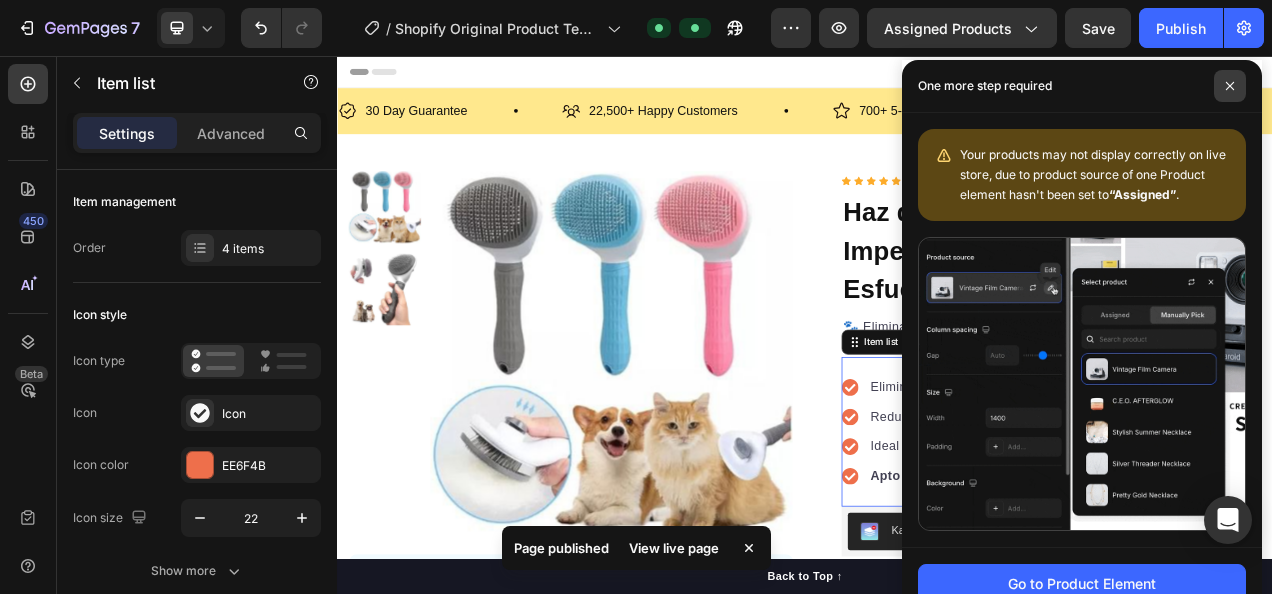 click 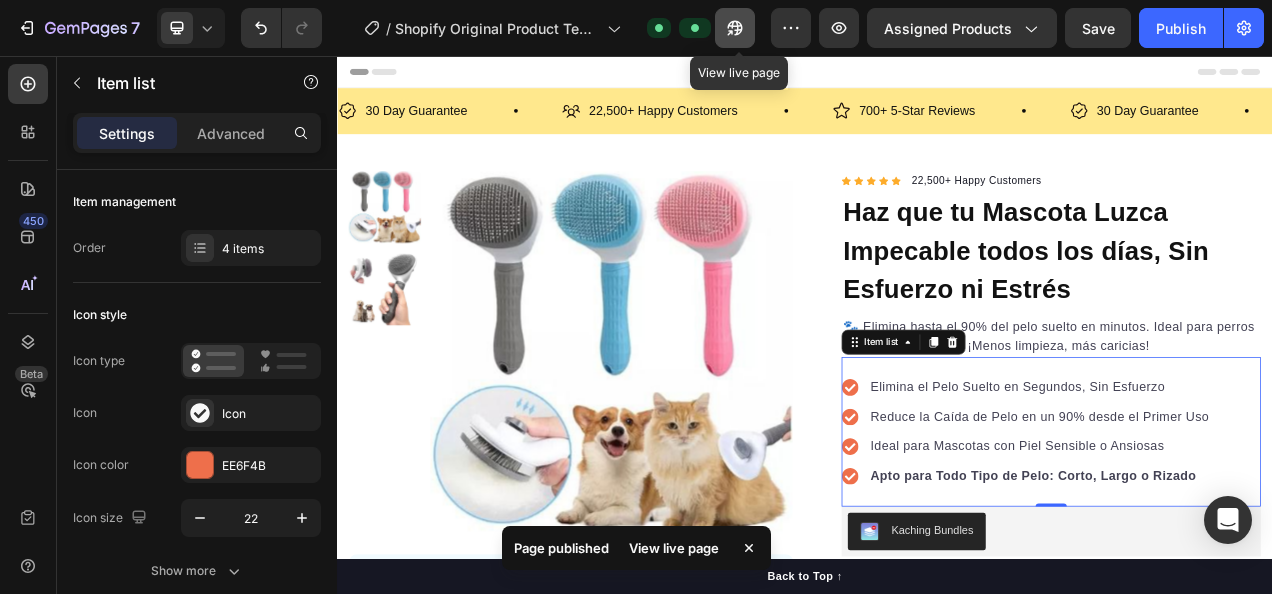 click 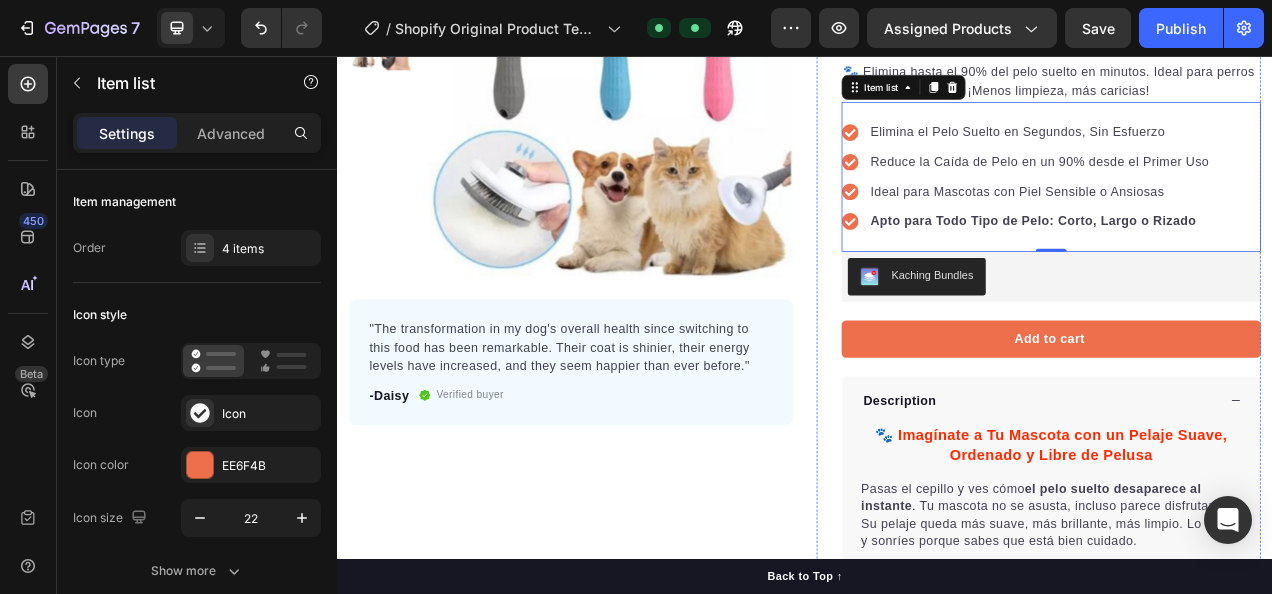 scroll, scrollTop: 344, scrollLeft: 0, axis: vertical 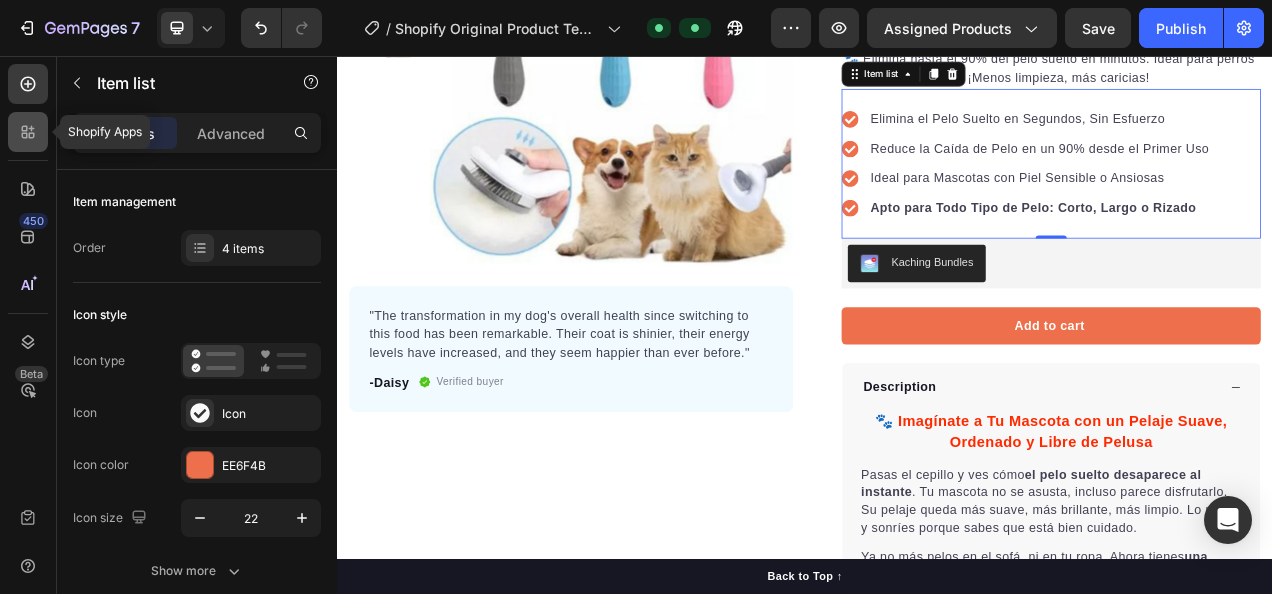 click 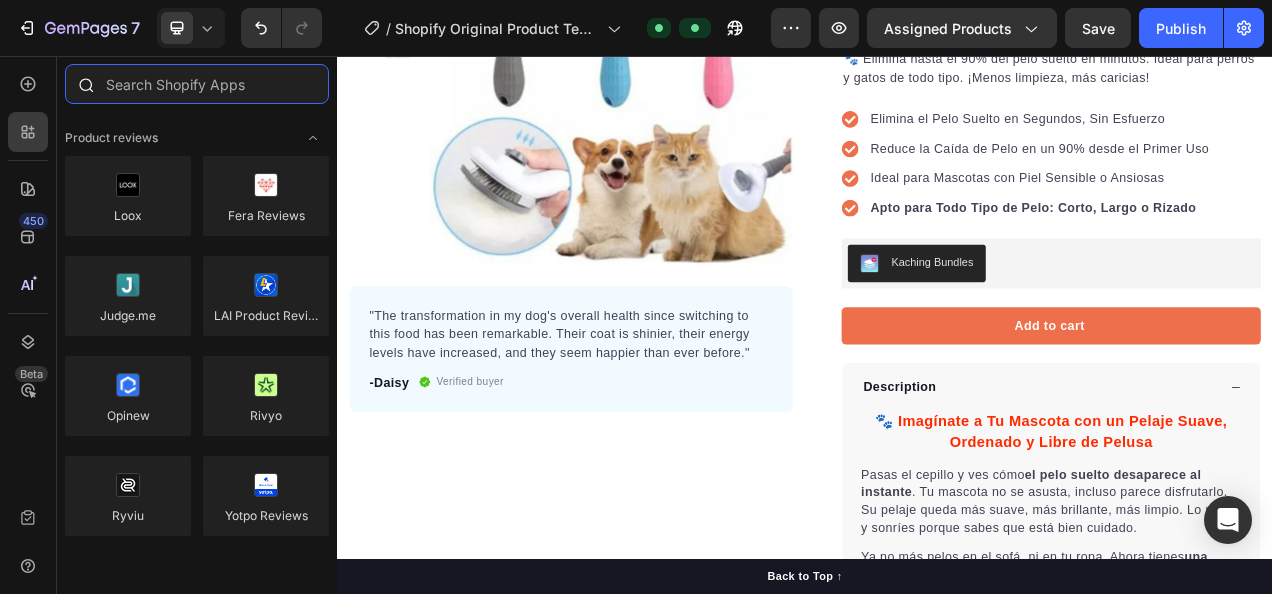 click at bounding box center (197, 84) 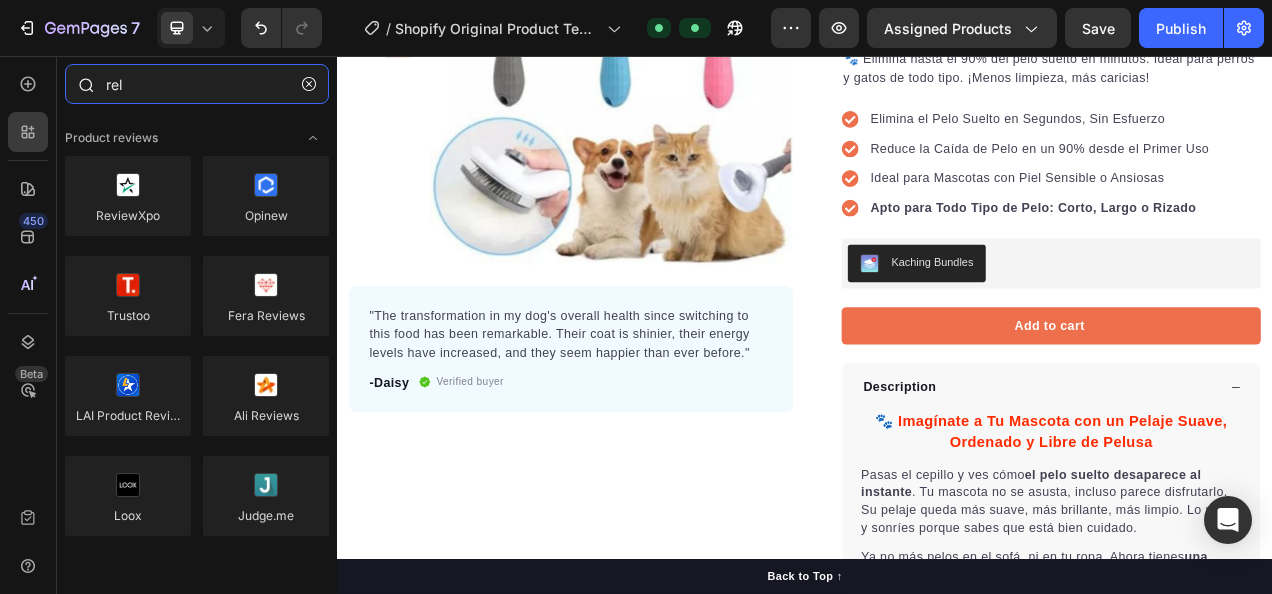 type on "rele" 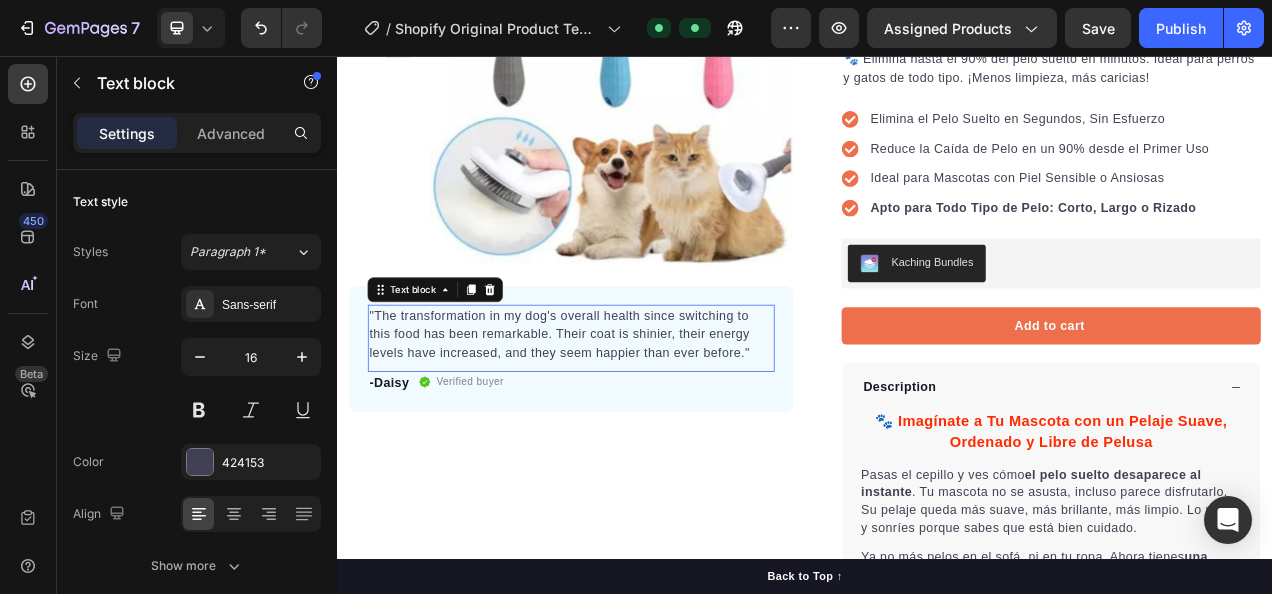 click on ""The transformation in my dog's overall health since switching to this food has been remarkable. Their coat is shinier, their energy levels have increased, and they seem happier than ever before."" at bounding box center [637, 413] 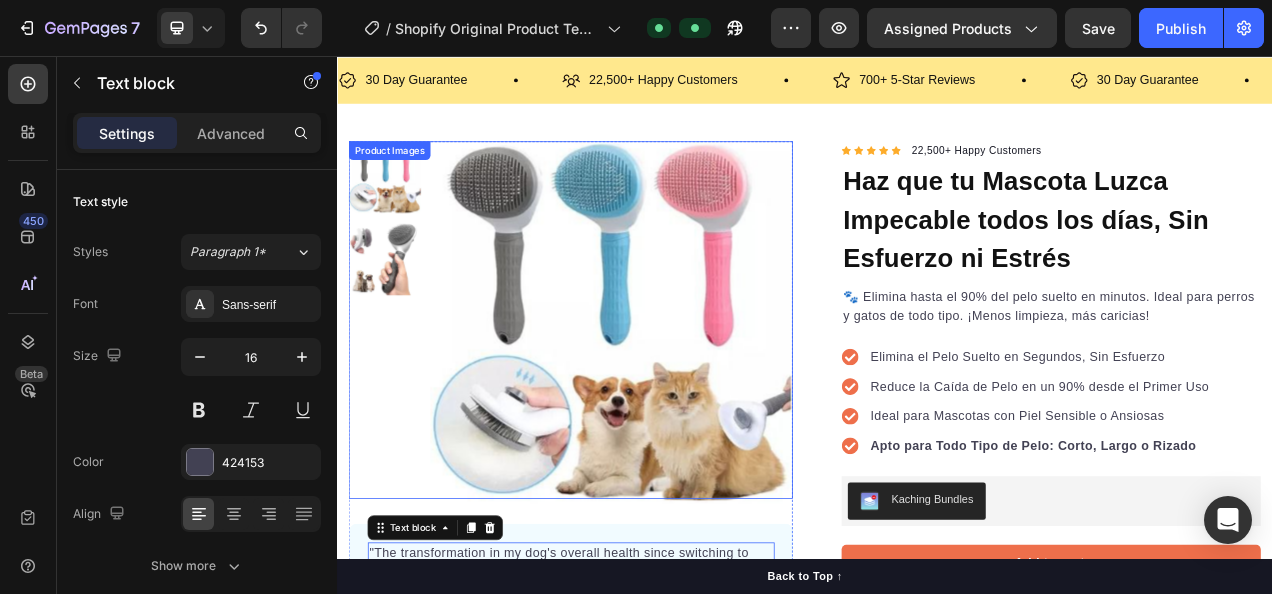 scroll, scrollTop: 36, scrollLeft: 0, axis: vertical 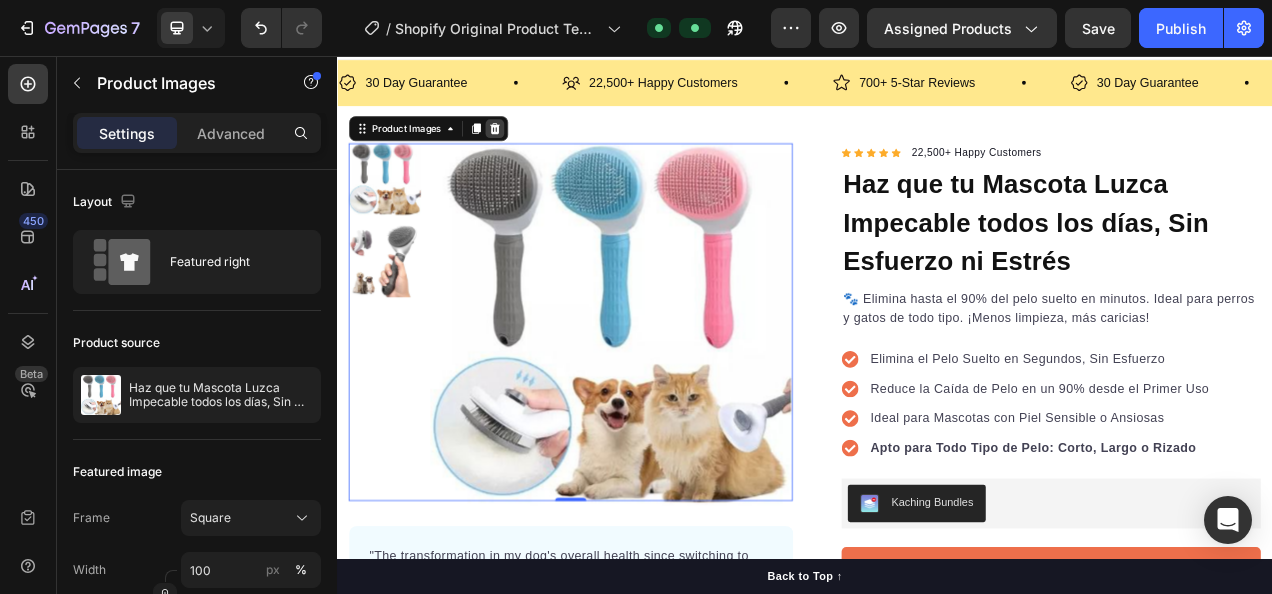 click 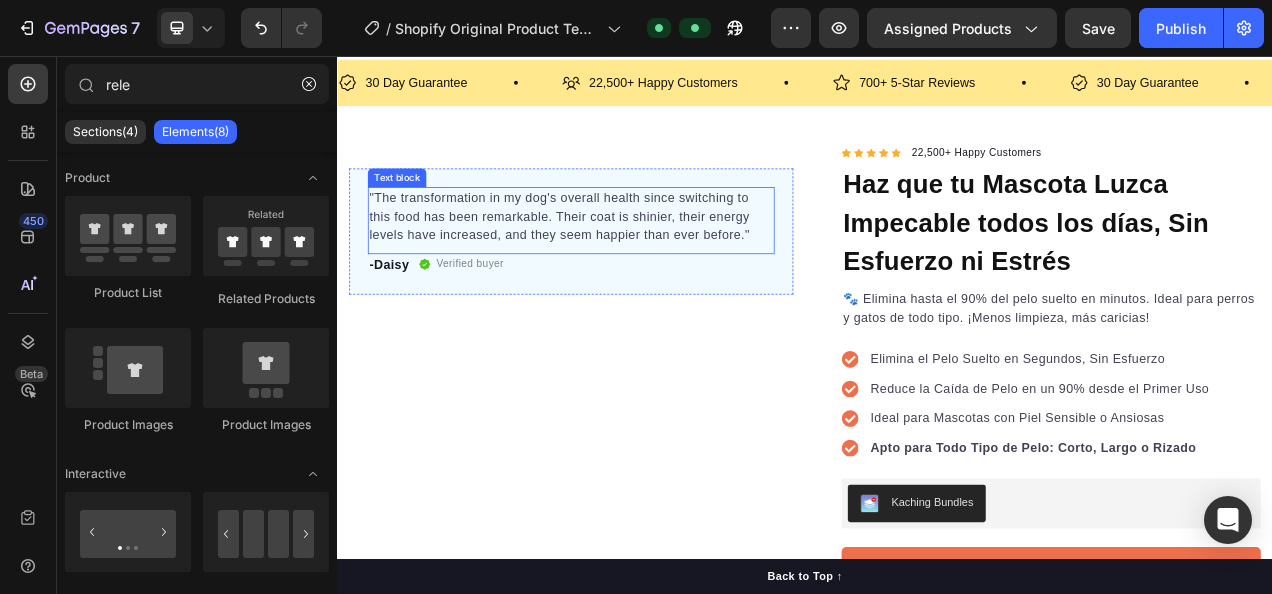 scroll, scrollTop: 0, scrollLeft: 0, axis: both 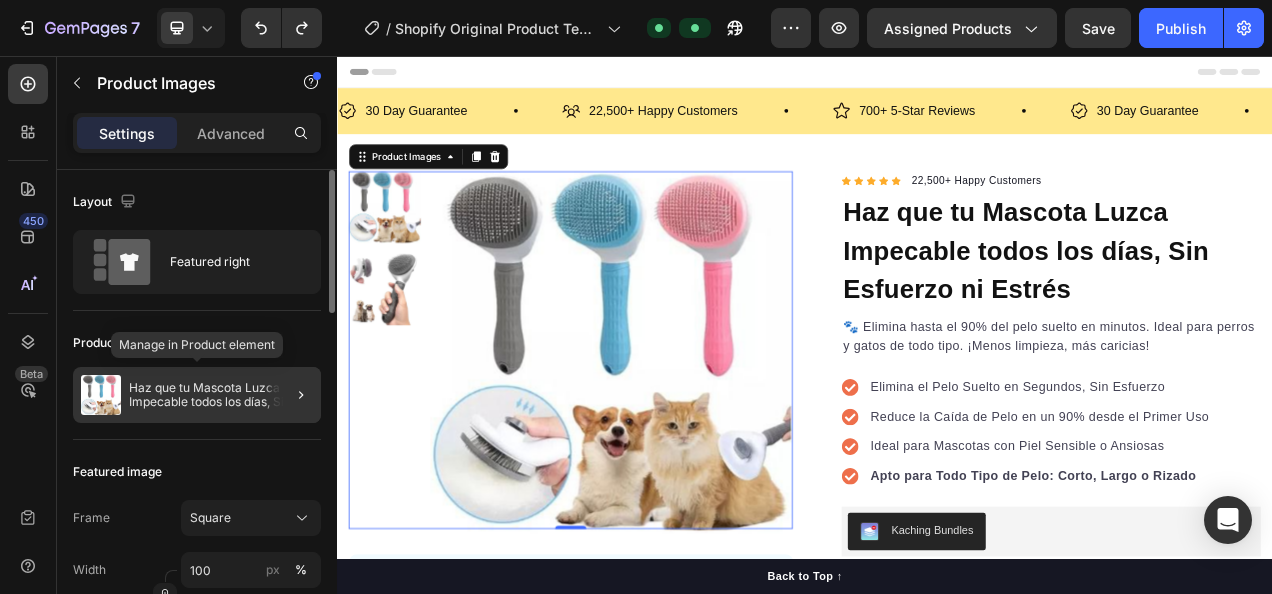 click on "Haz que tu Mascota Luzca Impecable todos los días, Sin Esfuerzo ni Estrés" at bounding box center (221, 395) 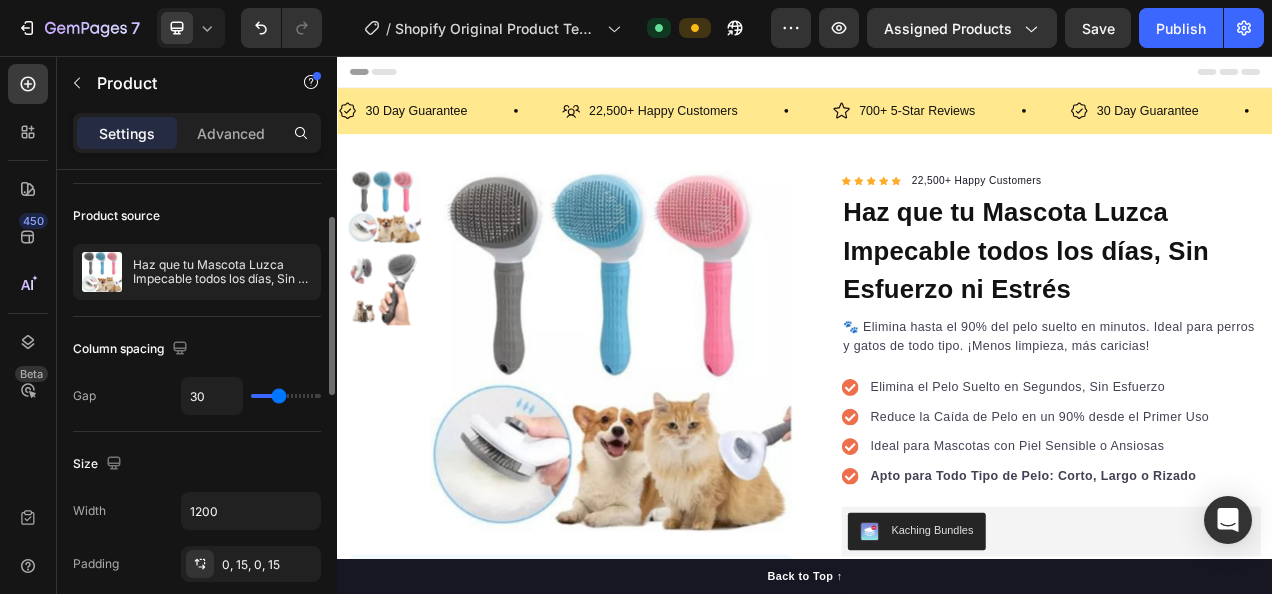 scroll, scrollTop: 126, scrollLeft: 0, axis: vertical 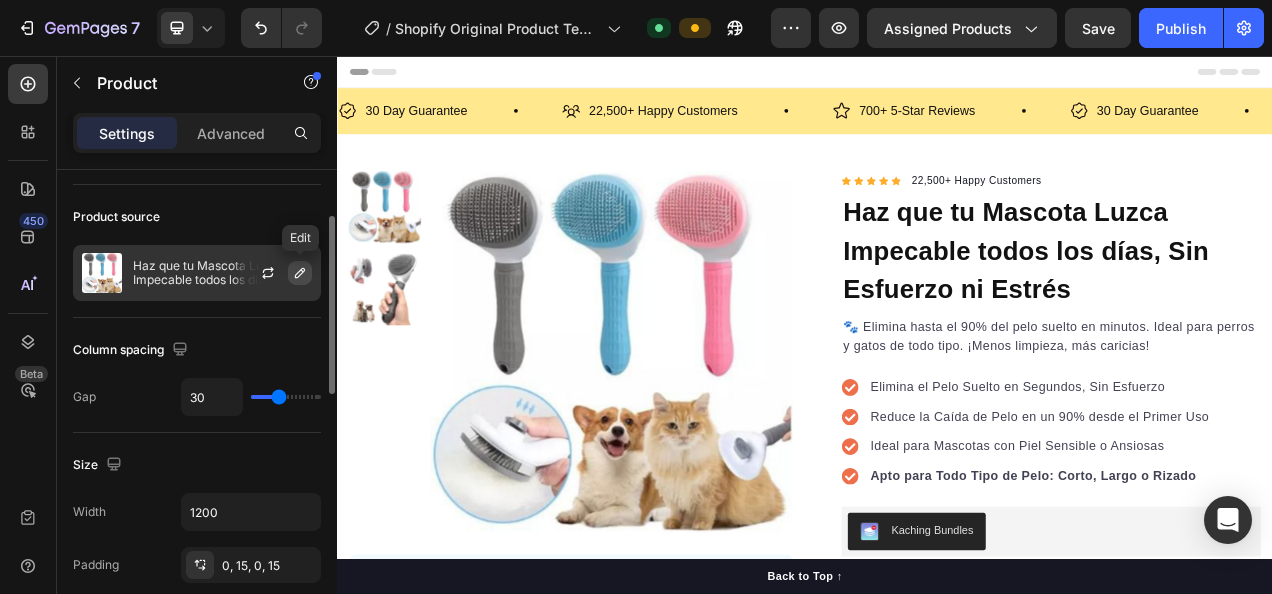 click 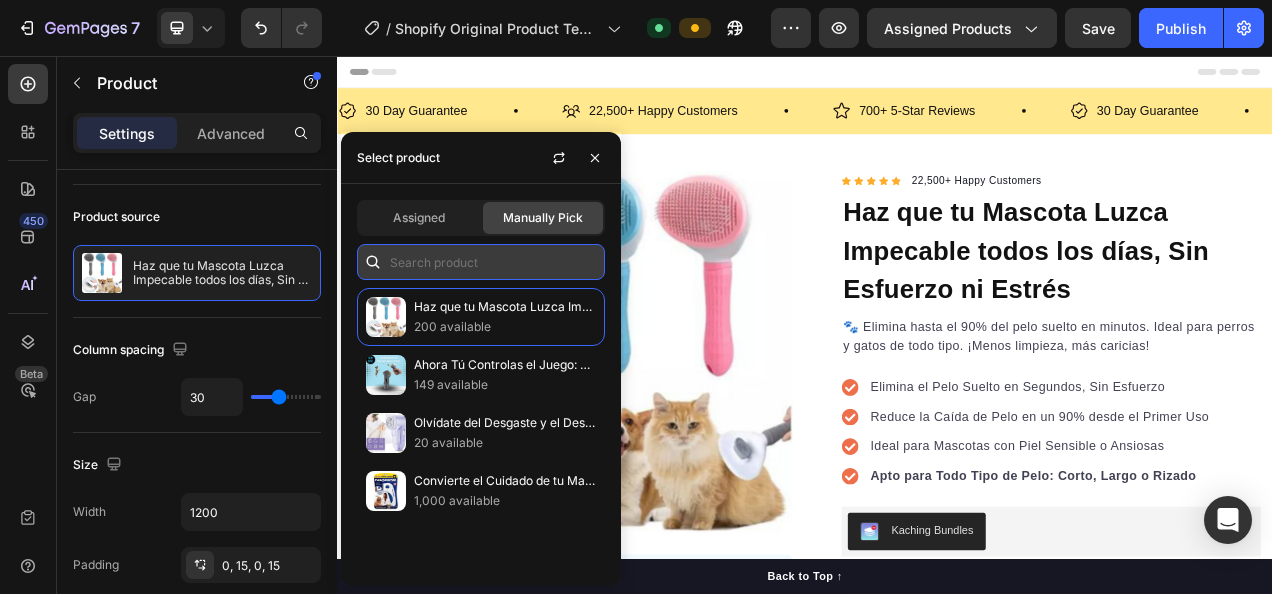 click at bounding box center [481, 262] 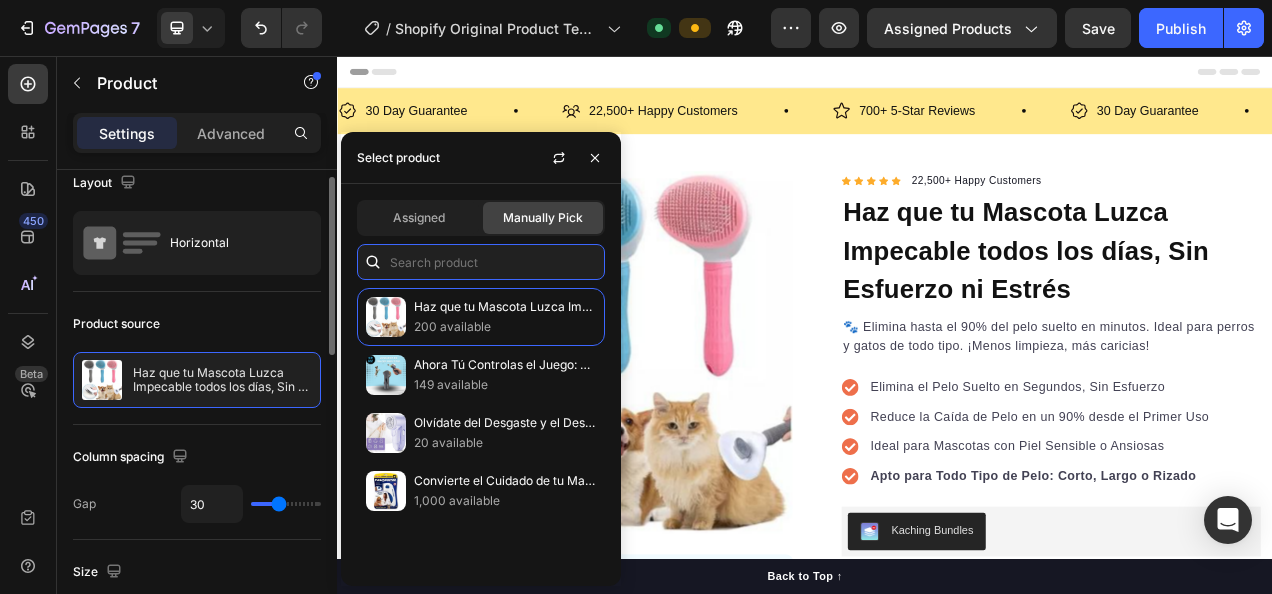 scroll, scrollTop: 0, scrollLeft: 0, axis: both 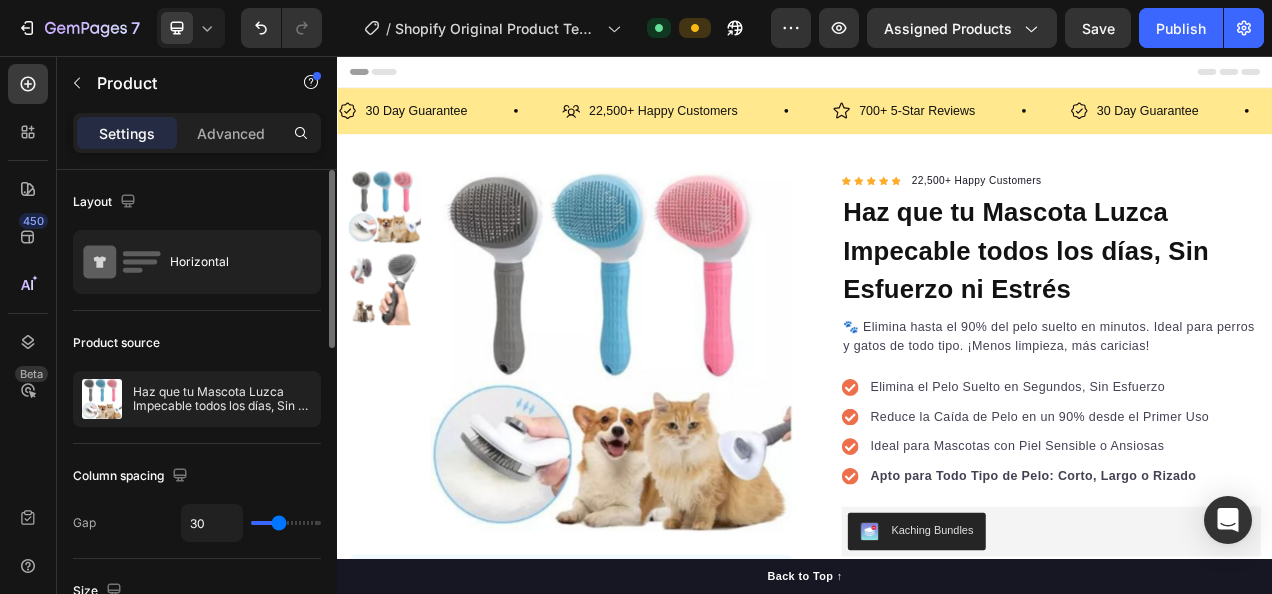 click on "Horizontal" at bounding box center [231, 262] 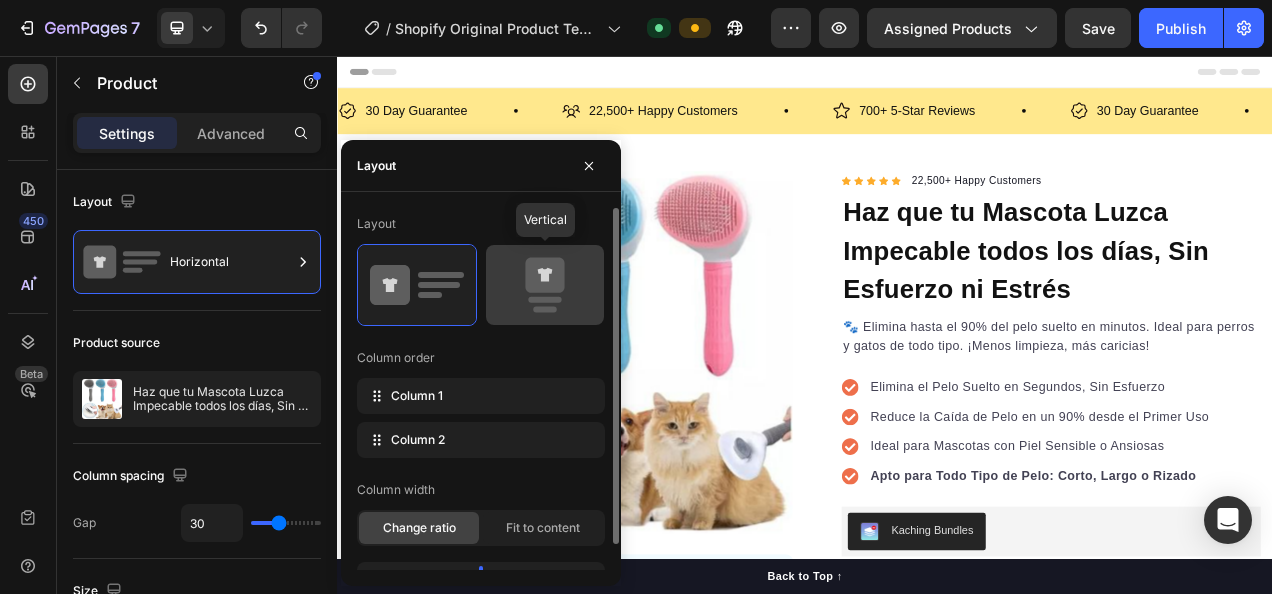 click 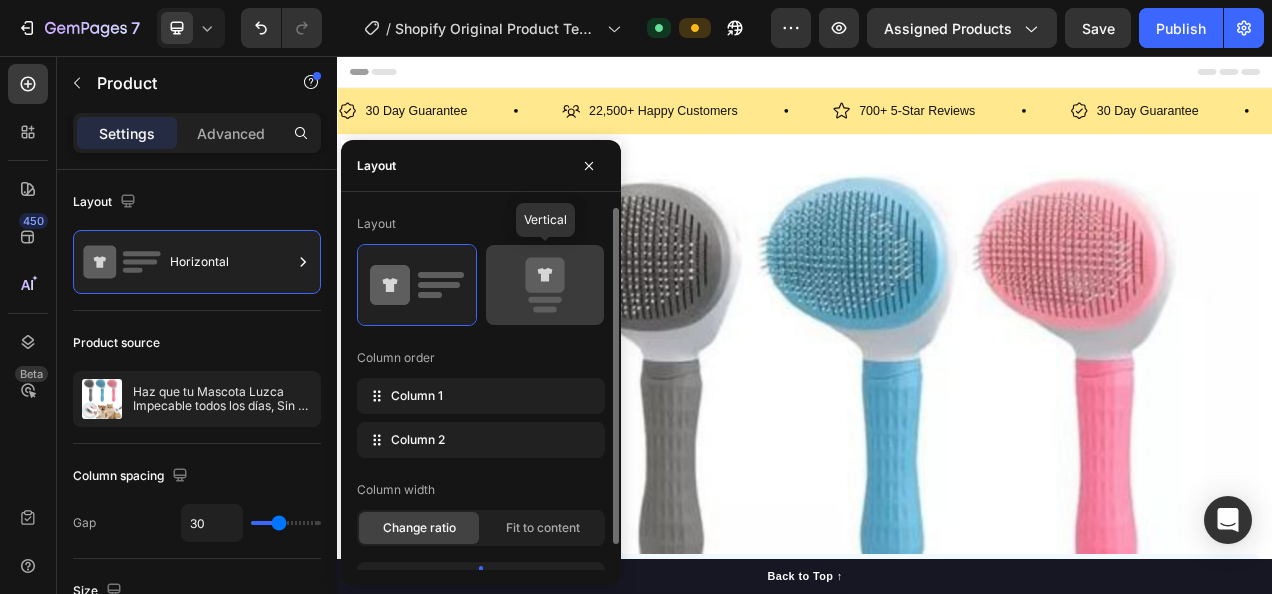 type on "0" 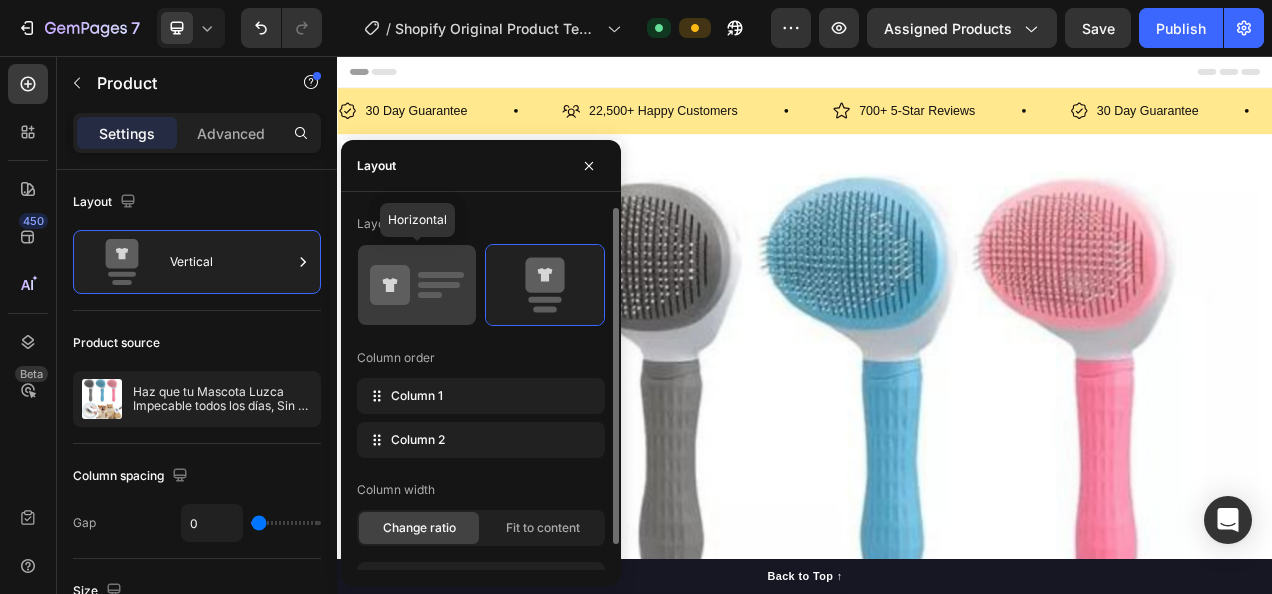click 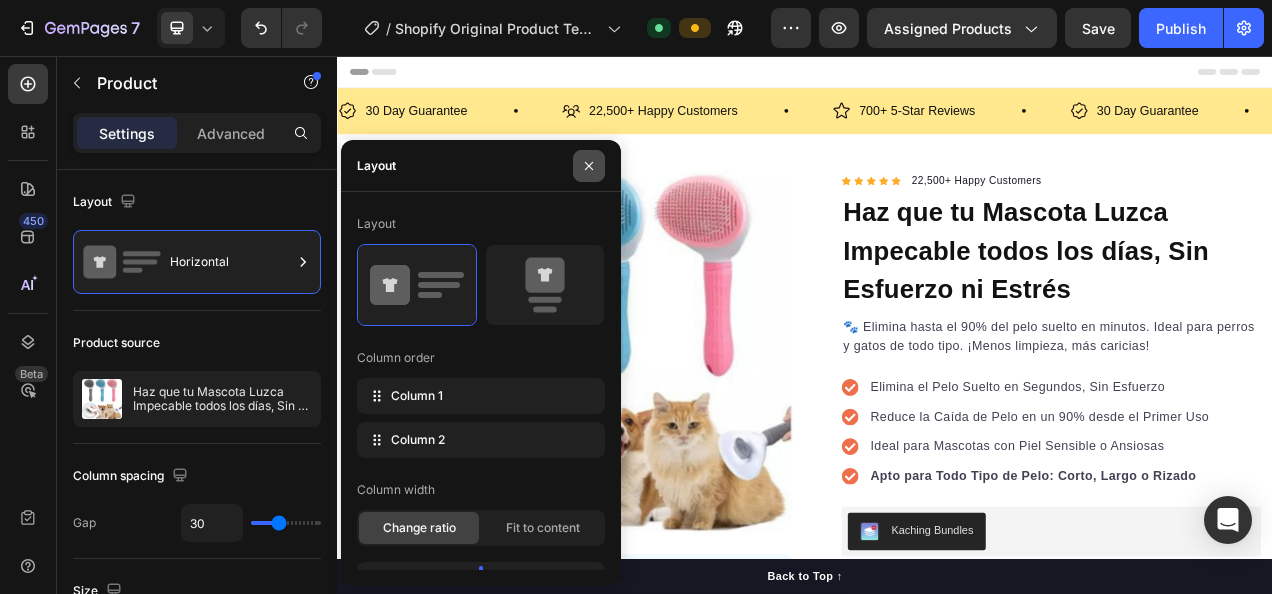 click at bounding box center (589, 166) 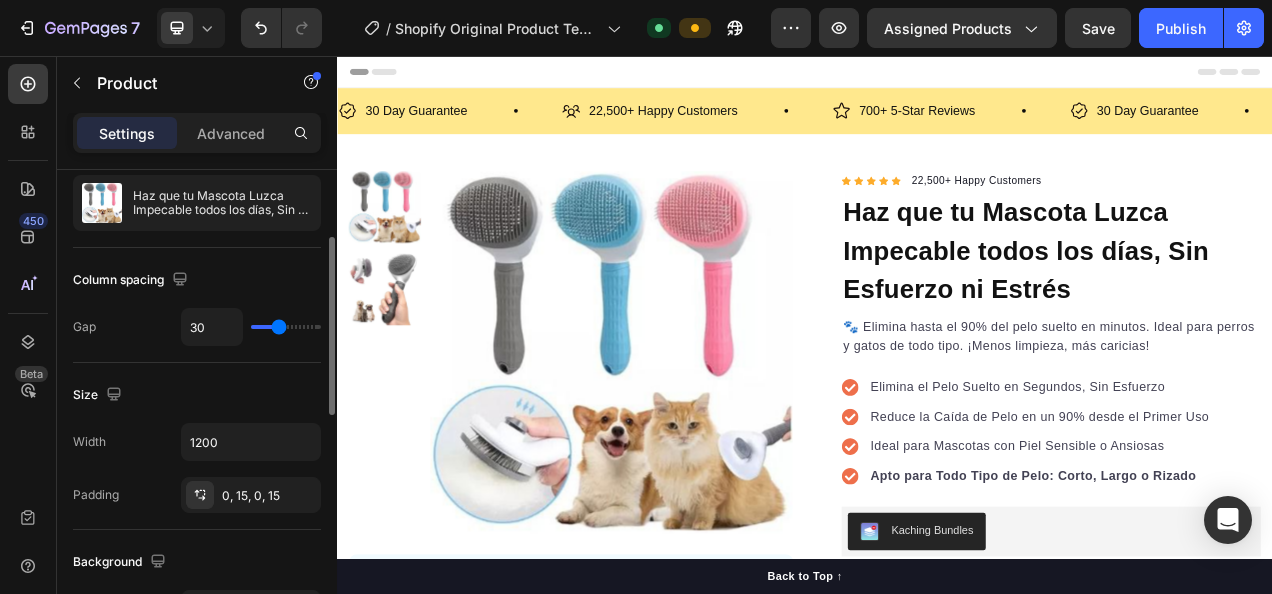 scroll, scrollTop: 199, scrollLeft: 0, axis: vertical 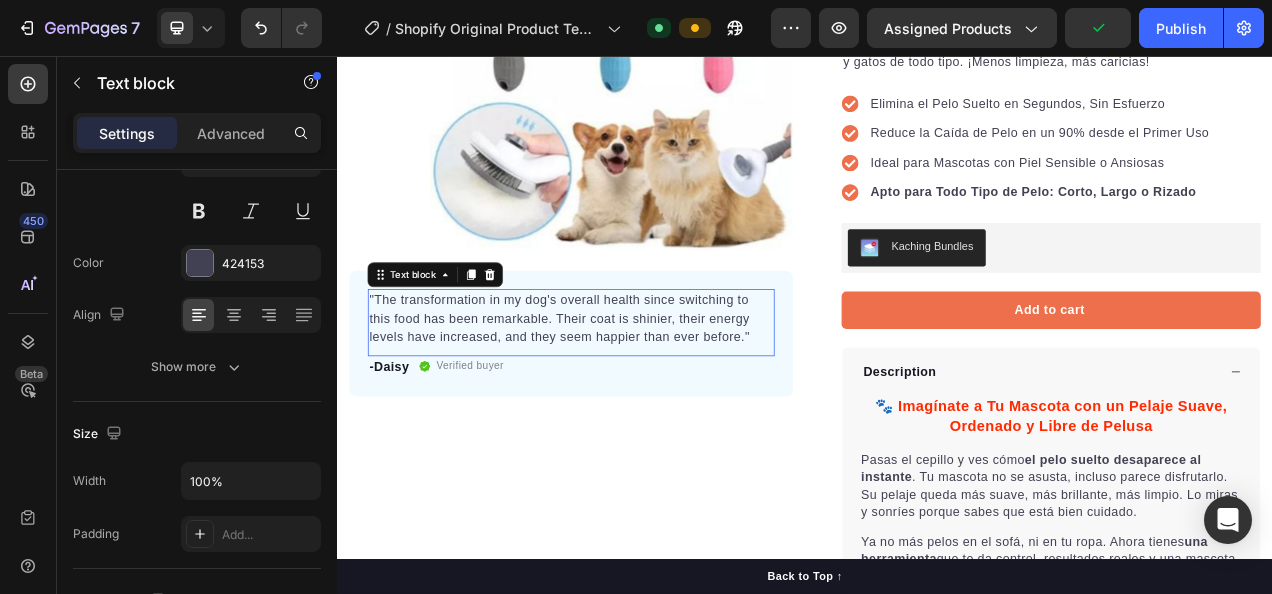 click on ""The transformation in my dog's overall health since switching to this food has been remarkable. Their coat is shinier, their energy levels have increased, and they seem happier than ever before."" at bounding box center (637, 393) 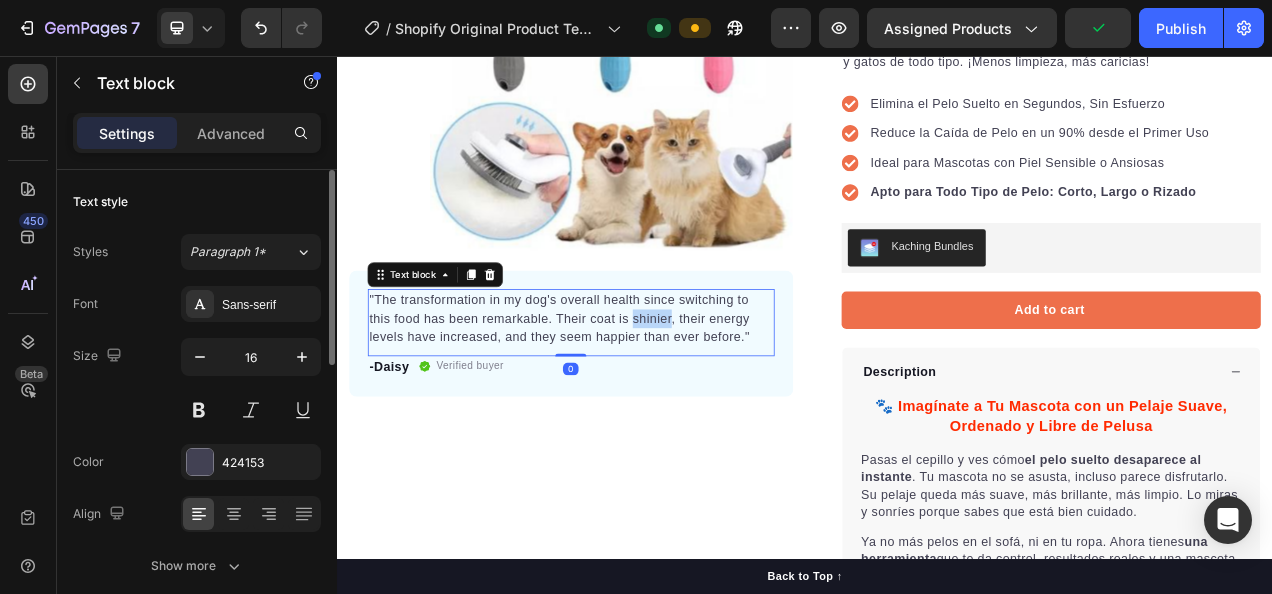 click on ""The transformation in my dog's overall health since switching to this food has been remarkable. Their coat is shinier, their energy levels have increased, and they seem happier than ever before."" at bounding box center [637, 393] 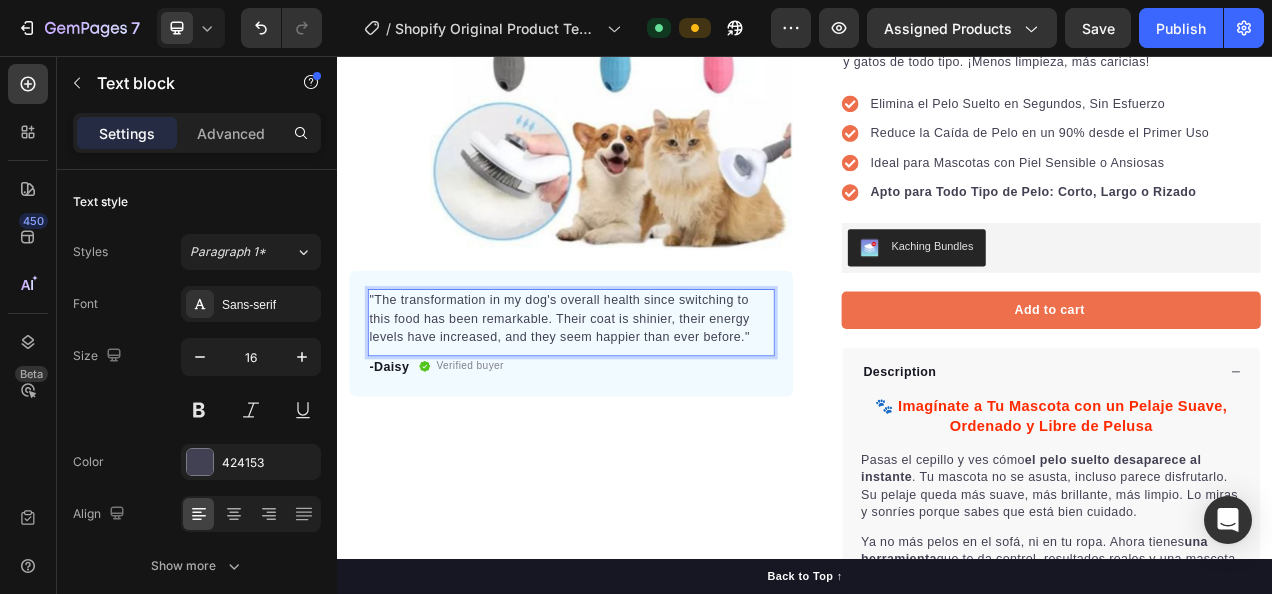 click on ""The transformation in my dog's overall health since switching to this food has been remarkable. Their coat is shinier, their energy levels have increased, and they seem happier than ever before."" at bounding box center [637, 393] 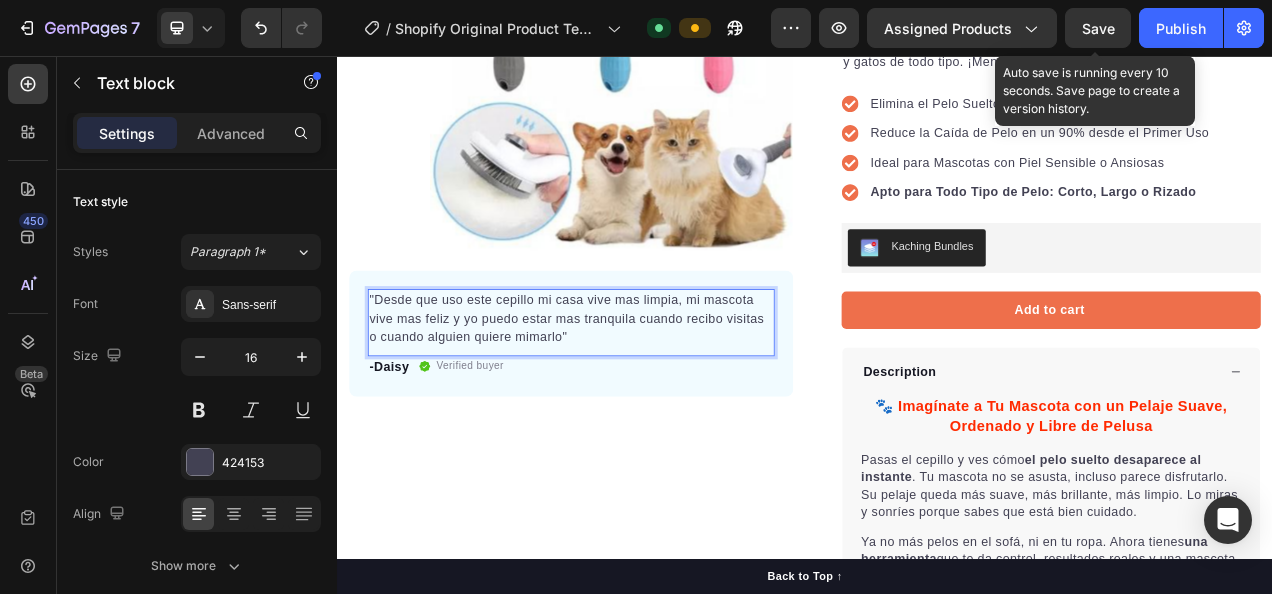 click on "Save" at bounding box center (1098, 28) 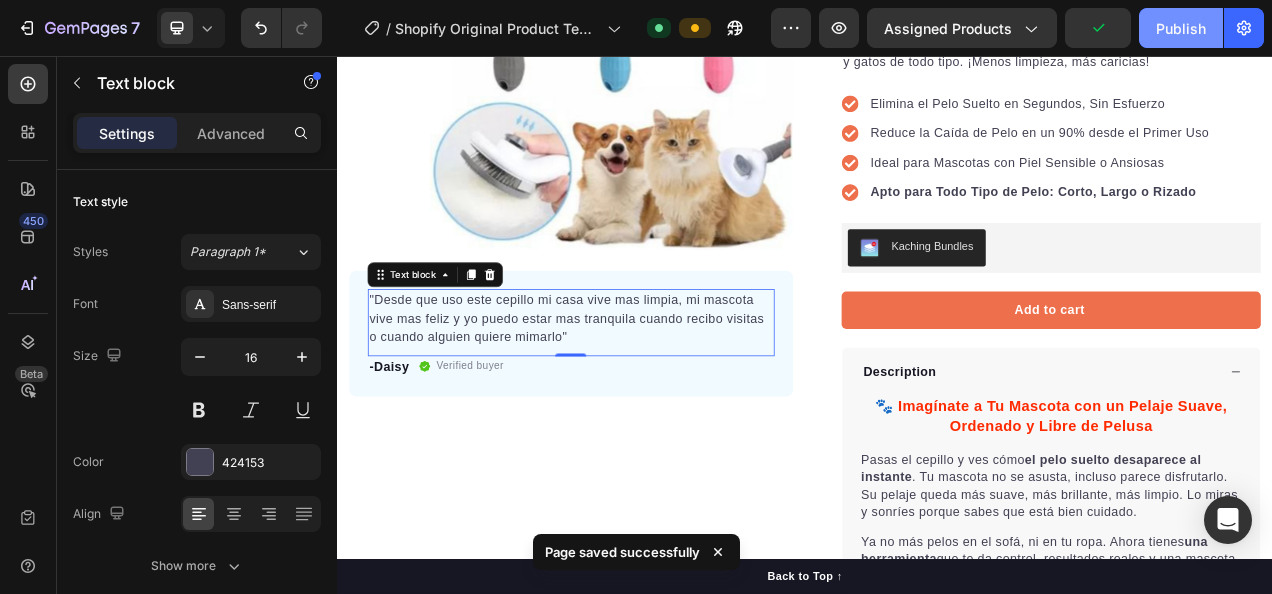 click on "Publish" at bounding box center (1181, 28) 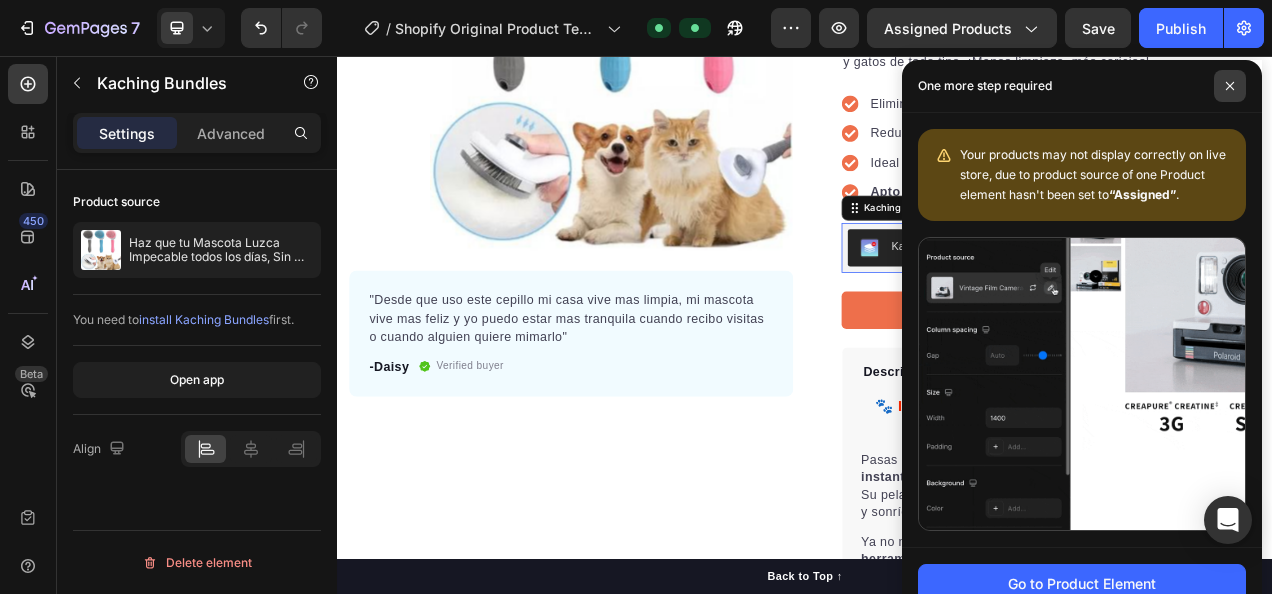 click 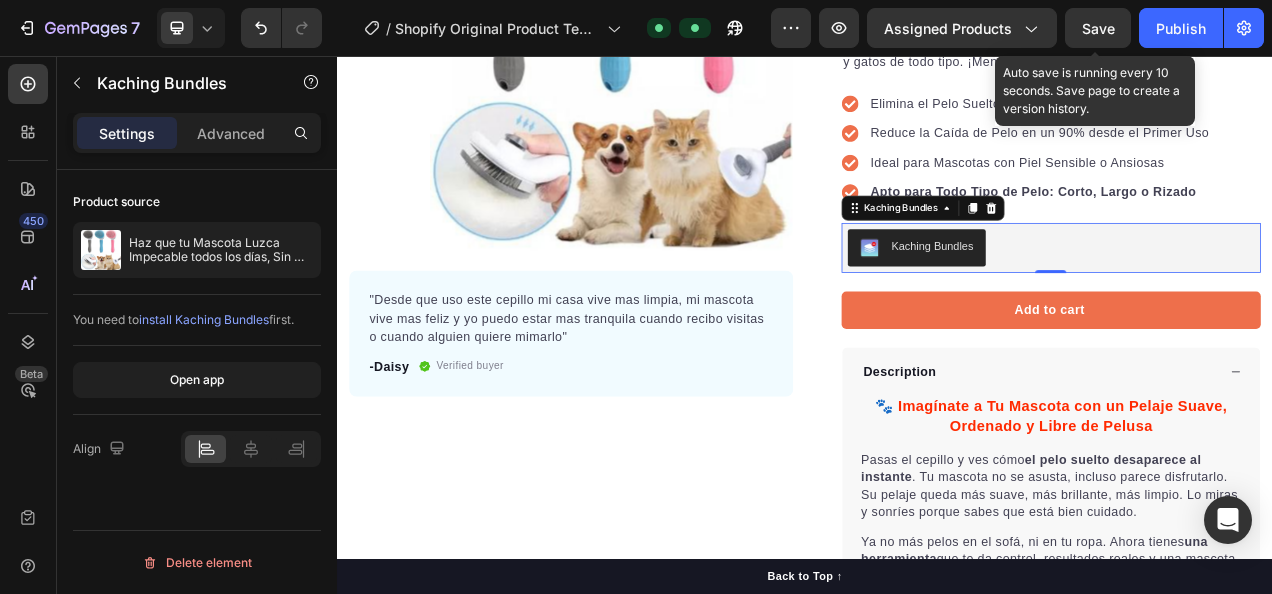 click on "Save" at bounding box center (1098, 28) 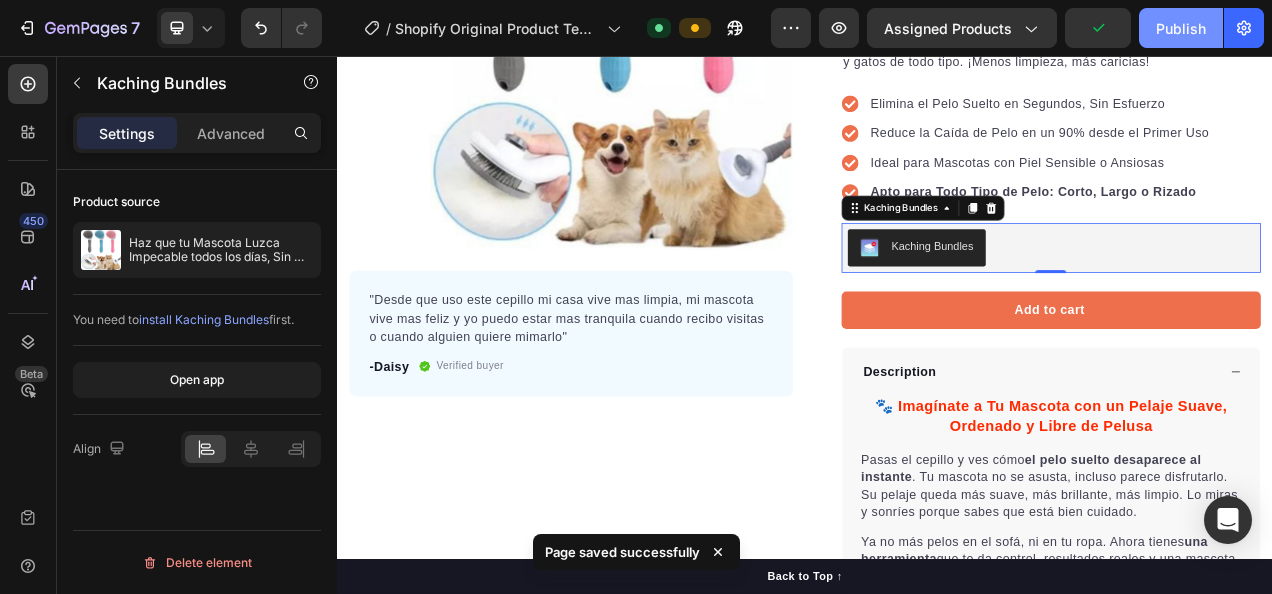 click on "Publish" at bounding box center (1181, 28) 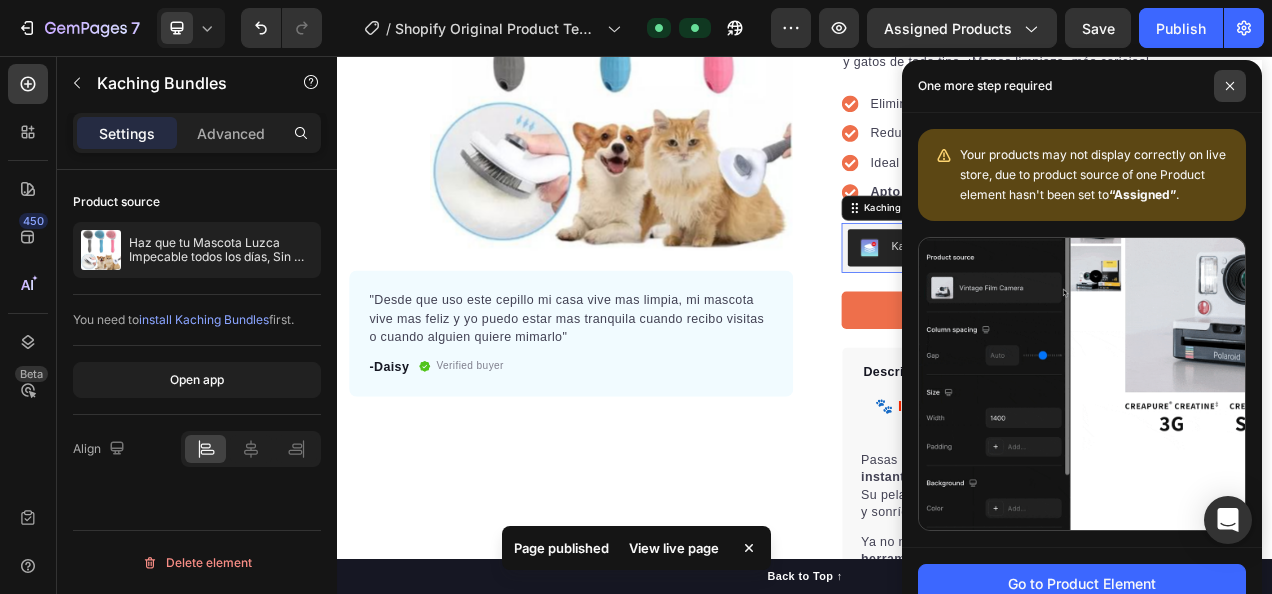 click 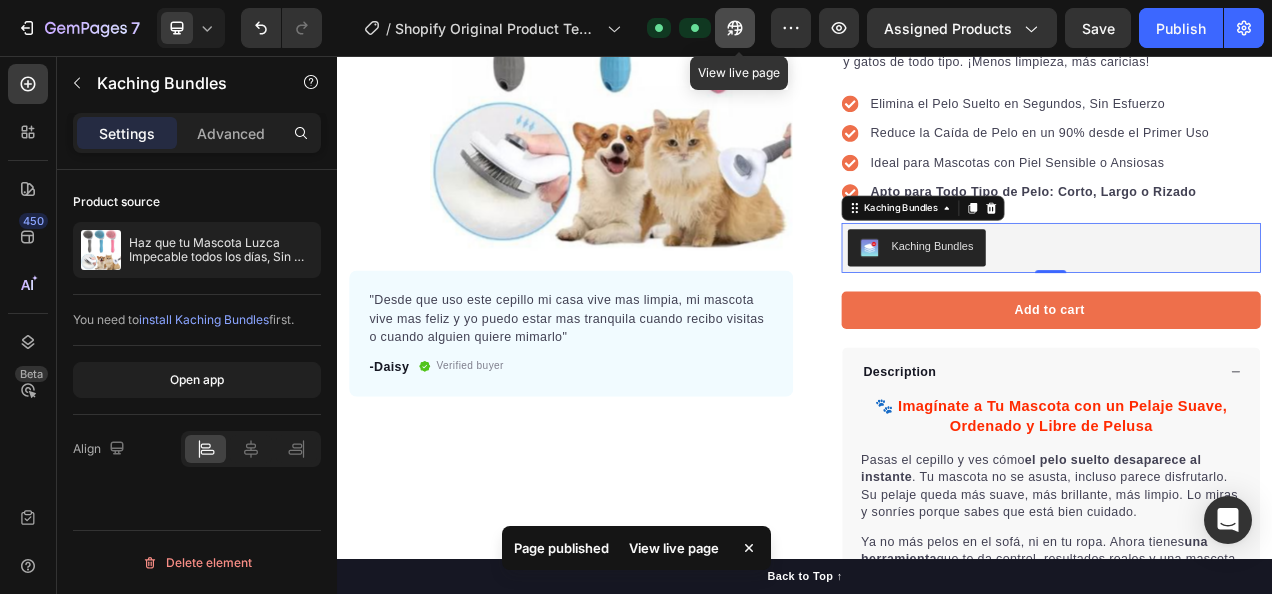 click 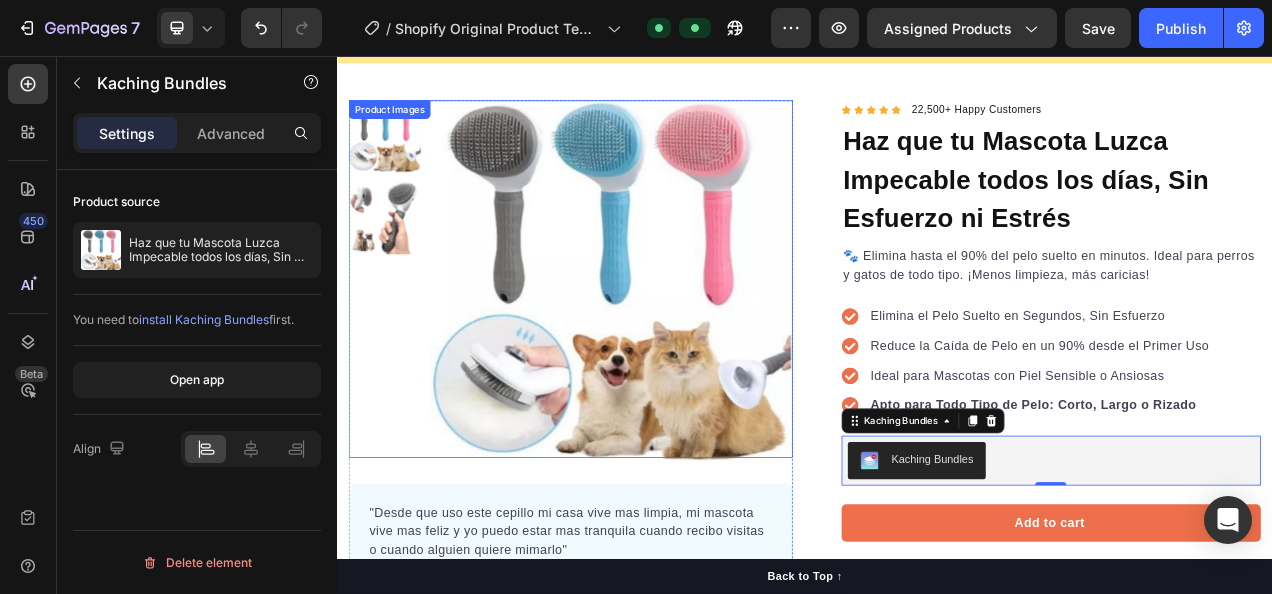 scroll, scrollTop: 0, scrollLeft: 0, axis: both 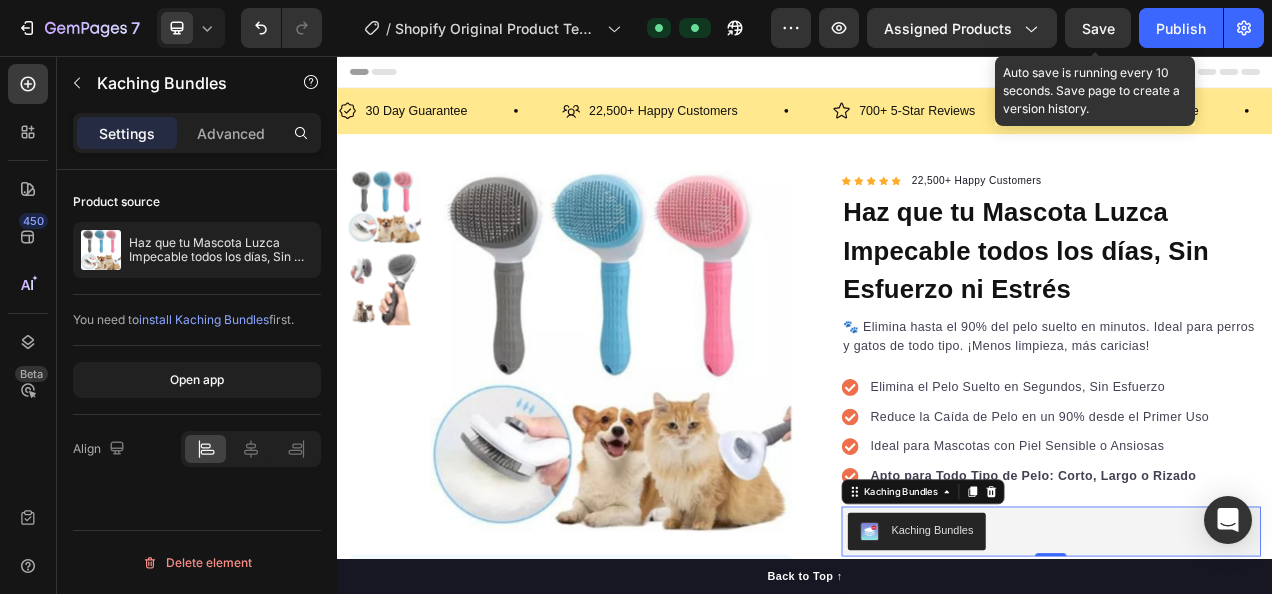 click on "Save" at bounding box center (1098, 28) 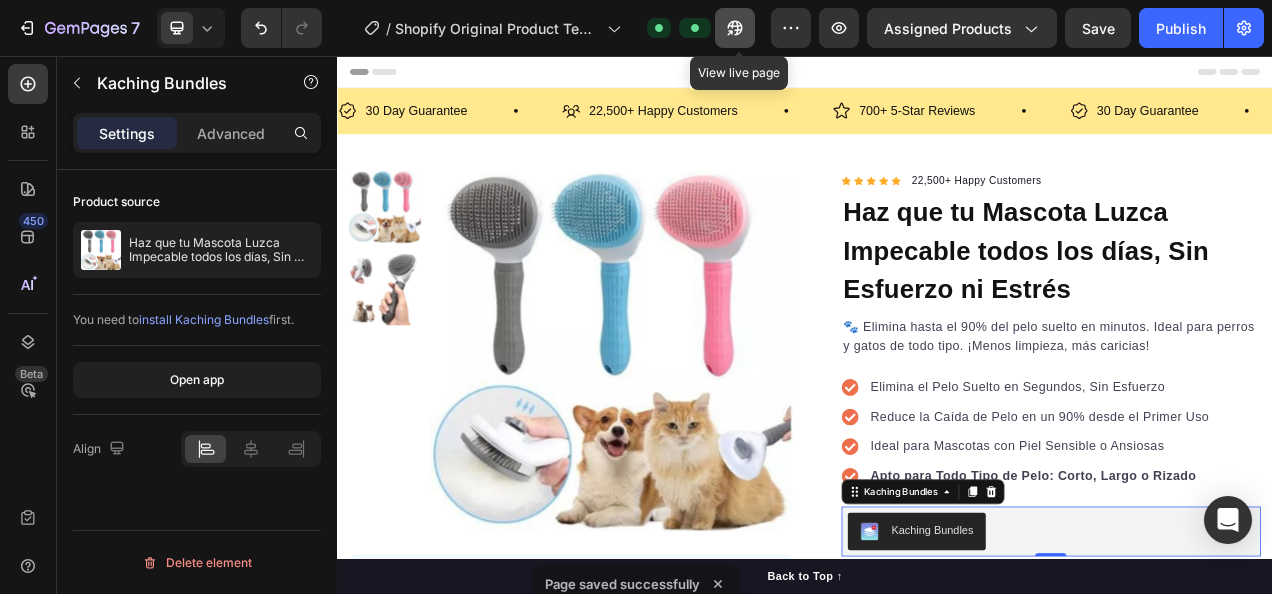 click 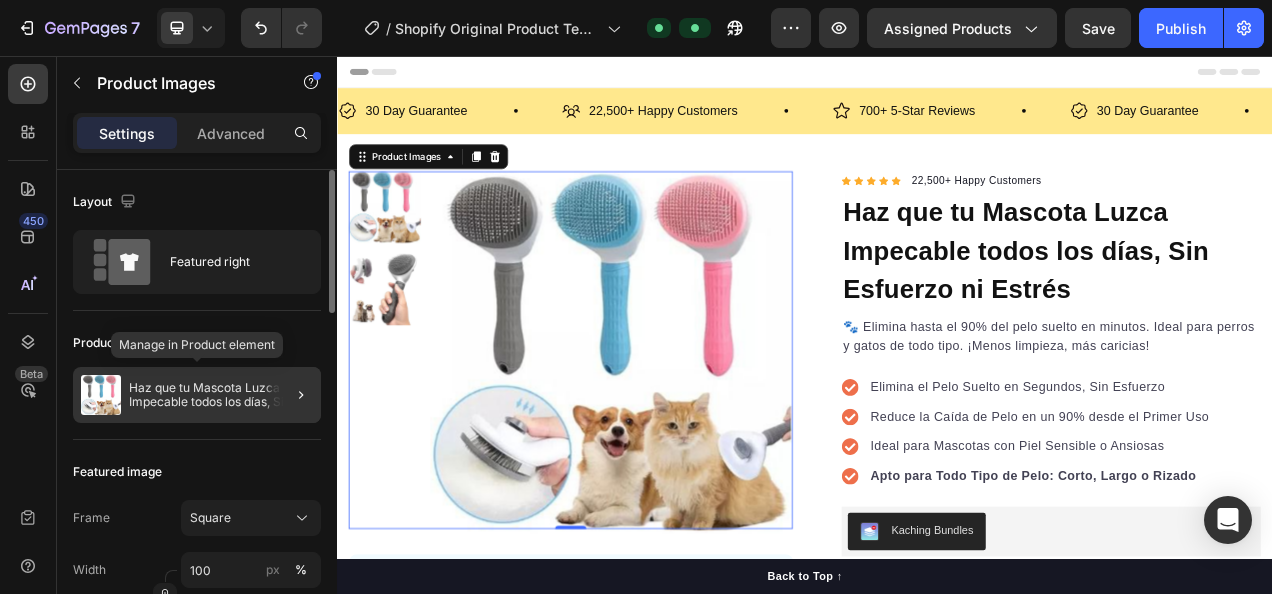 click on "Haz que tu Mascota Luzca Impecable todos los días, Sin Esfuerzo ni Estrés" at bounding box center (221, 395) 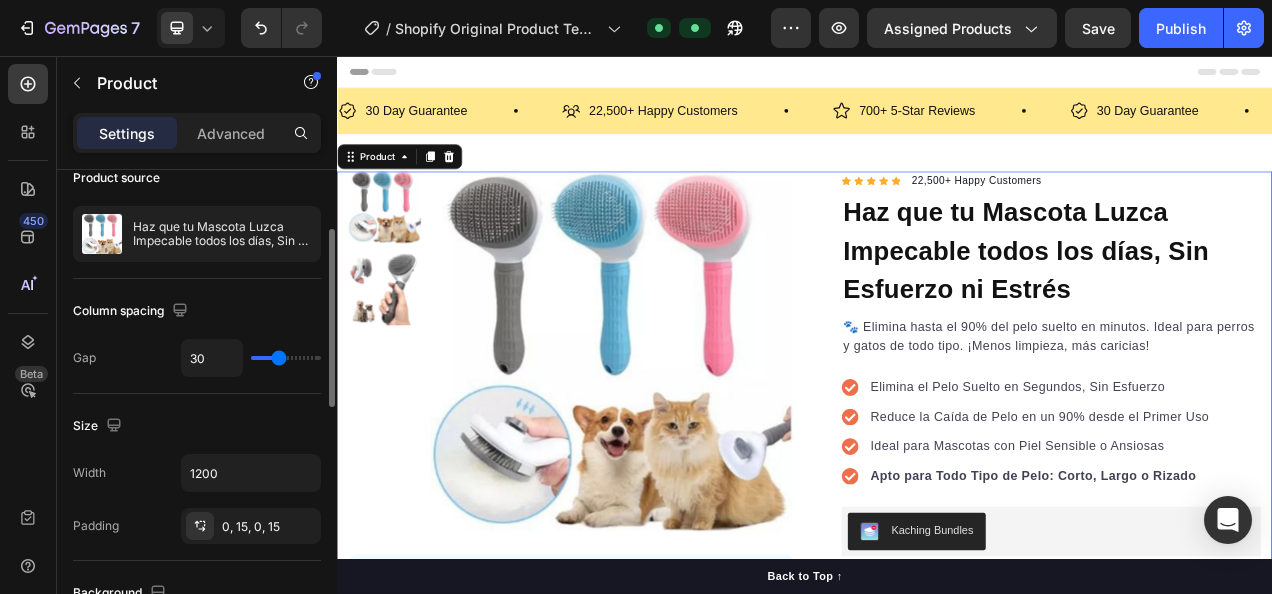 scroll, scrollTop: 164, scrollLeft: 0, axis: vertical 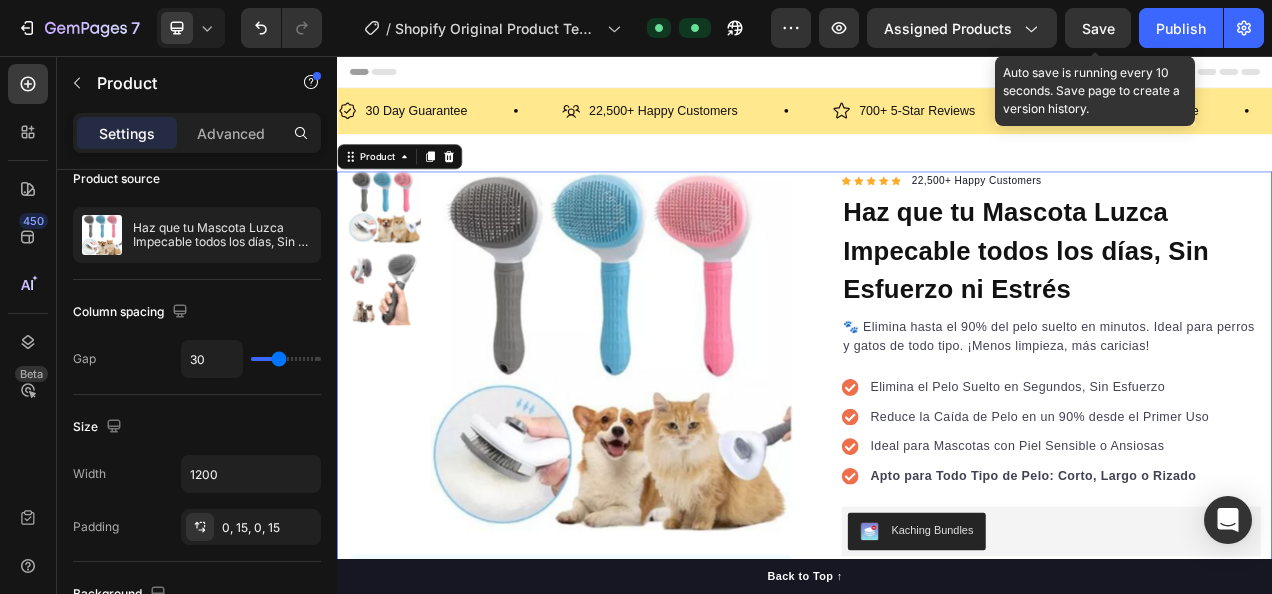 click on "Save" at bounding box center (1098, 28) 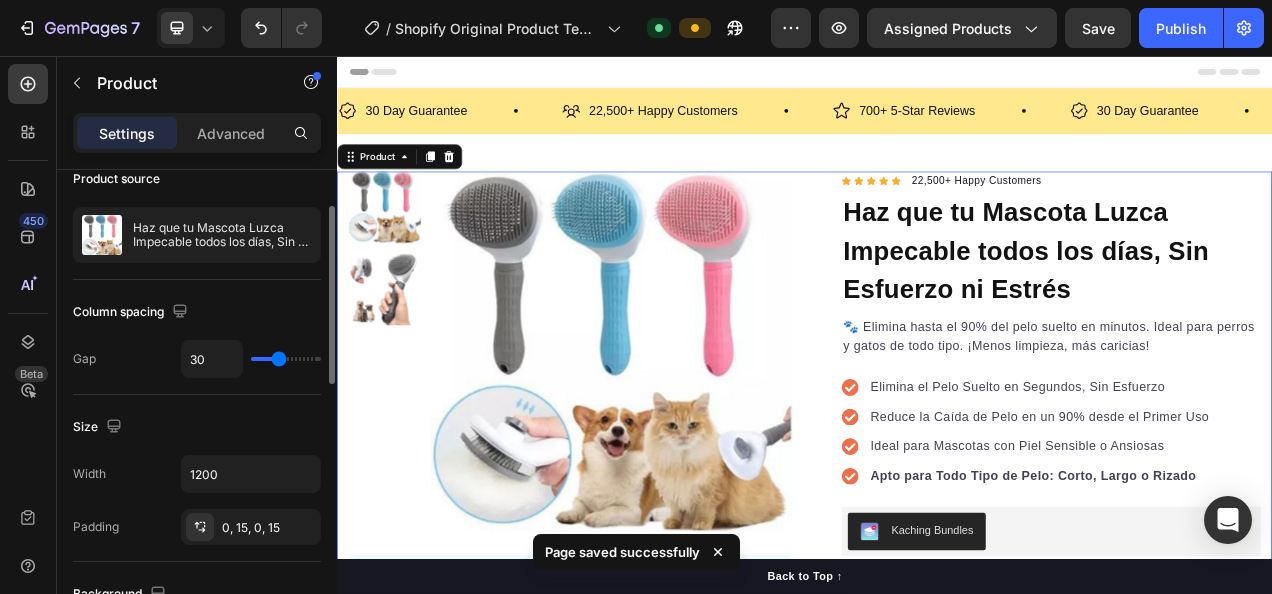 scroll, scrollTop: 0, scrollLeft: 0, axis: both 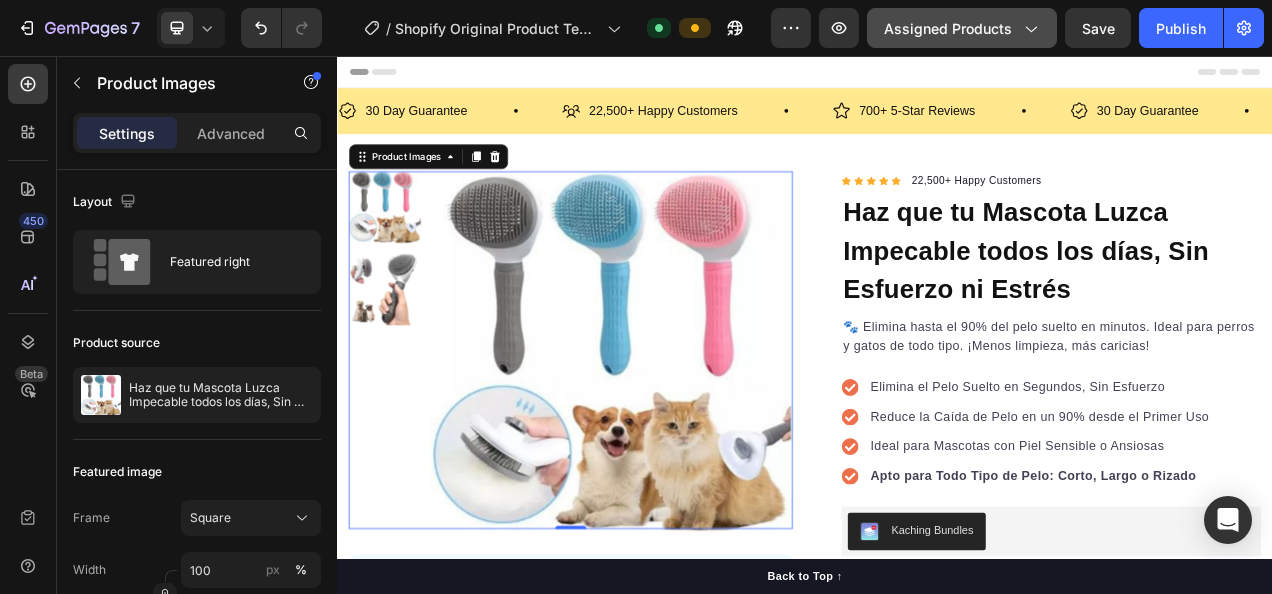click on "Assigned Products" at bounding box center [962, 28] 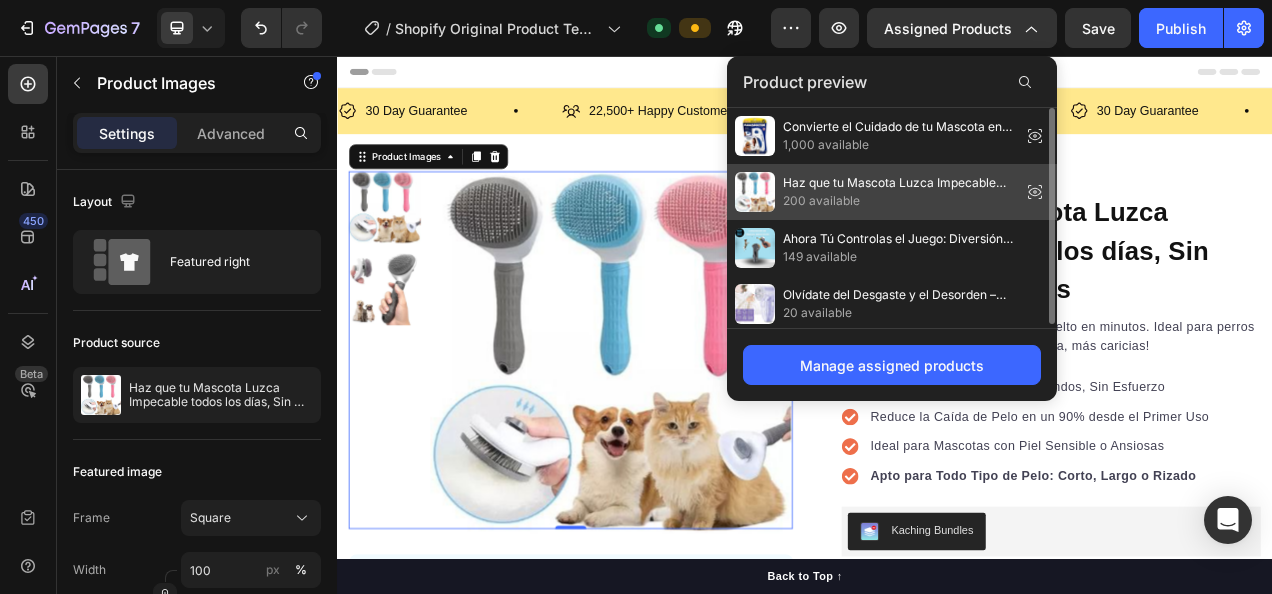 click on "200 available" at bounding box center [898, 201] 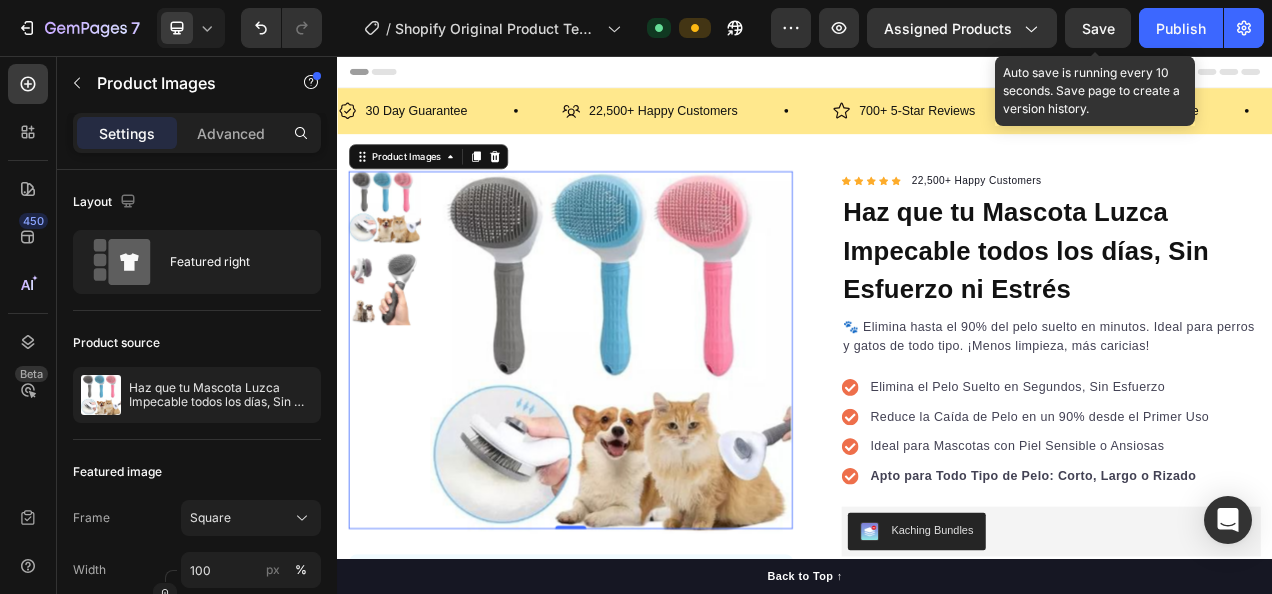 click on "Save" at bounding box center (1098, 28) 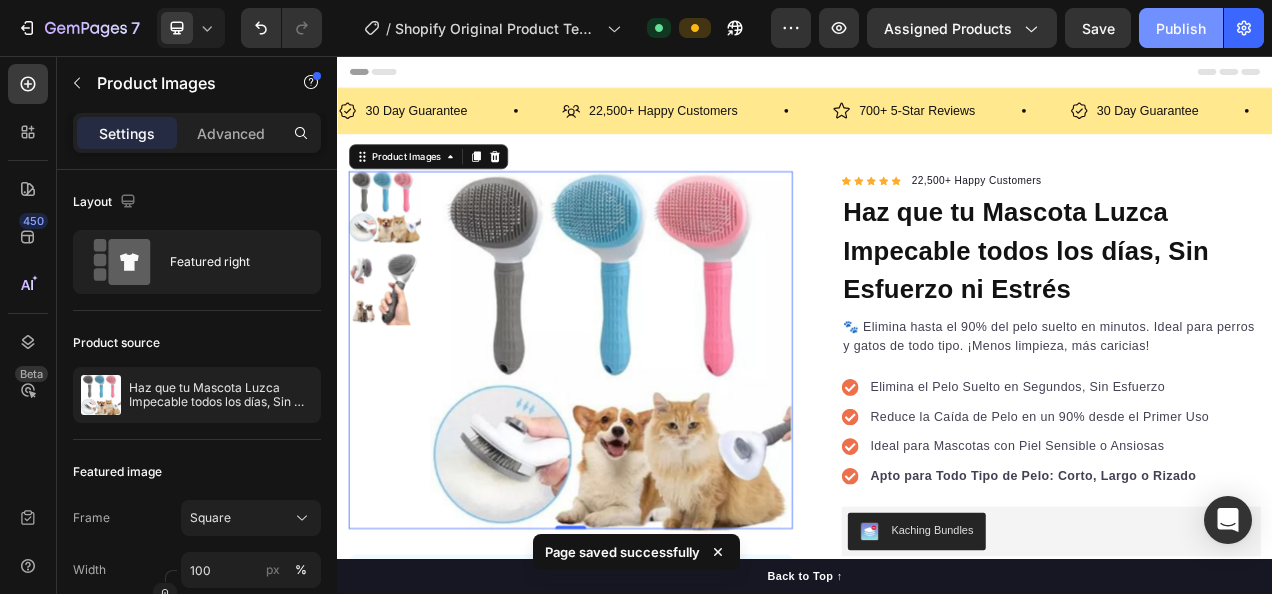 click on "Publish" at bounding box center (1181, 28) 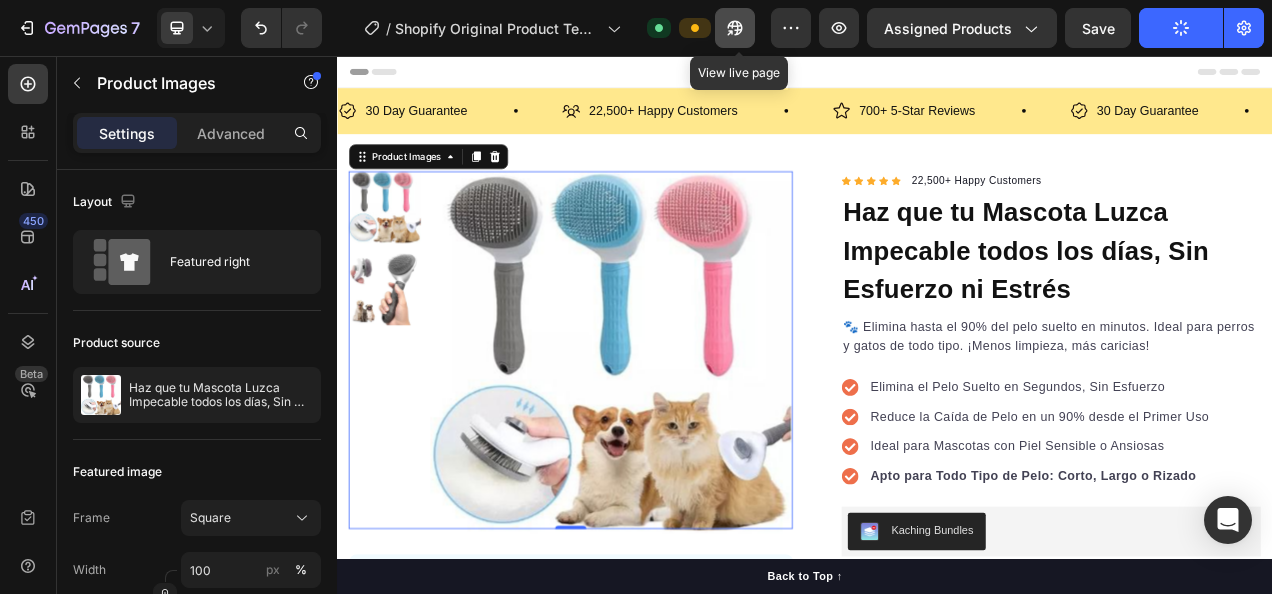 click 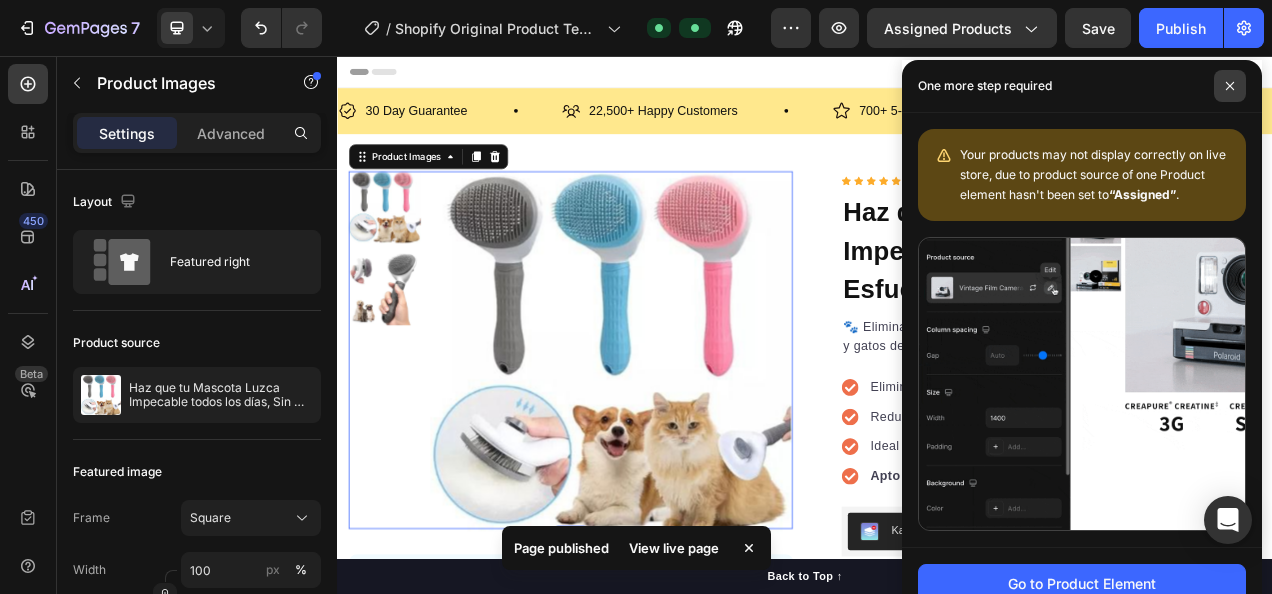 click 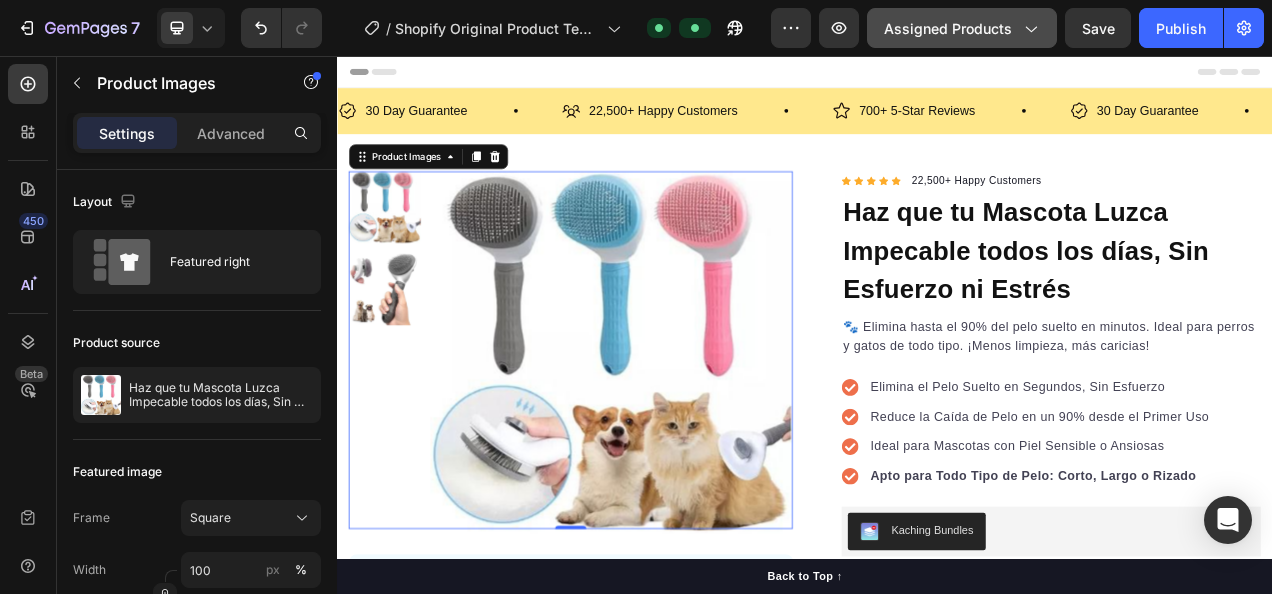 click on "Assigned Products" at bounding box center [962, 28] 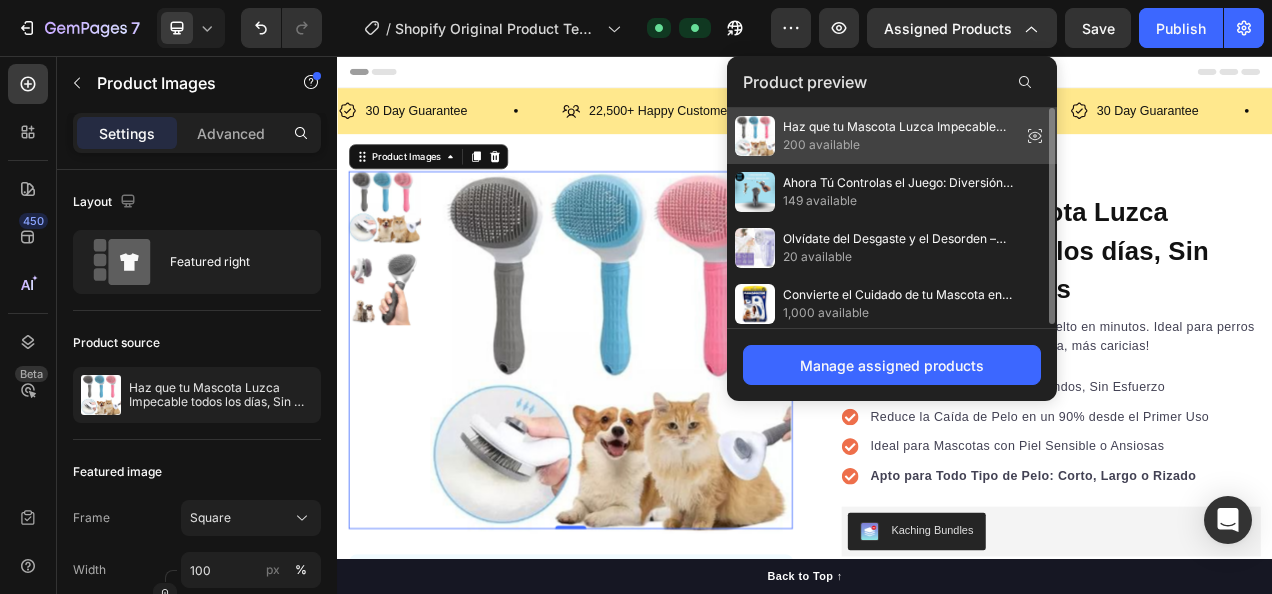 click on "200 available" at bounding box center (898, 145) 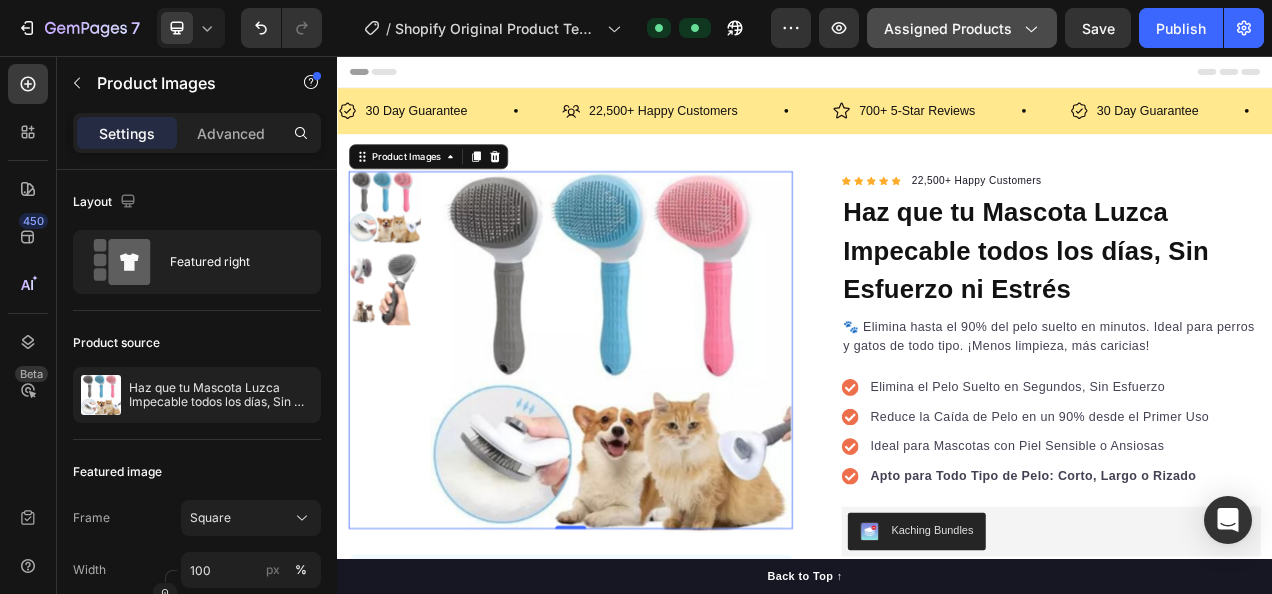 click 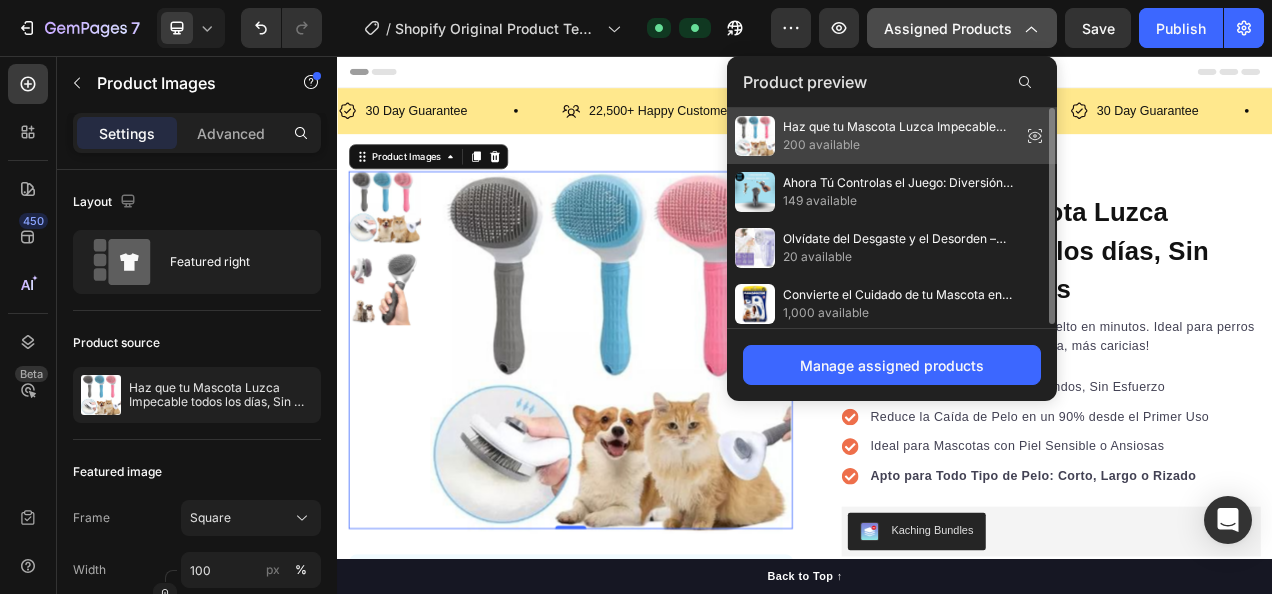 click on "200 available" at bounding box center (898, 145) 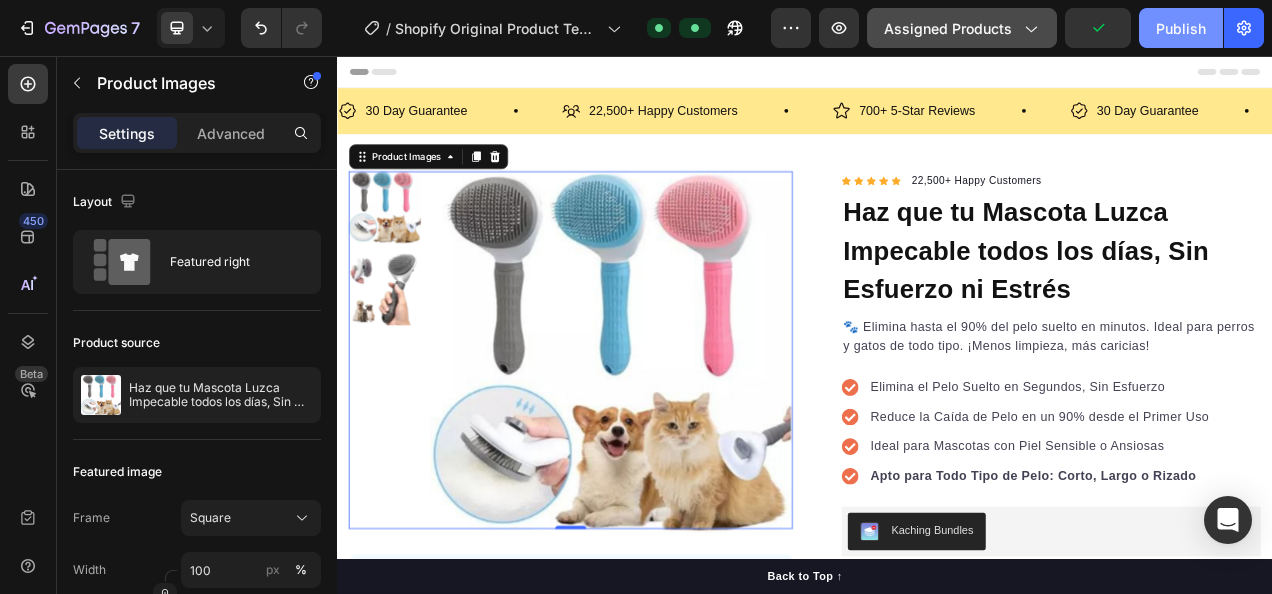 click on "Publish" at bounding box center (1181, 28) 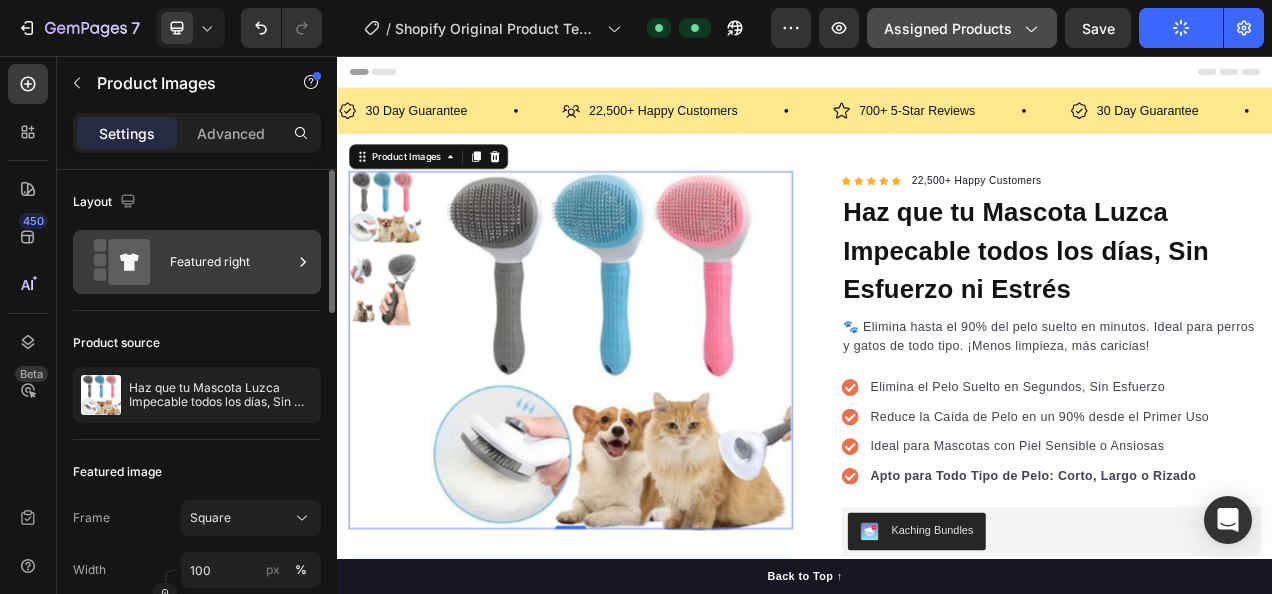 click on "Featured right" at bounding box center [231, 262] 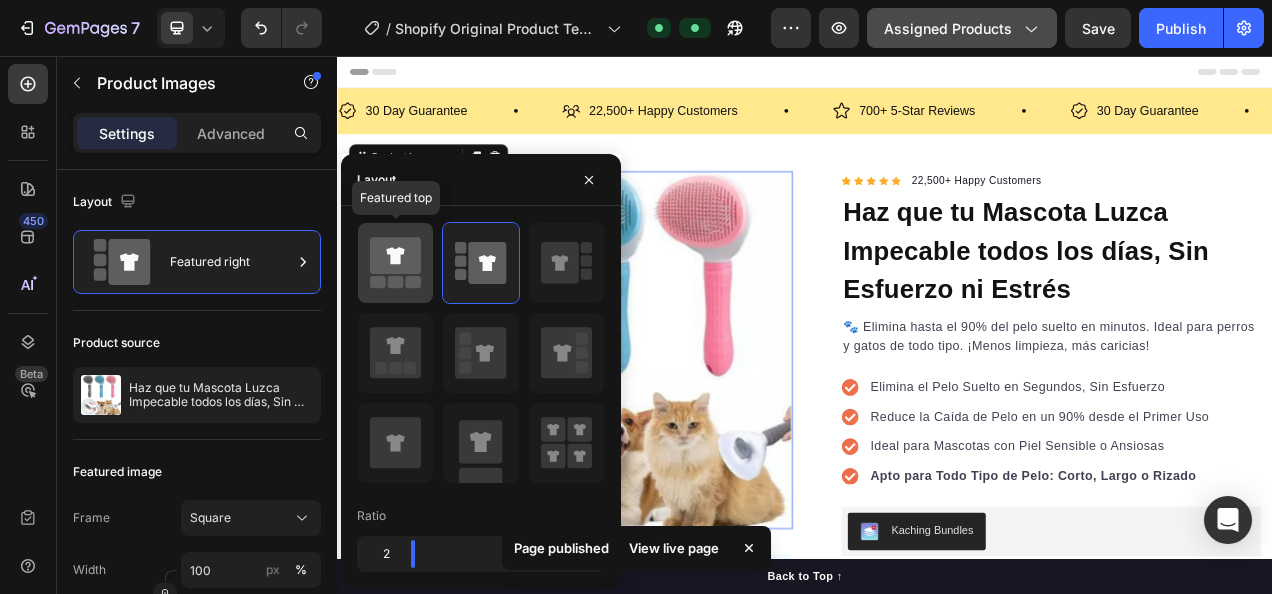 click 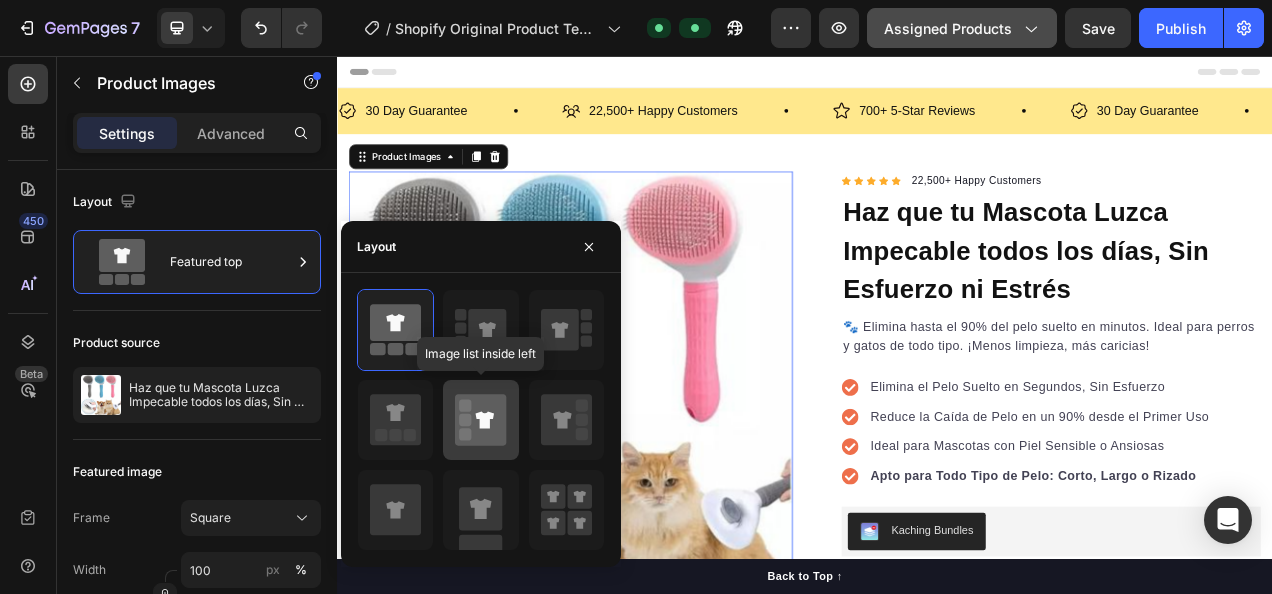 click 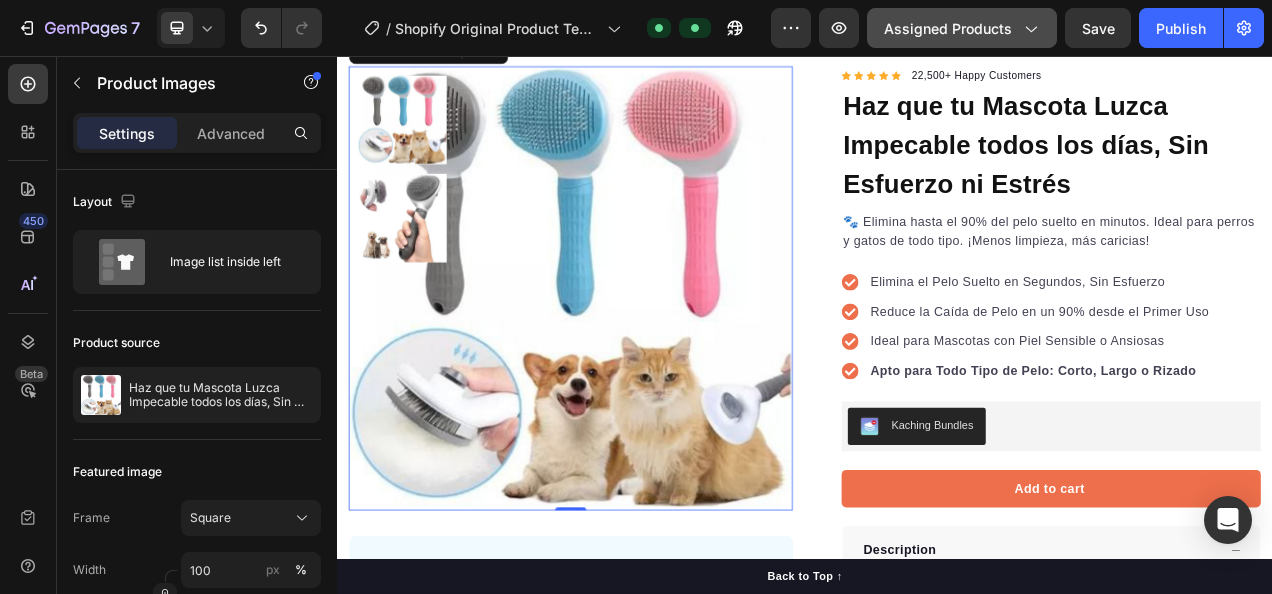 scroll, scrollTop: 136, scrollLeft: 0, axis: vertical 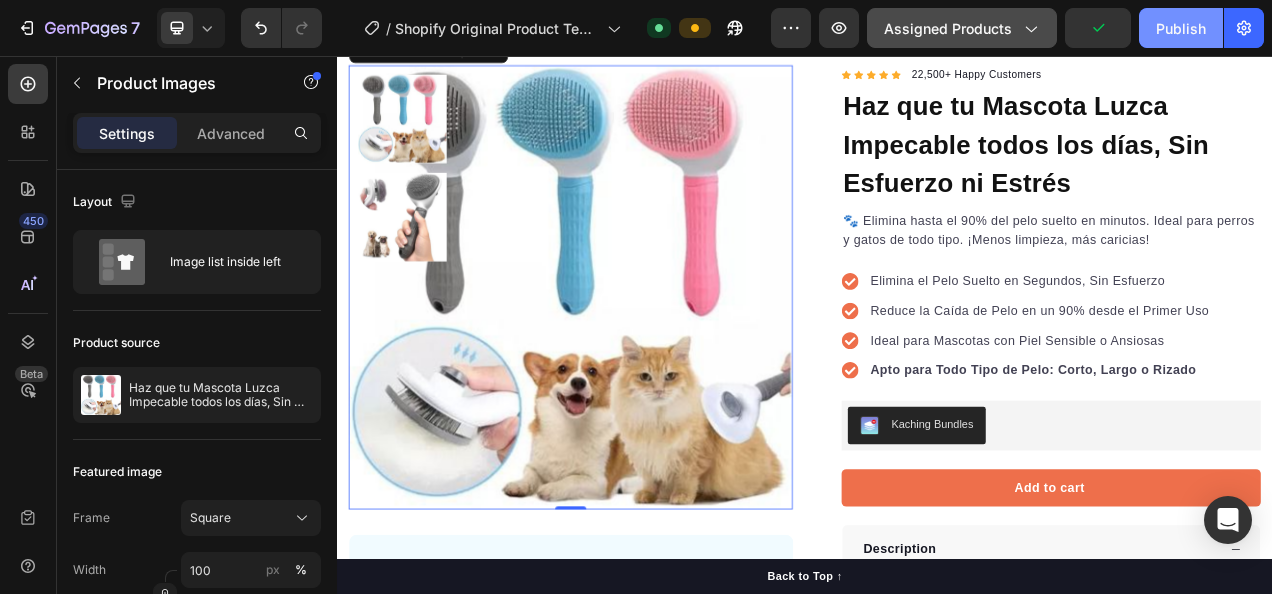 click on "Publish" at bounding box center [1181, 28] 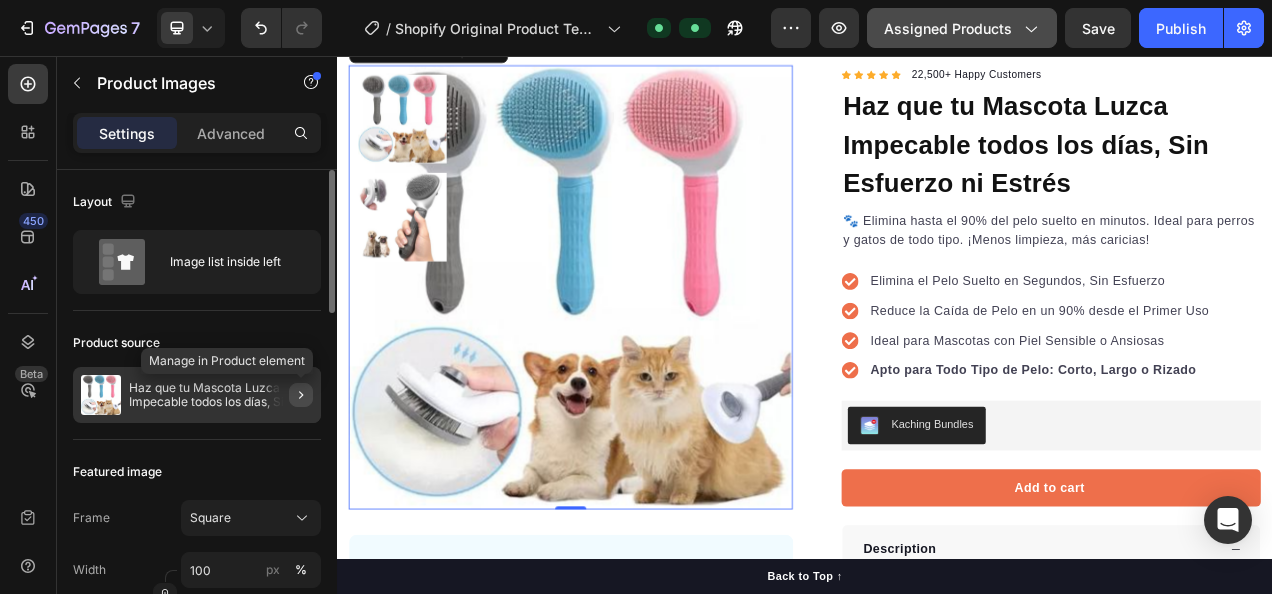 click 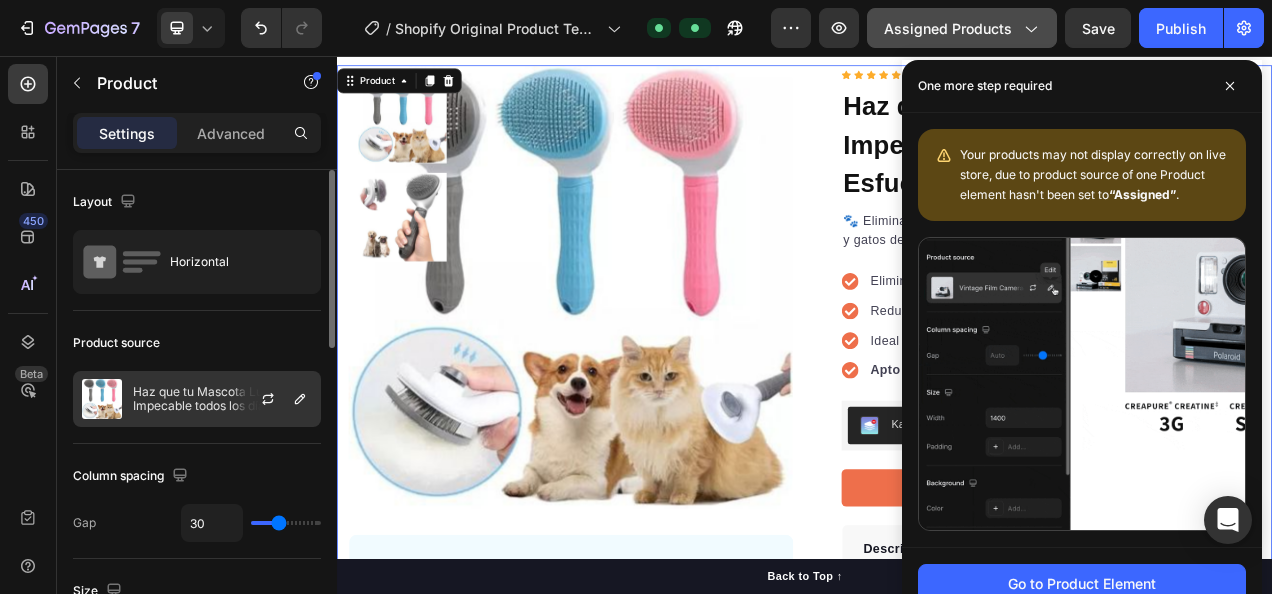 click on "Haz que tu Mascota Luzca Impecable todos los días, Sin Esfuerzo ni Estrés" at bounding box center [222, 399] 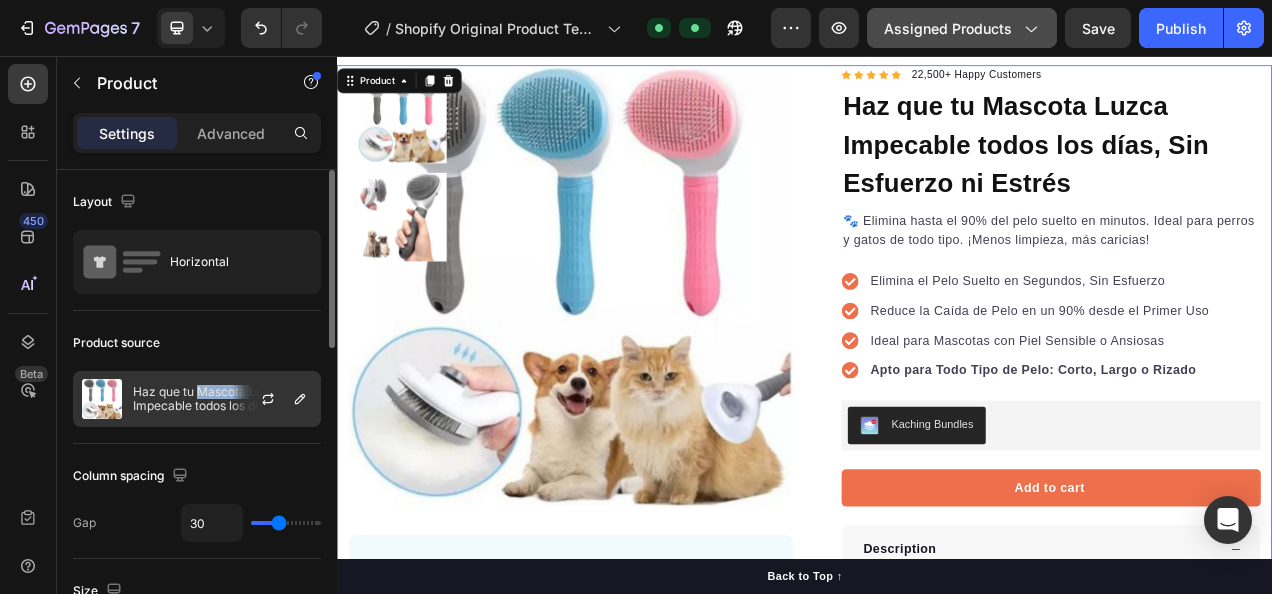 click on "Haz que tu Mascota Luzca Impecable todos los días, Sin Esfuerzo ni Estrés" at bounding box center (222, 399) 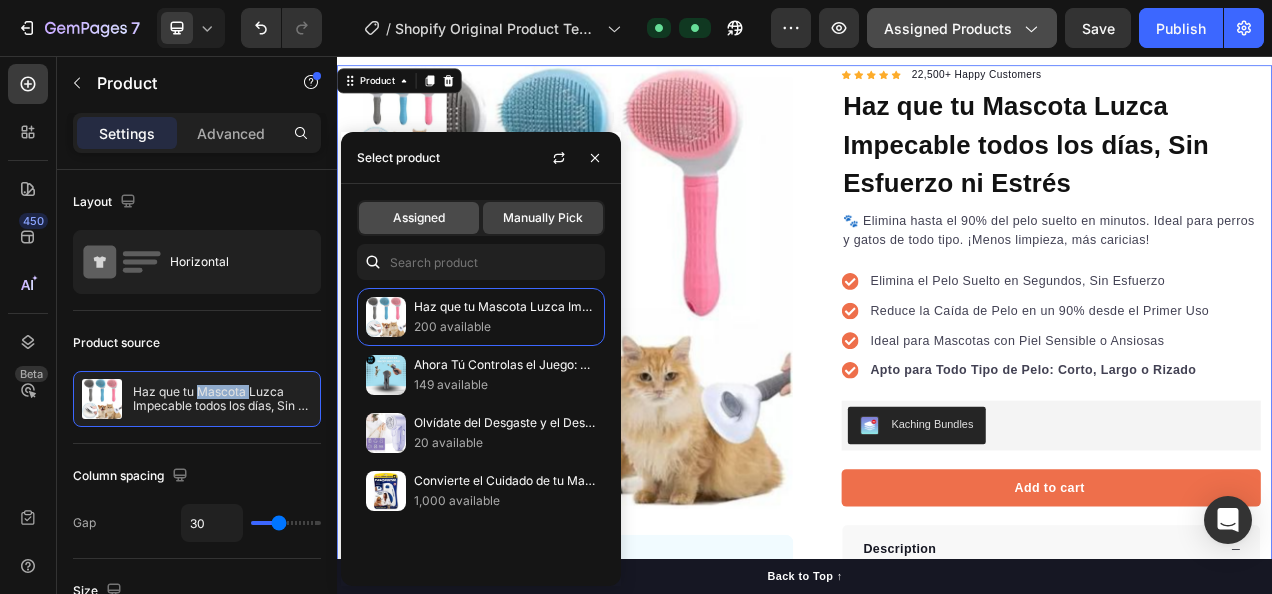 drag, startPoint x: 230, startPoint y: 386, endPoint x: 424, endPoint y: 217, distance: 257.28778 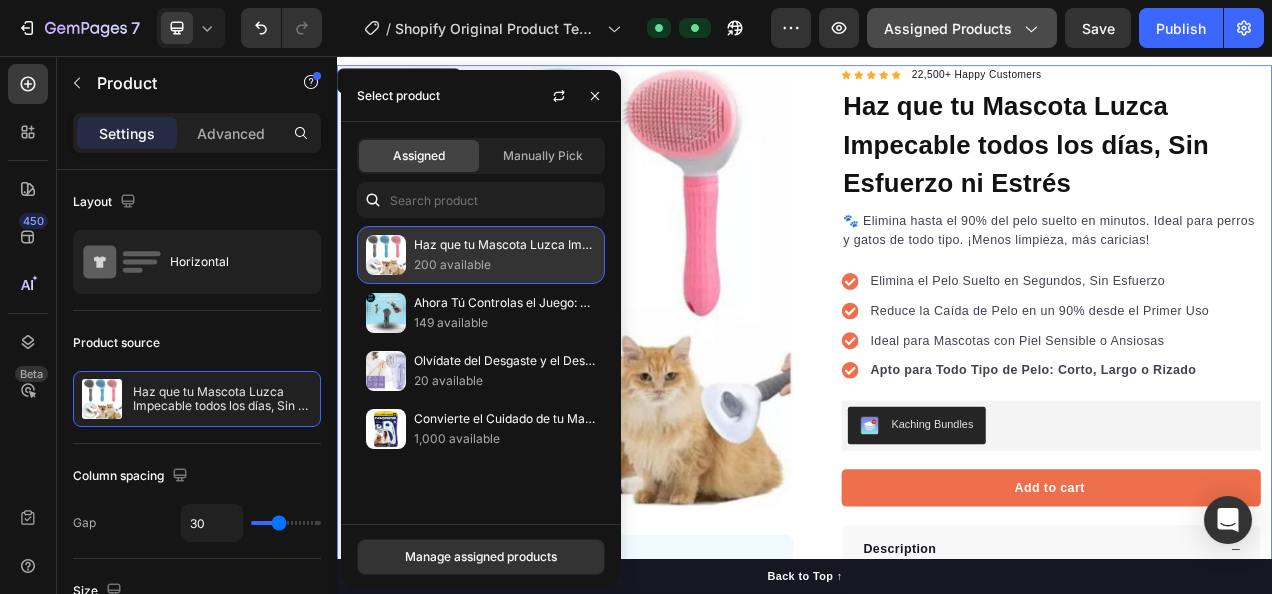 click on "Haz que tu Mascota Luzca Impecable todos los días, Sin Esfuerzo ni Estrés" at bounding box center [505, 245] 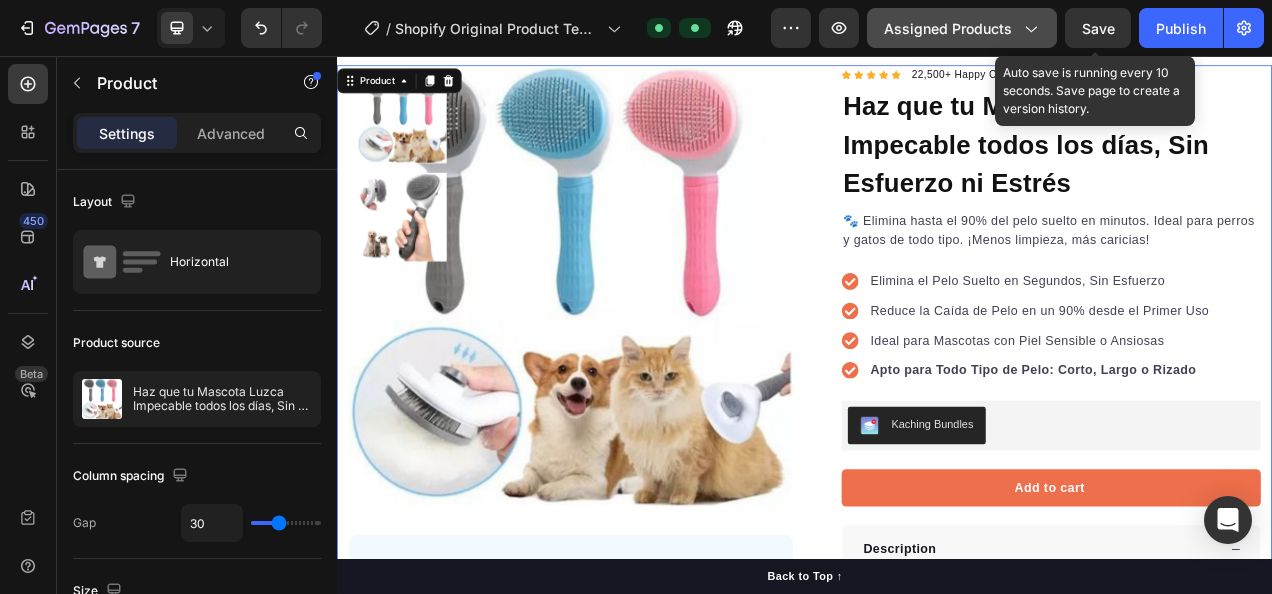 click on "Save" at bounding box center (1098, 28) 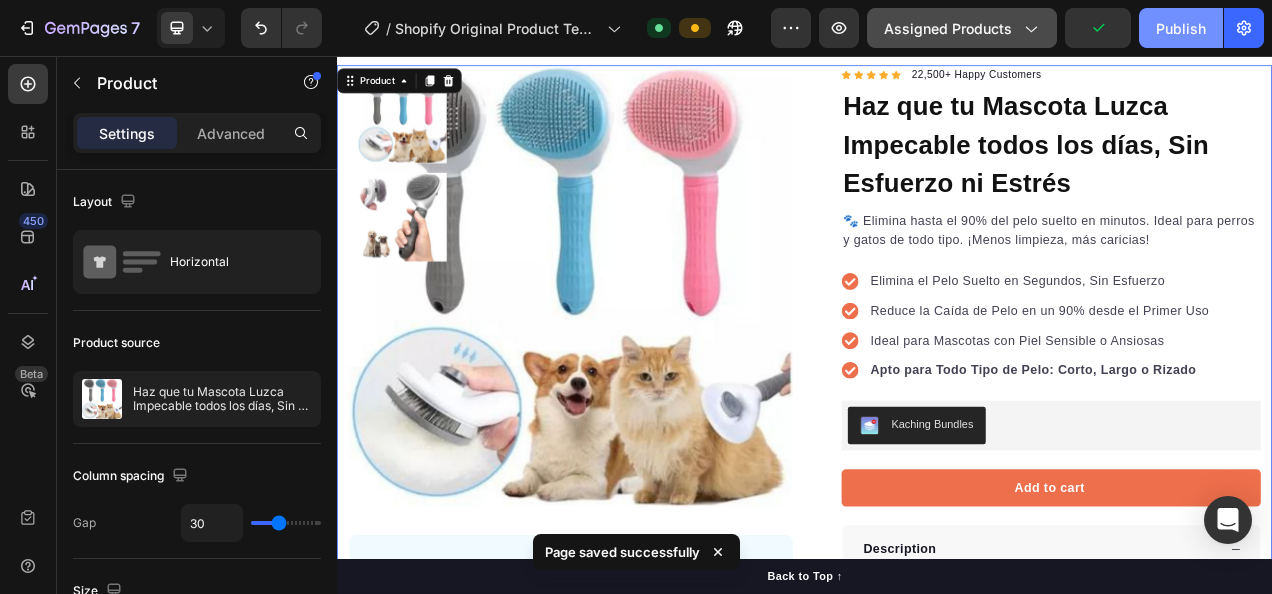 click on "Publish" at bounding box center (1181, 28) 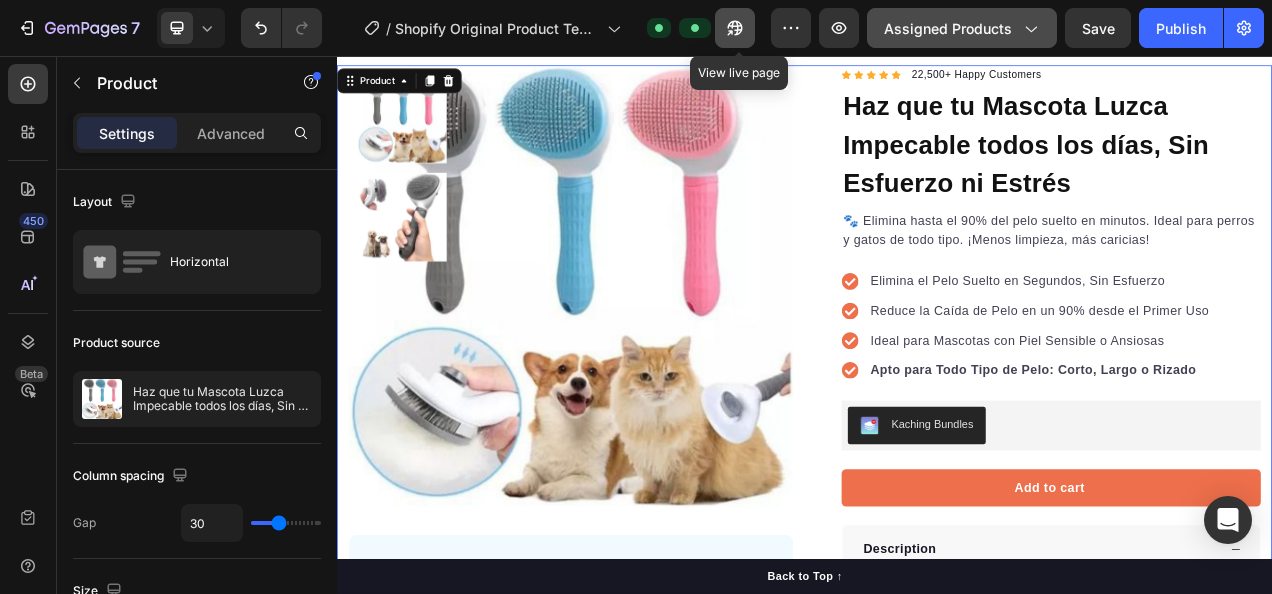 click 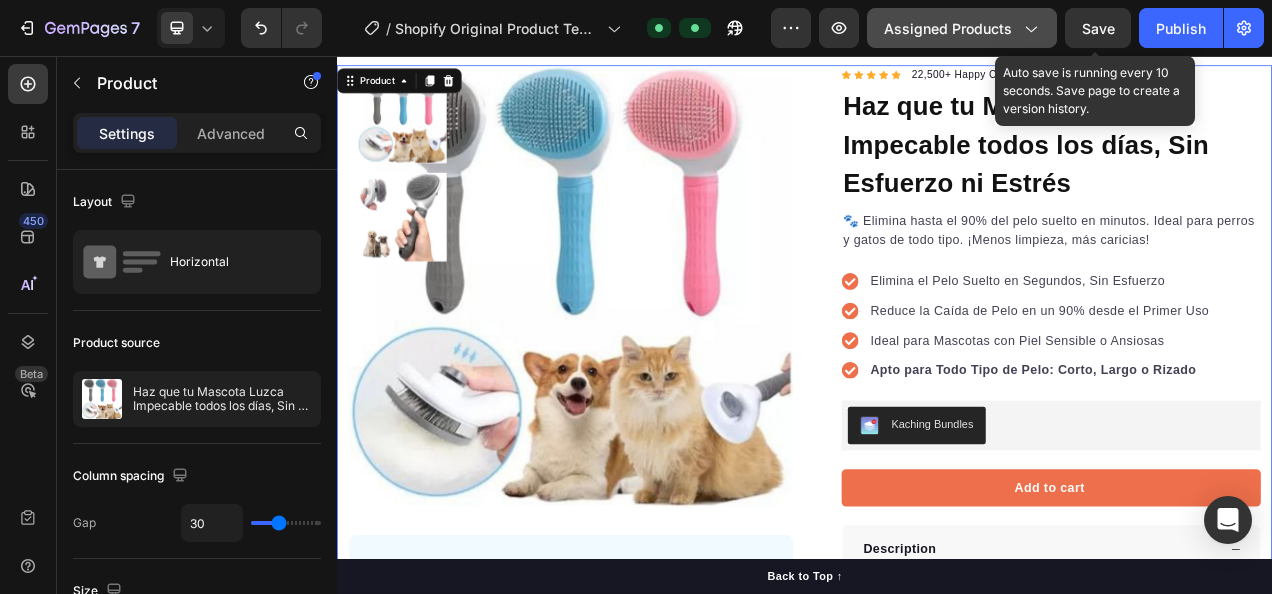click on "Save" 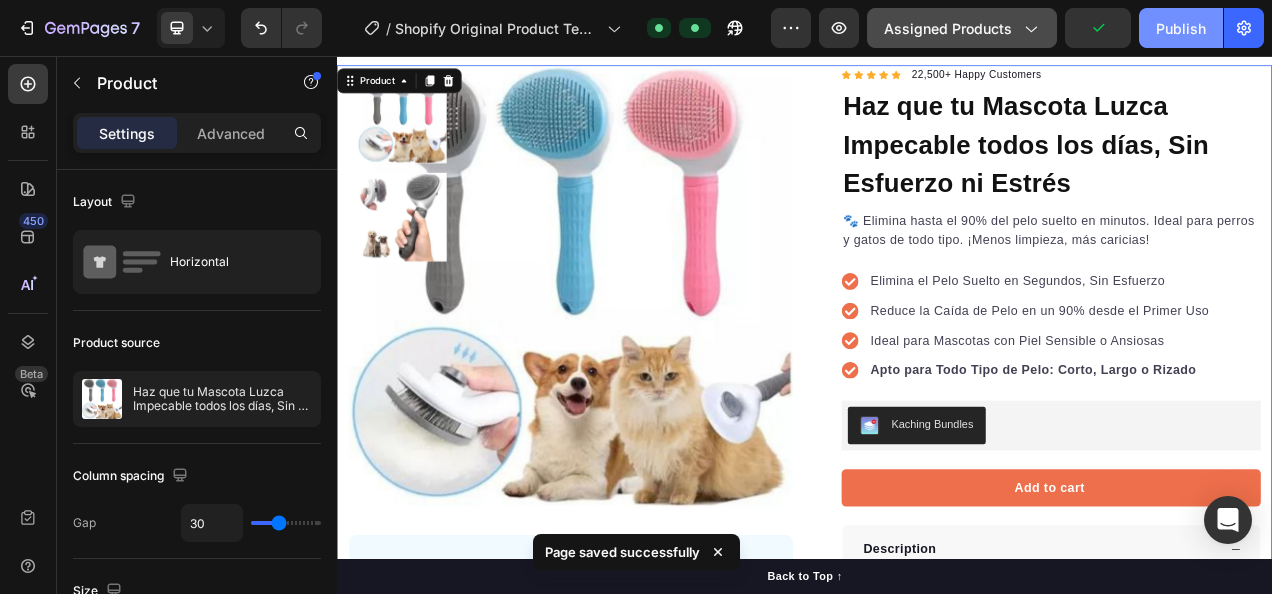 click on "Publish" 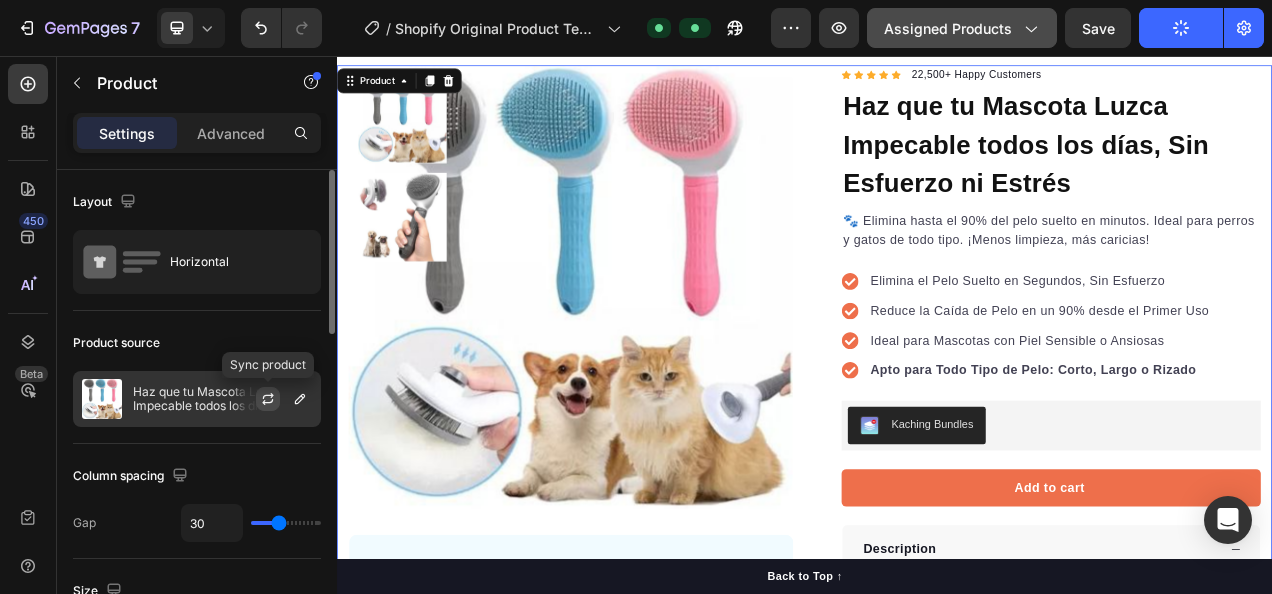 click 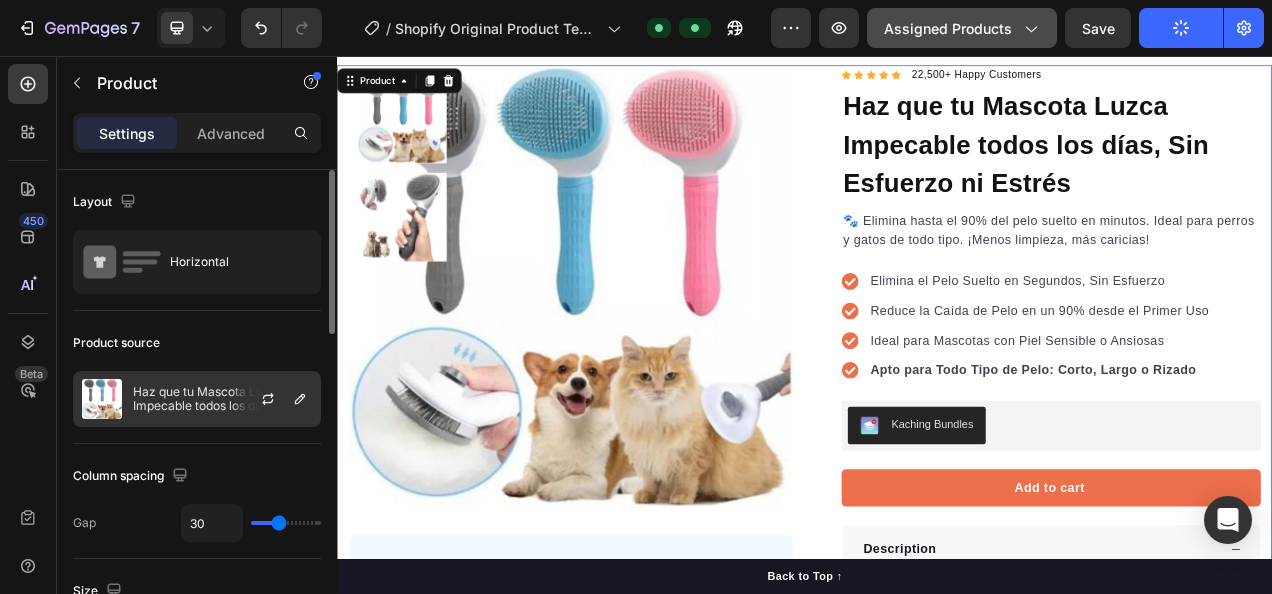 click on "Haz que tu Mascota Luzca Impecable todos los días, Sin Esfuerzo ni Estrés" at bounding box center [222, 399] 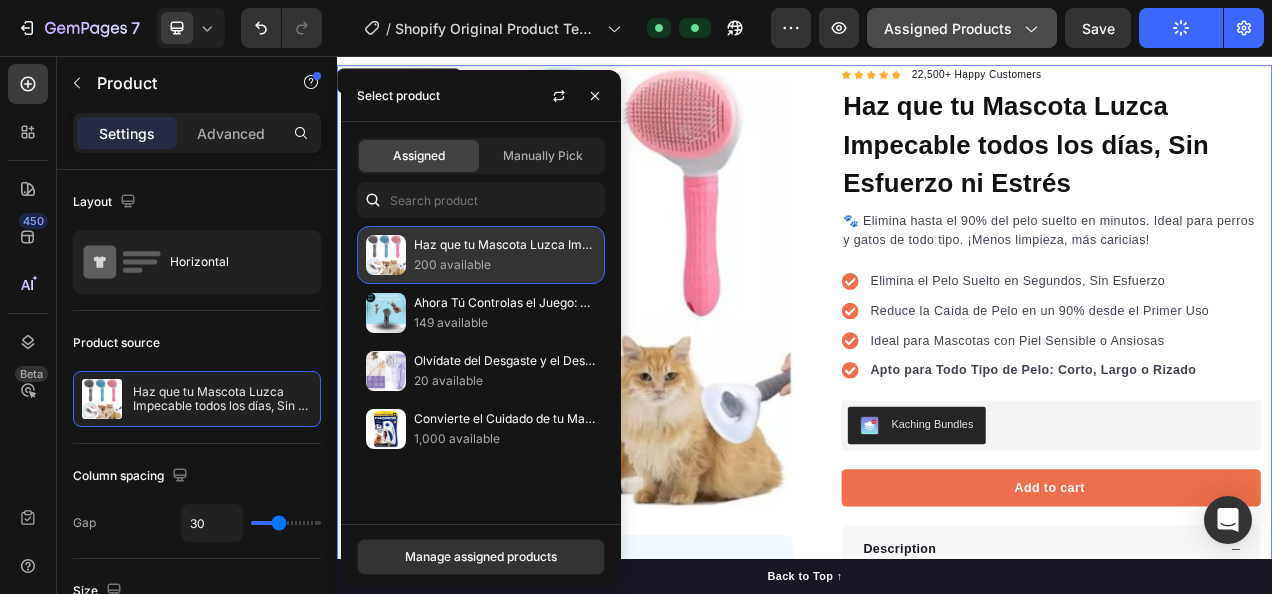 click on "200 available" at bounding box center [505, 265] 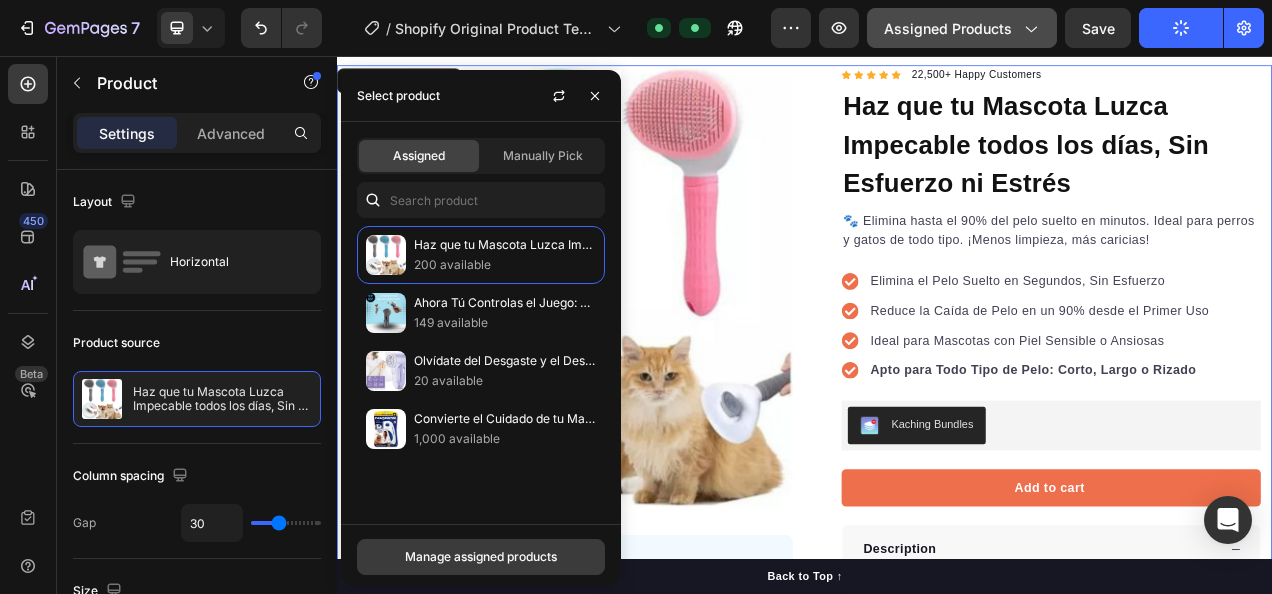 click on "Manage assigned products" at bounding box center (481, 557) 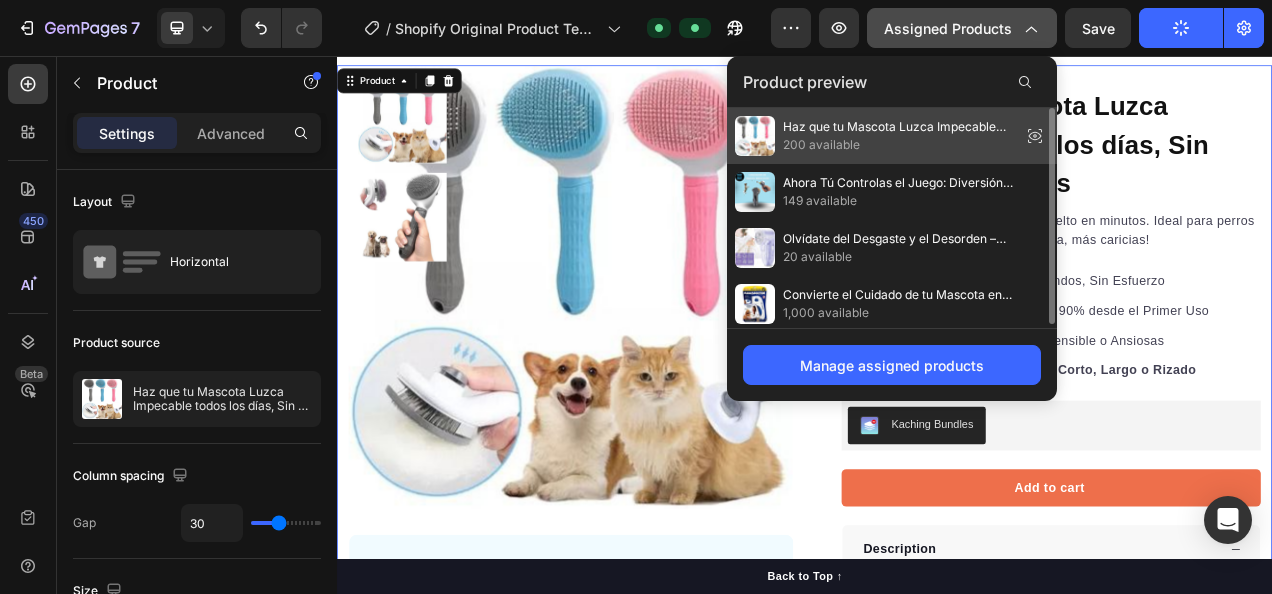 click on "200 available" at bounding box center (898, 145) 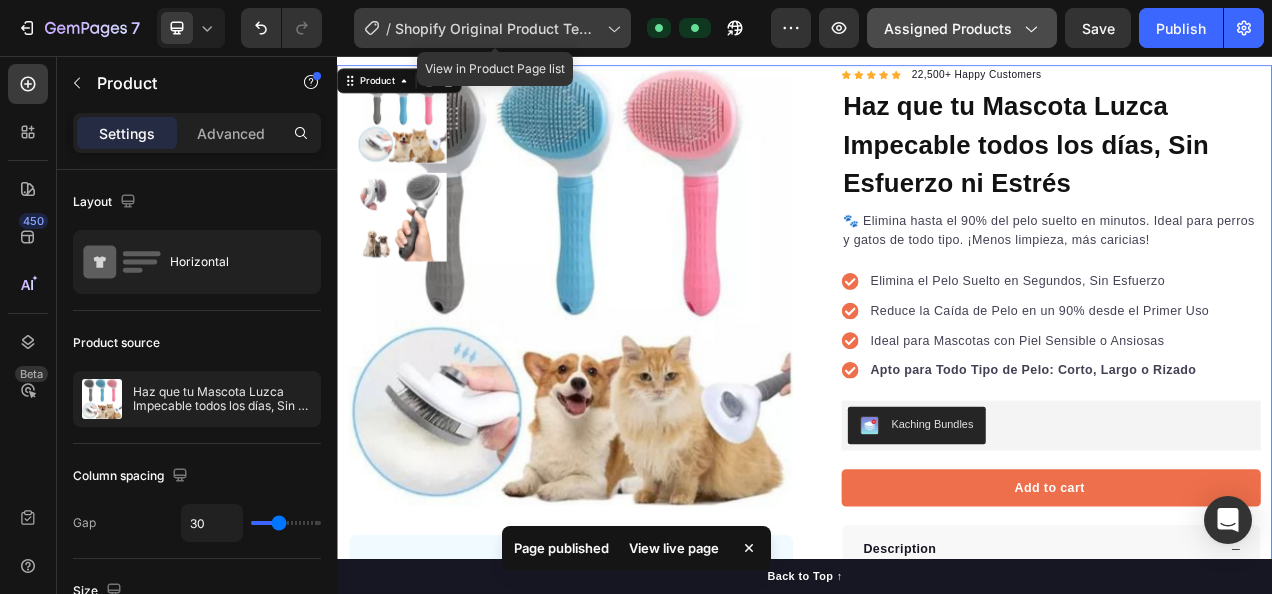 click 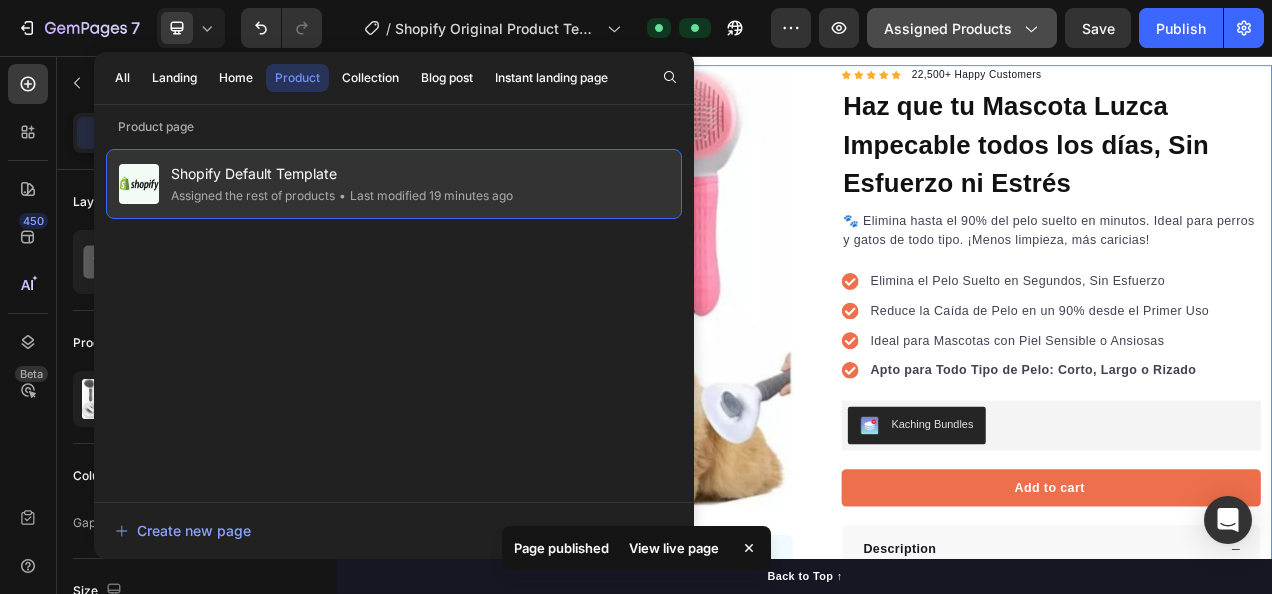 click on "Shopify Default Template" at bounding box center (342, 174) 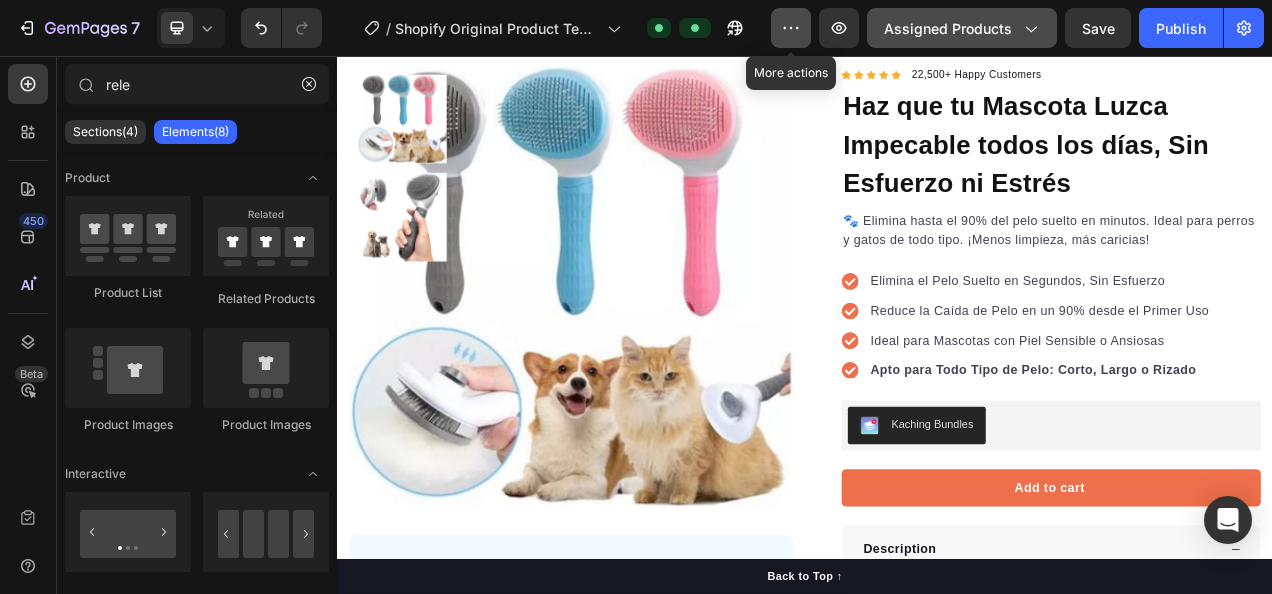 click 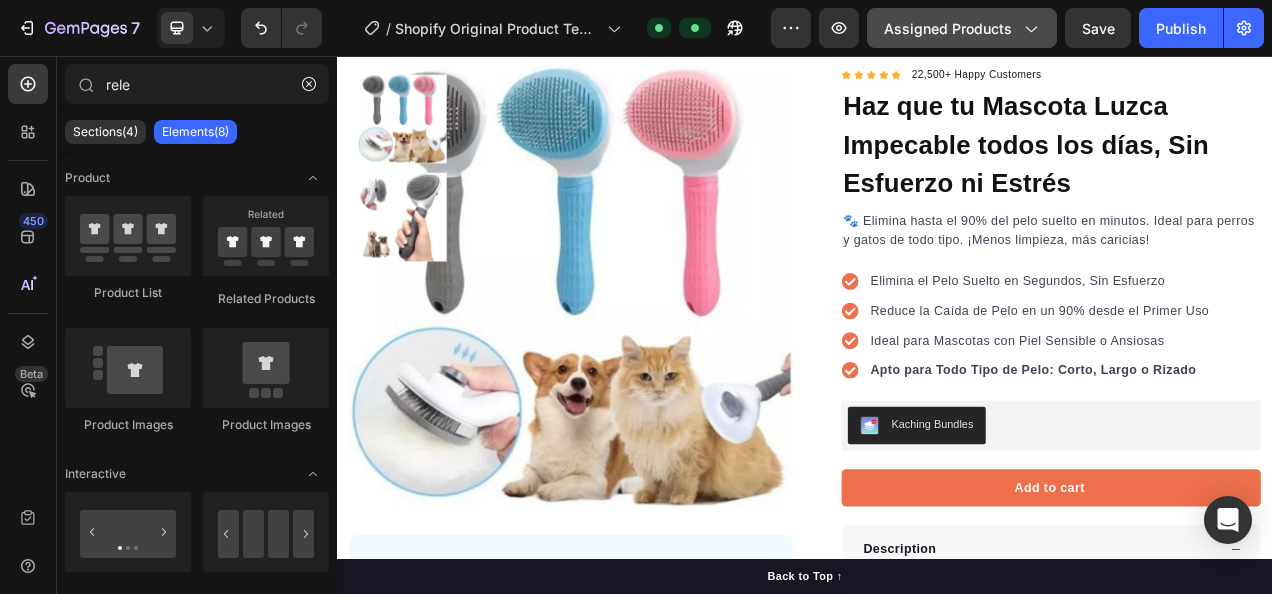 click 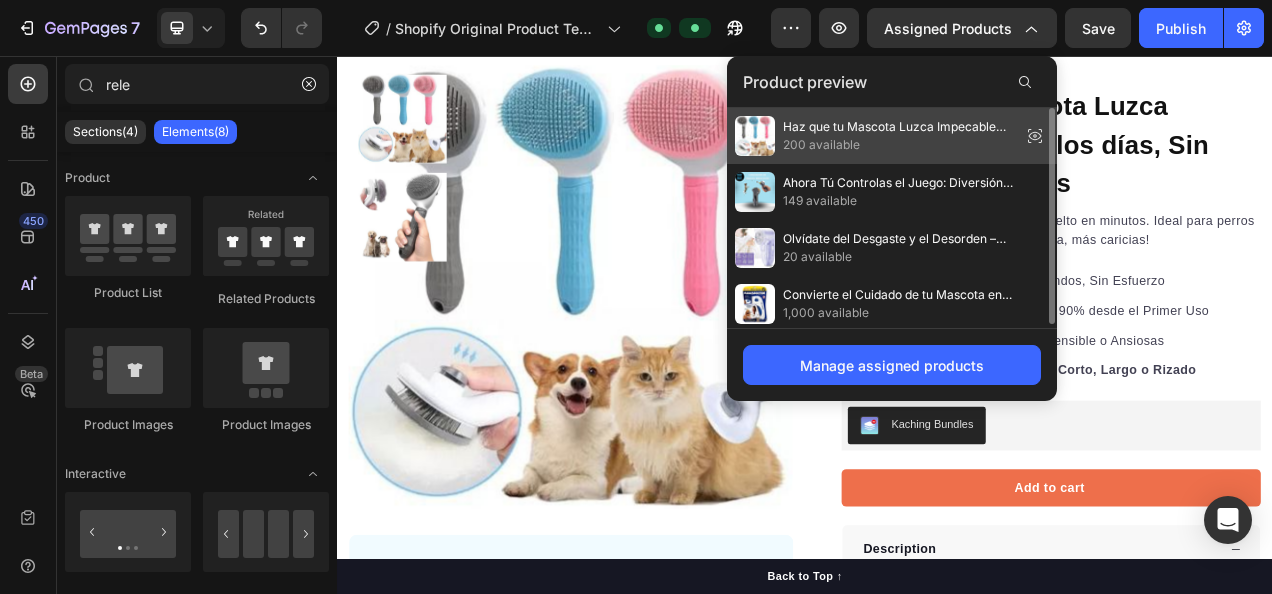 click on "Haz que tu Mascota Luzca Impecable todos los días, Sin Esfuerzo ni Estrés" at bounding box center (898, 127) 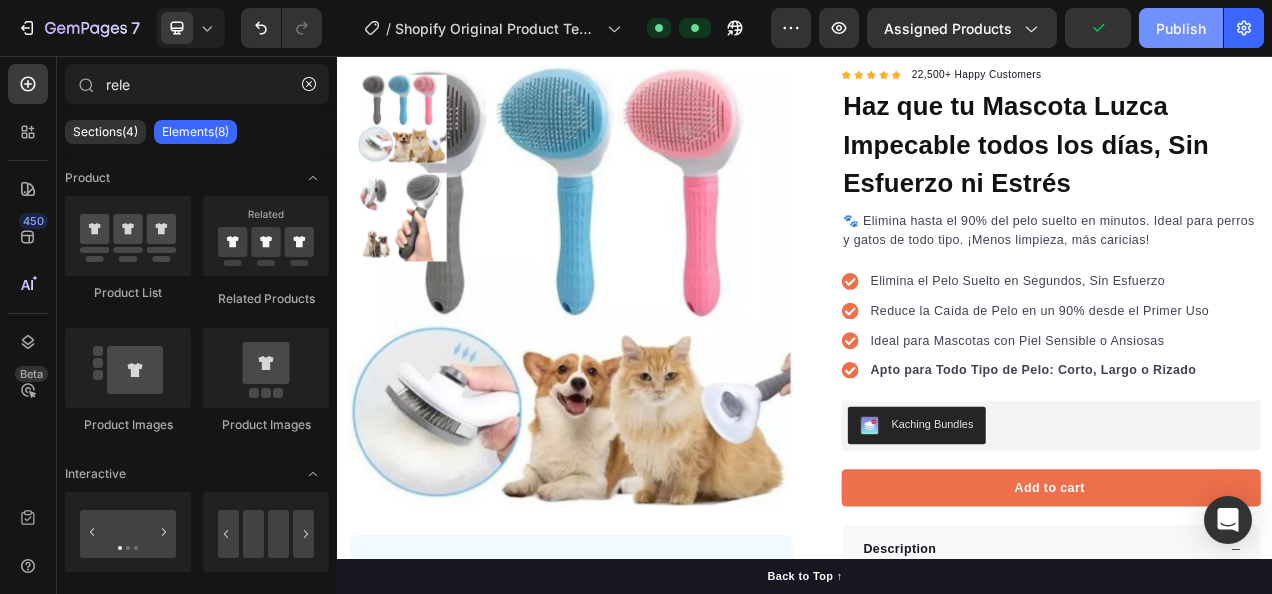 click on "Publish" at bounding box center [1181, 28] 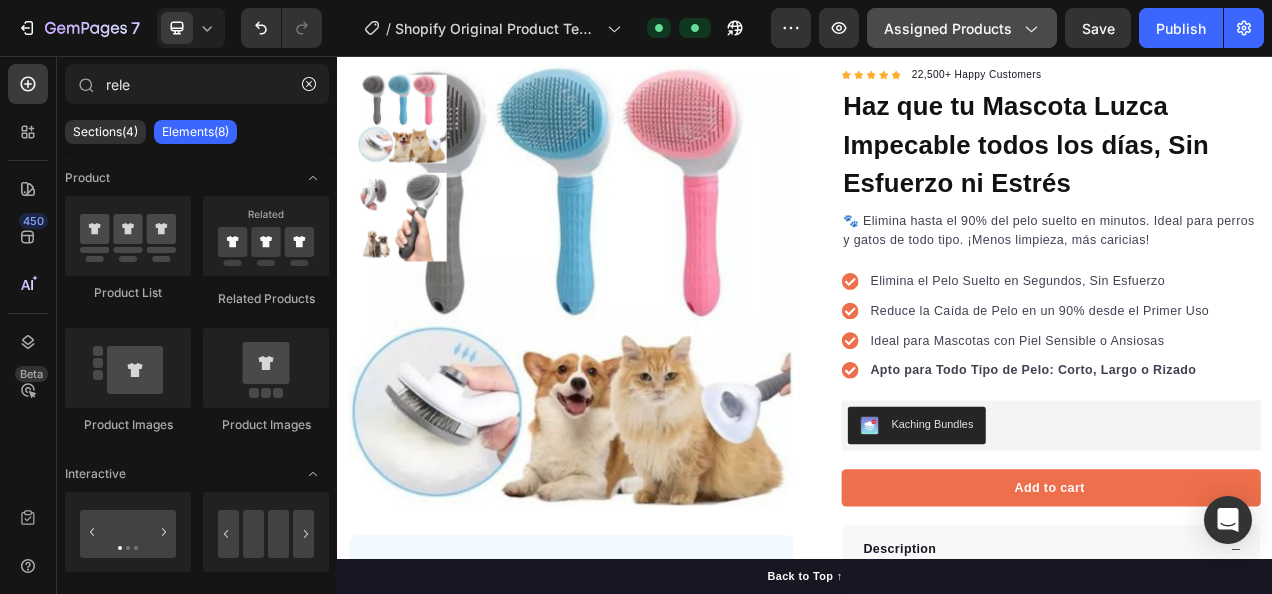 click on "Assigned Products" at bounding box center [962, 28] 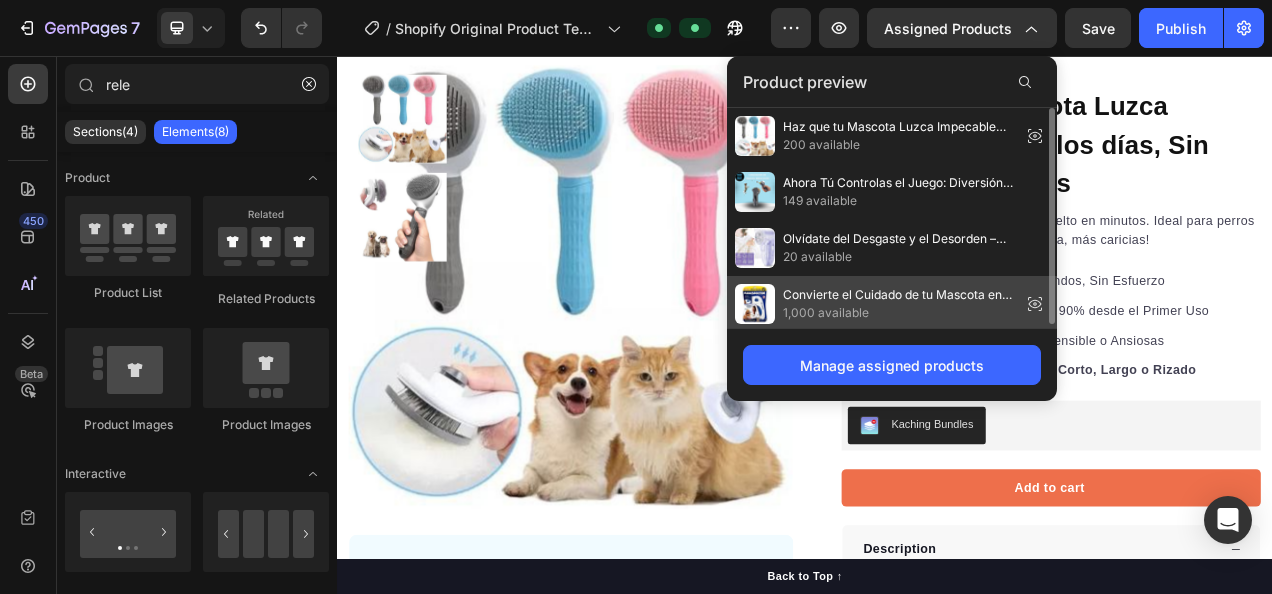 click on "Convierte el Cuidado de tu Mascota en un Ritual de Amor Eficaz y Silencioso" at bounding box center [898, 295] 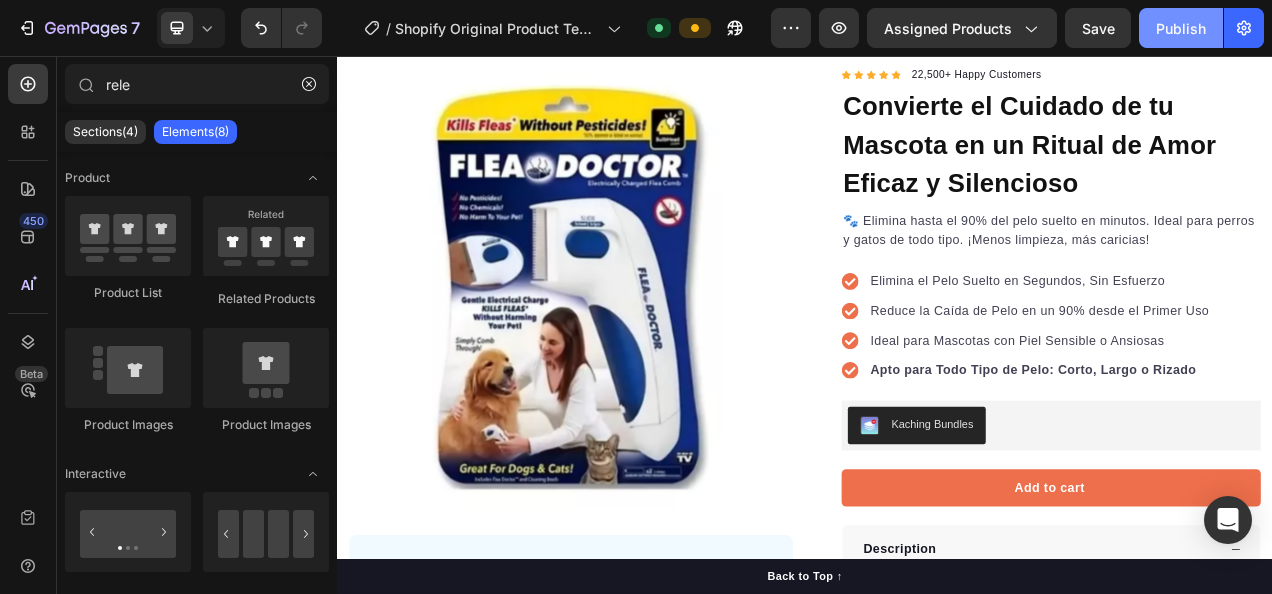 click on "Publish" at bounding box center (1181, 28) 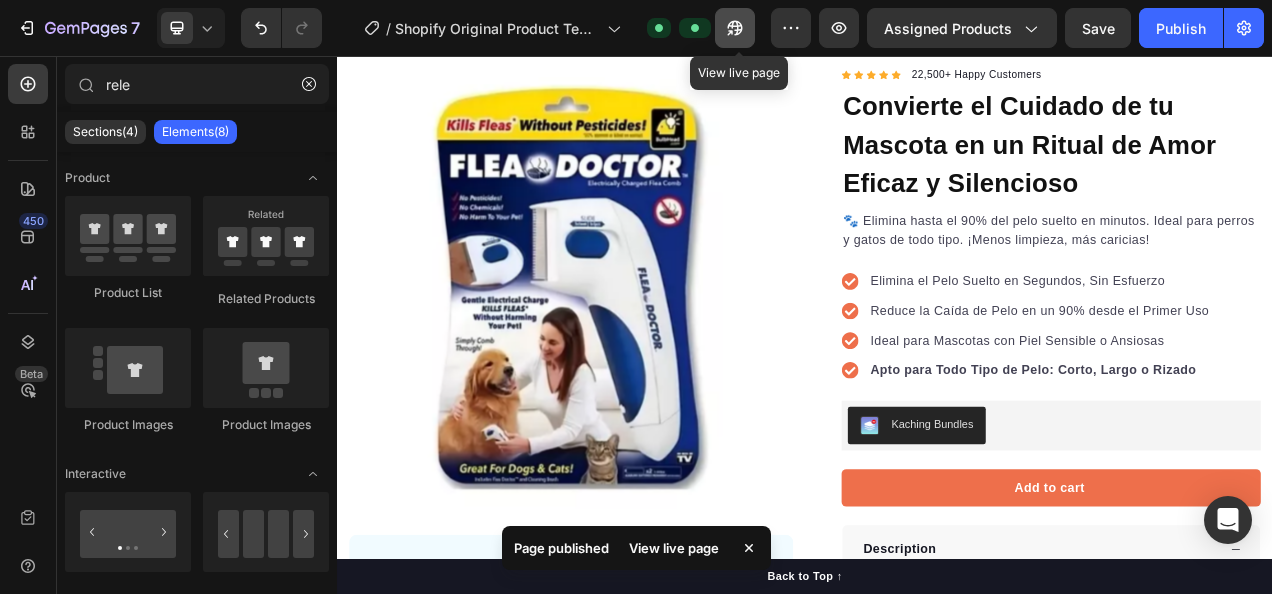 click 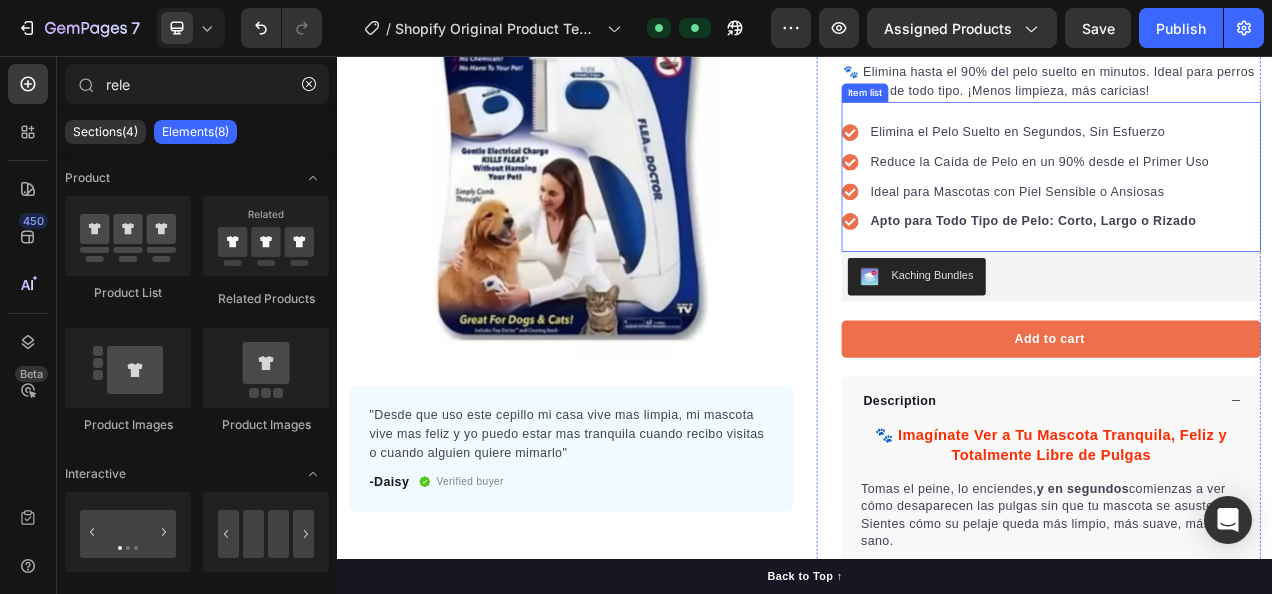 scroll, scrollTop: 326, scrollLeft: 0, axis: vertical 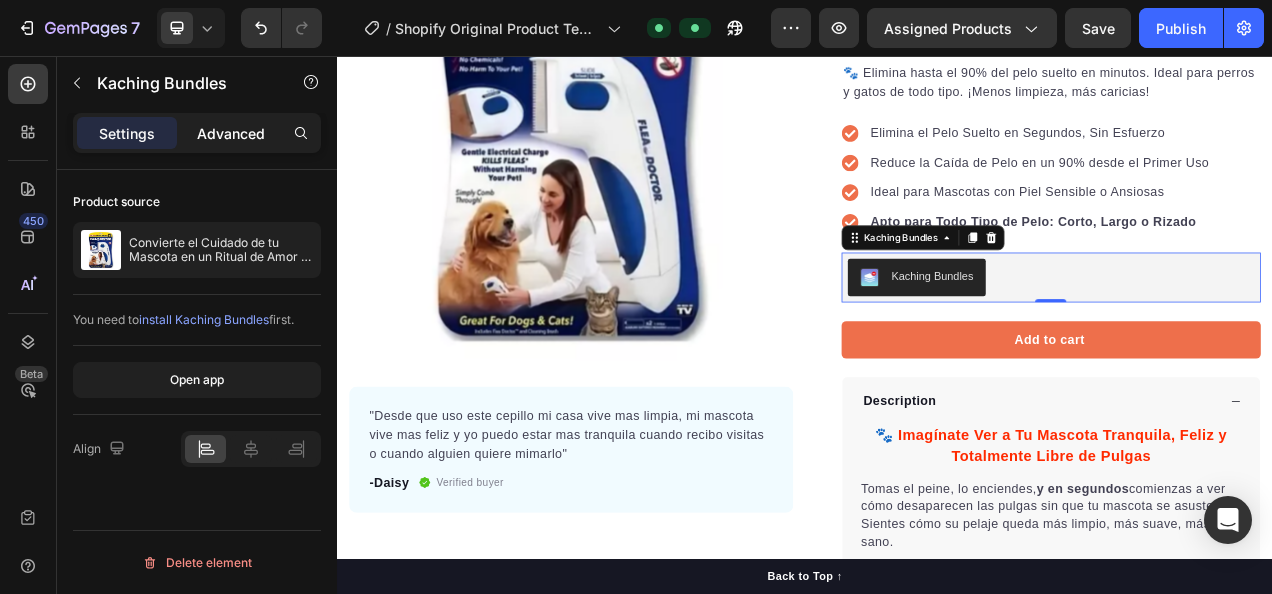 click on "Advanced" at bounding box center [231, 133] 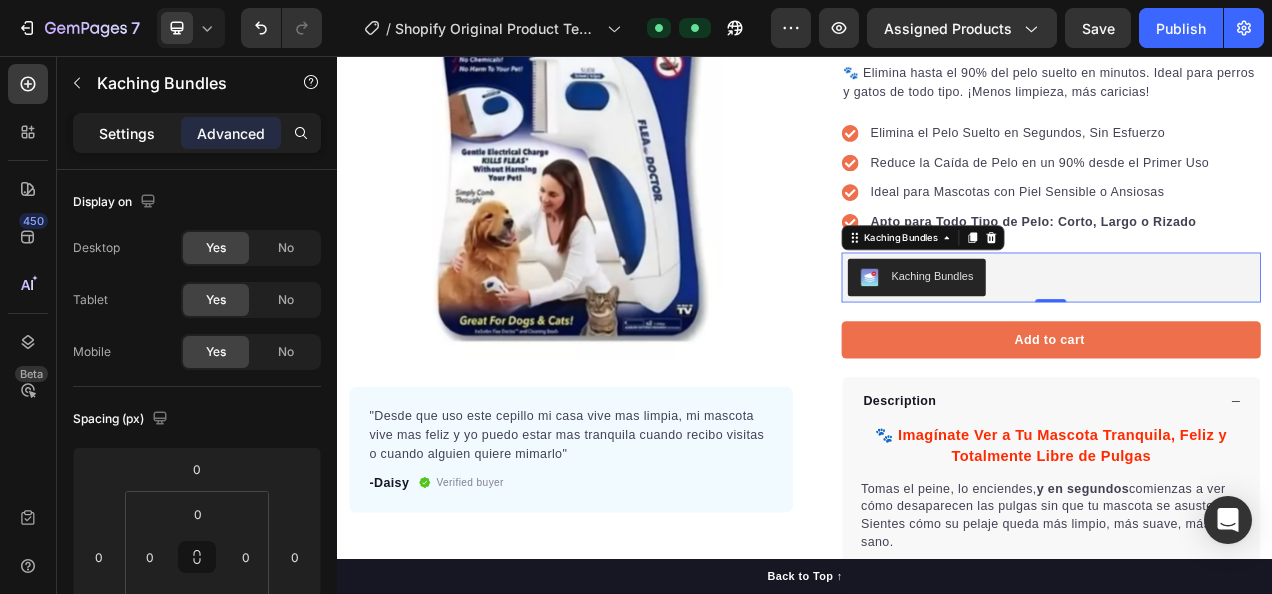 click on "Settings" at bounding box center [127, 133] 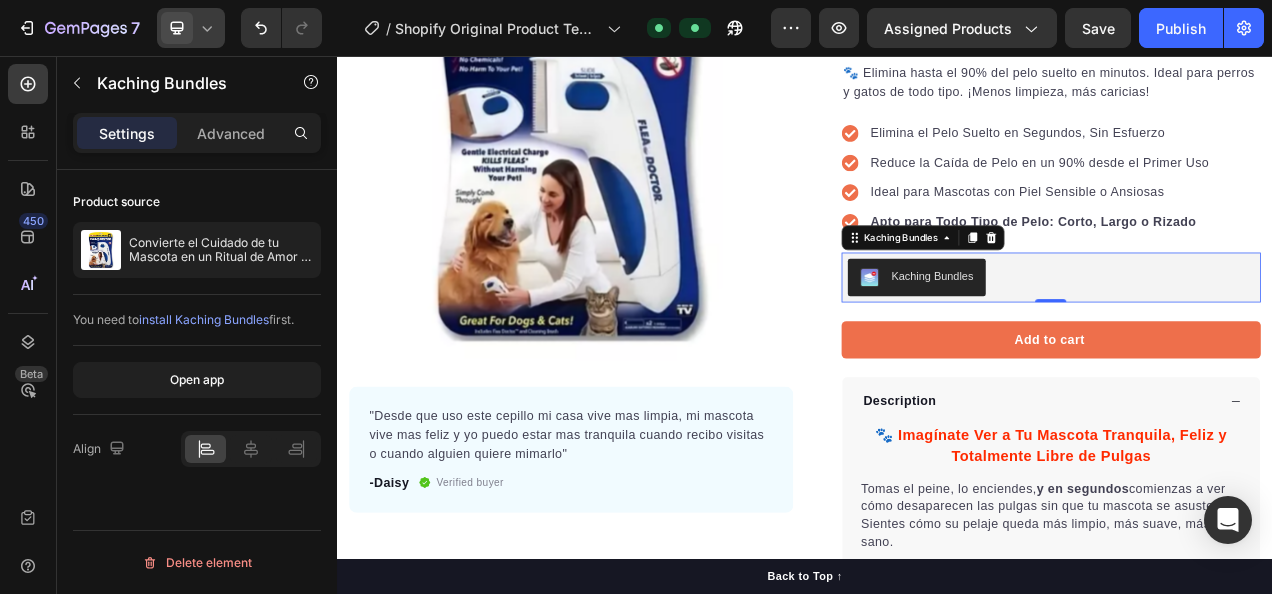 click 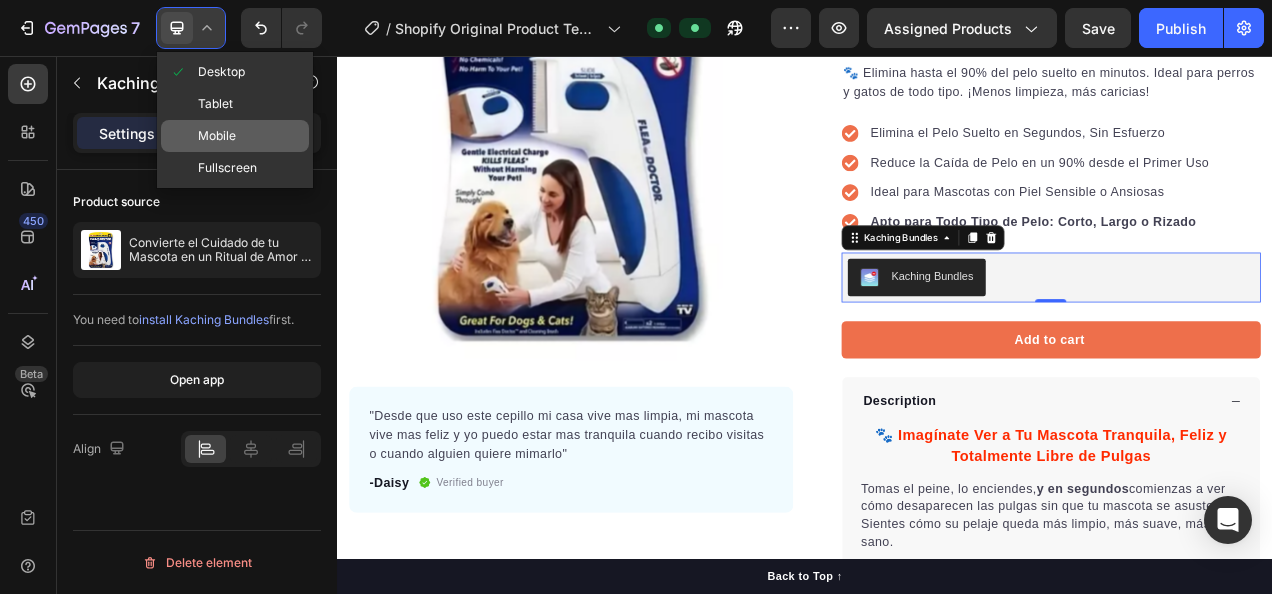 click on "Mobile" 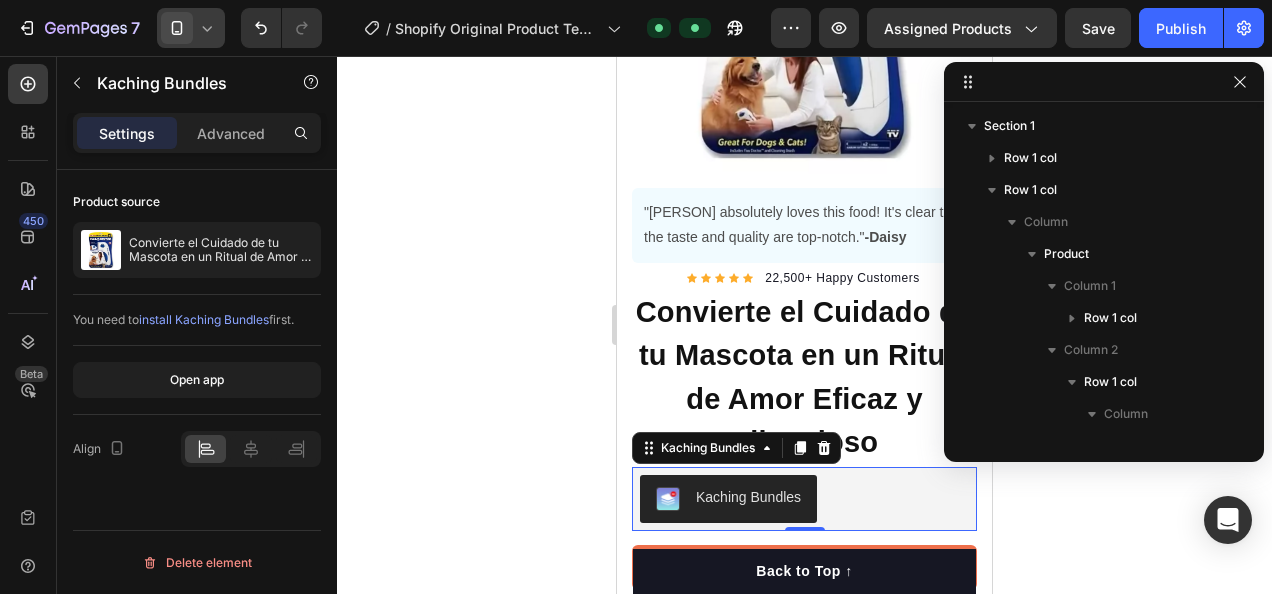 scroll, scrollTop: 314, scrollLeft: 0, axis: vertical 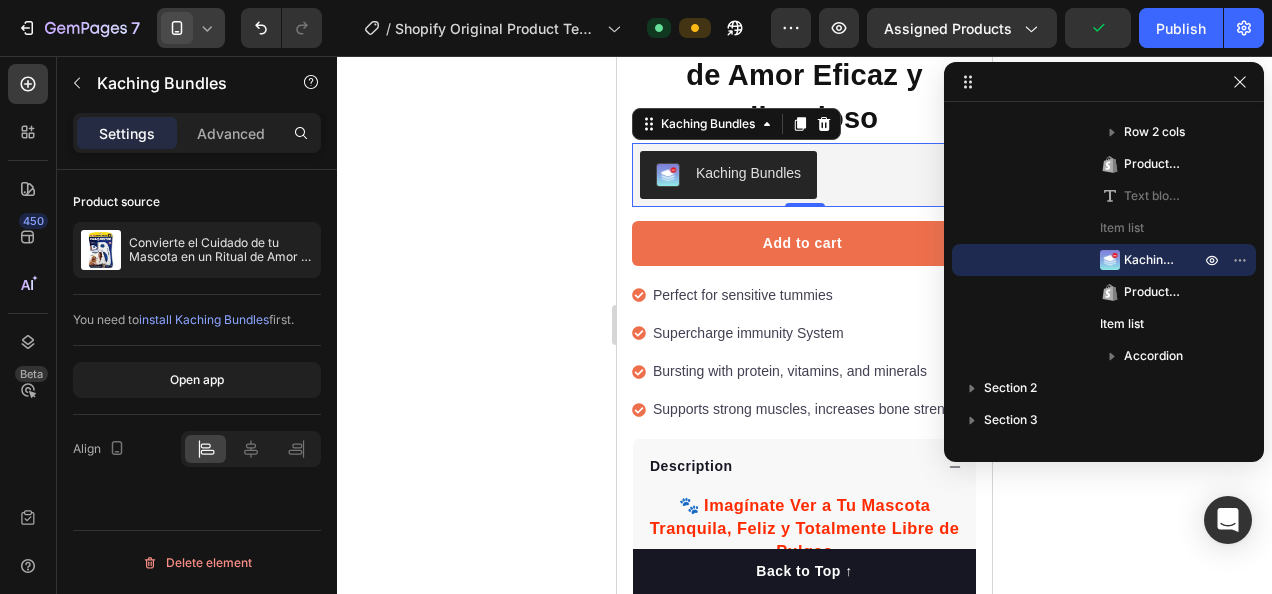 click 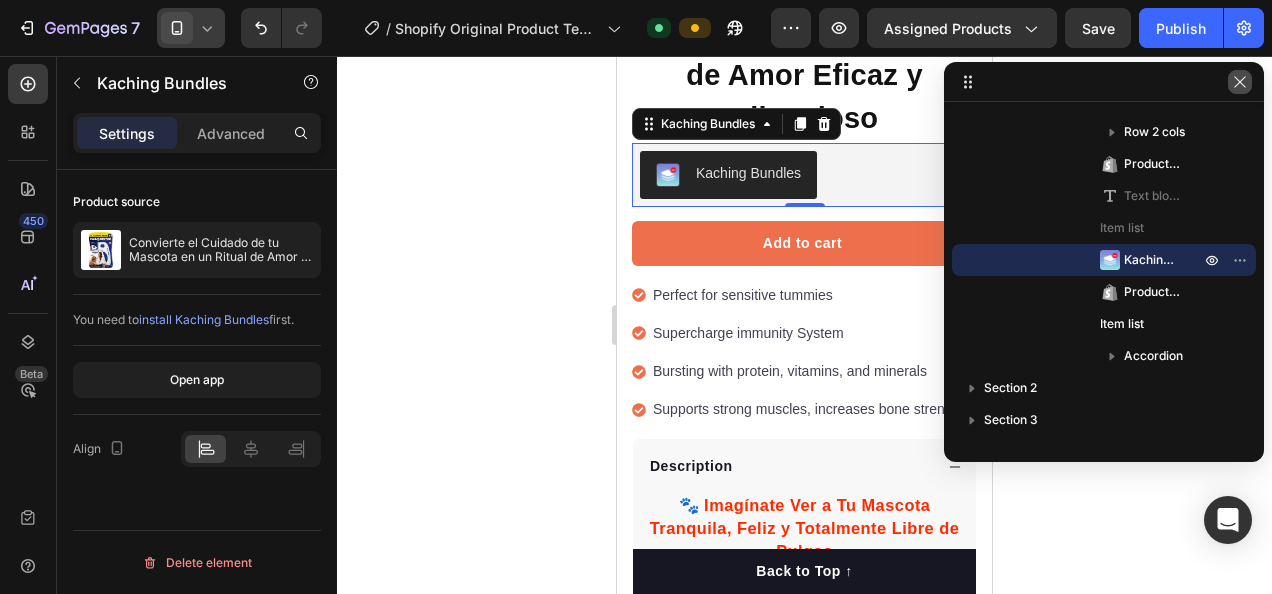 click 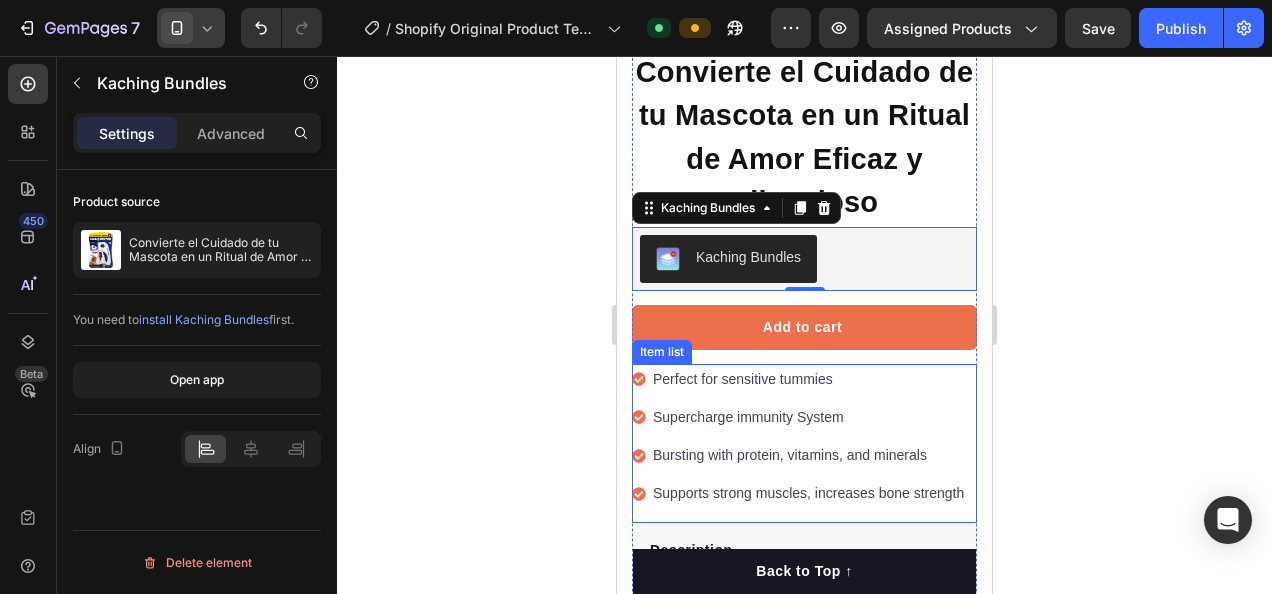 scroll, scrollTop: 570, scrollLeft: 0, axis: vertical 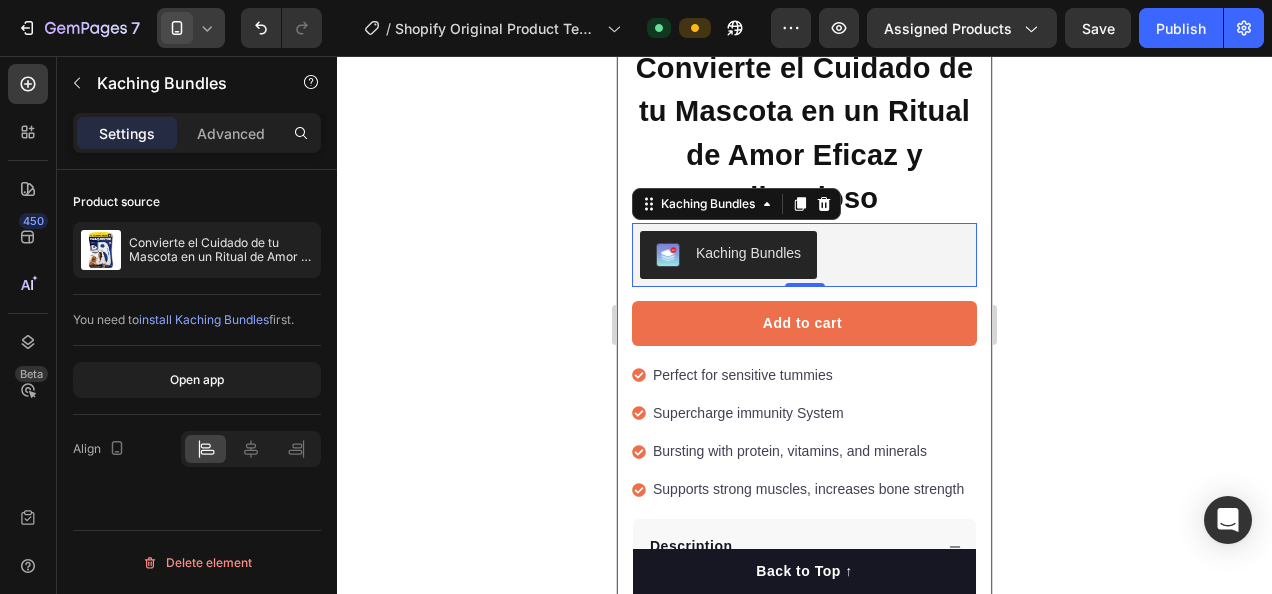 click on "Product Images "Desde que uso este cepillo mi casa vive mas limpia, mi mascota vive mas feliz y yo puedo estar mas tranquila cuando recibo visitas o cuando alguien quiere mimarlo" Text block -Daisy Text block
Verified buyer Item list Row Row "My dog absolutely loves this food! It's clear that the taste and quality are top-notch."  -Daisy Text block Row Row Icon Icon Icon Icon Icon Icon List Hoz 22,500+ Happy Customers Text block Row Convierte el Cuidado de tu Mascota en un Ritual de Amor Eficaz y Silencioso Product Title 🐾 Elimina hasta el 90% del pelo suelto en minutos. Ideal para perros y gatos de todo tipo. ¡Menos limpieza, más caricias! Text block Elimina el Pelo Suelto en Segundos, Sin Esfuerzo Reduce la Caída de Pelo en un 90% desde el Primer Uso Ideal para Mascotas con Piel Sensible o Ansiosas Apto para Todo Tipo de Pelo: Corto, Largo o Rizado Item list Kaching Bundles Kaching Bundles   0 Add to cart Product Cart Button Perfect for sensitive tummies Item list" at bounding box center [804, 279] 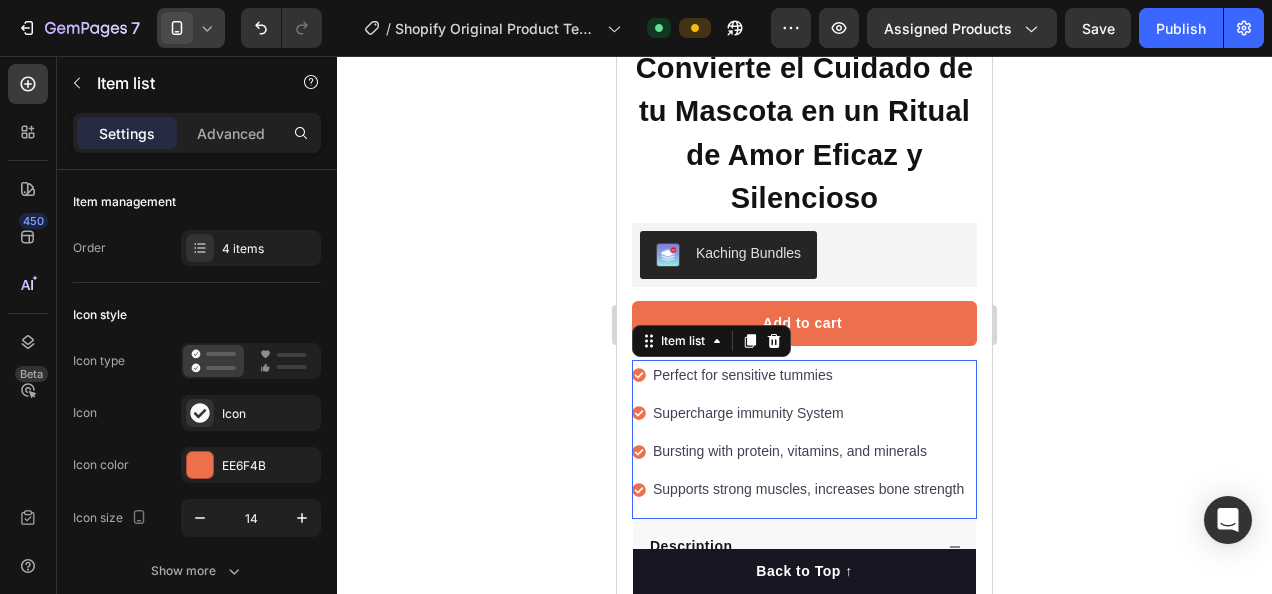 click on "Perfect for sensitive tummies" at bounding box center [808, 375] 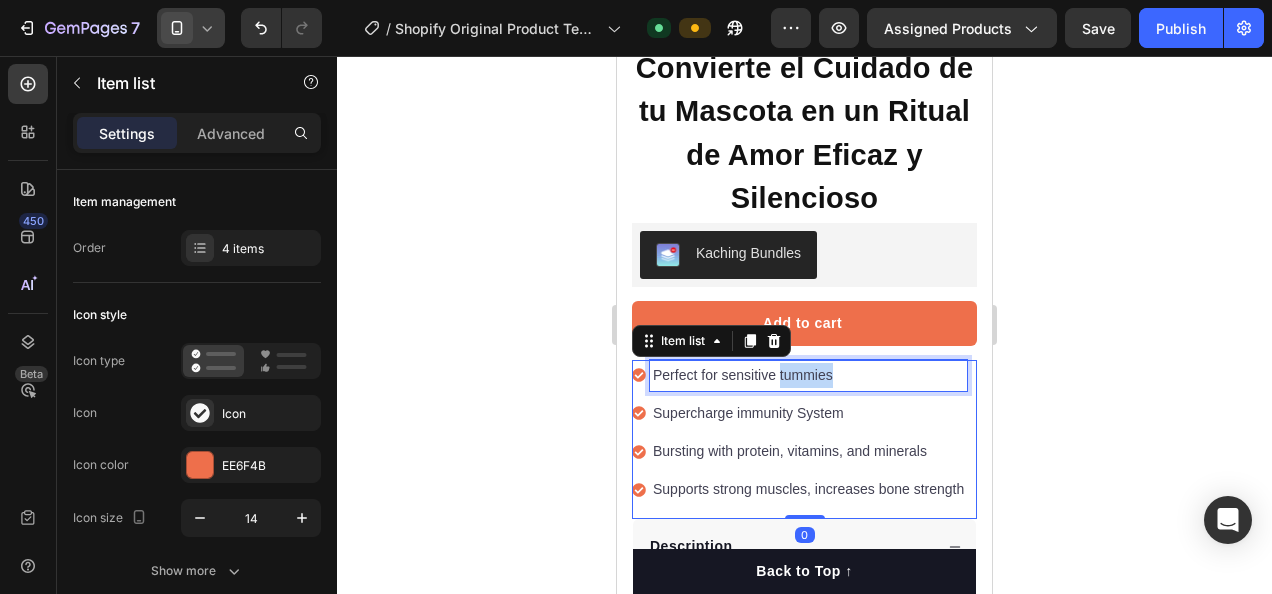 click on "Perfect for sensitive tummies" at bounding box center [808, 375] 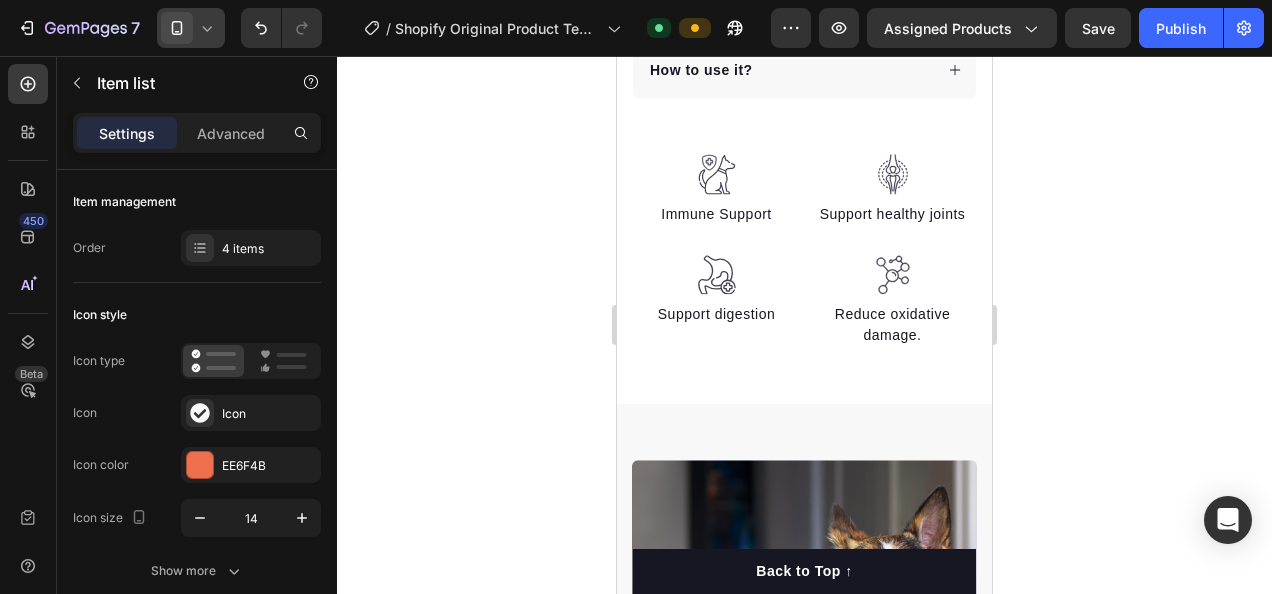 type on "16" 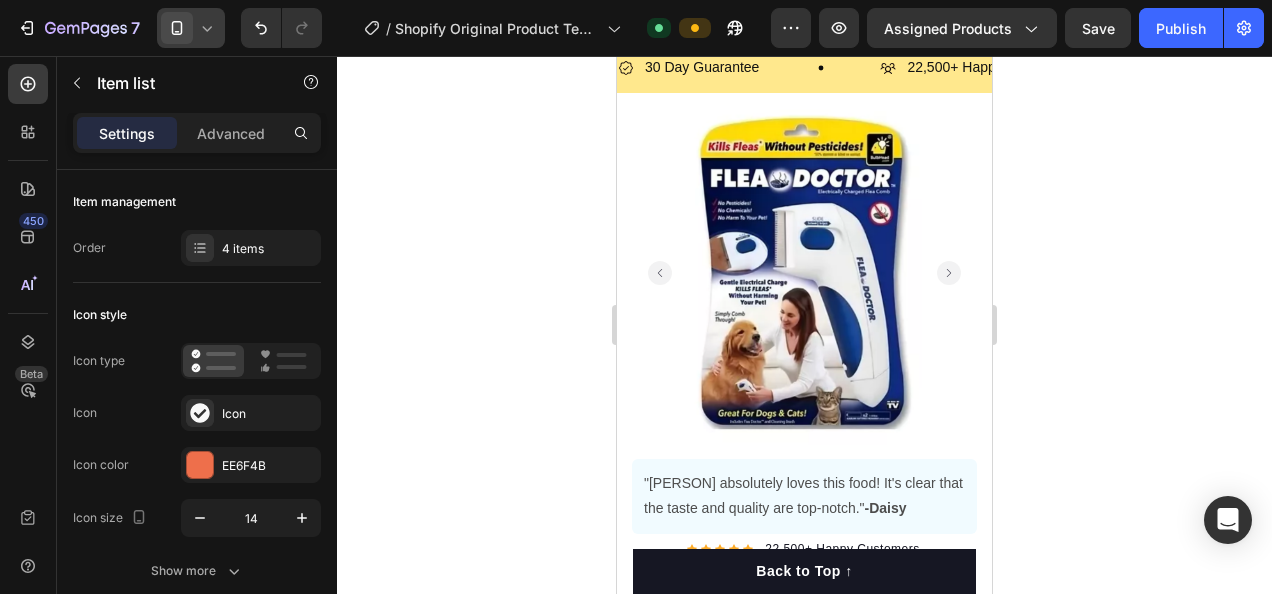 scroll, scrollTop: 0, scrollLeft: 0, axis: both 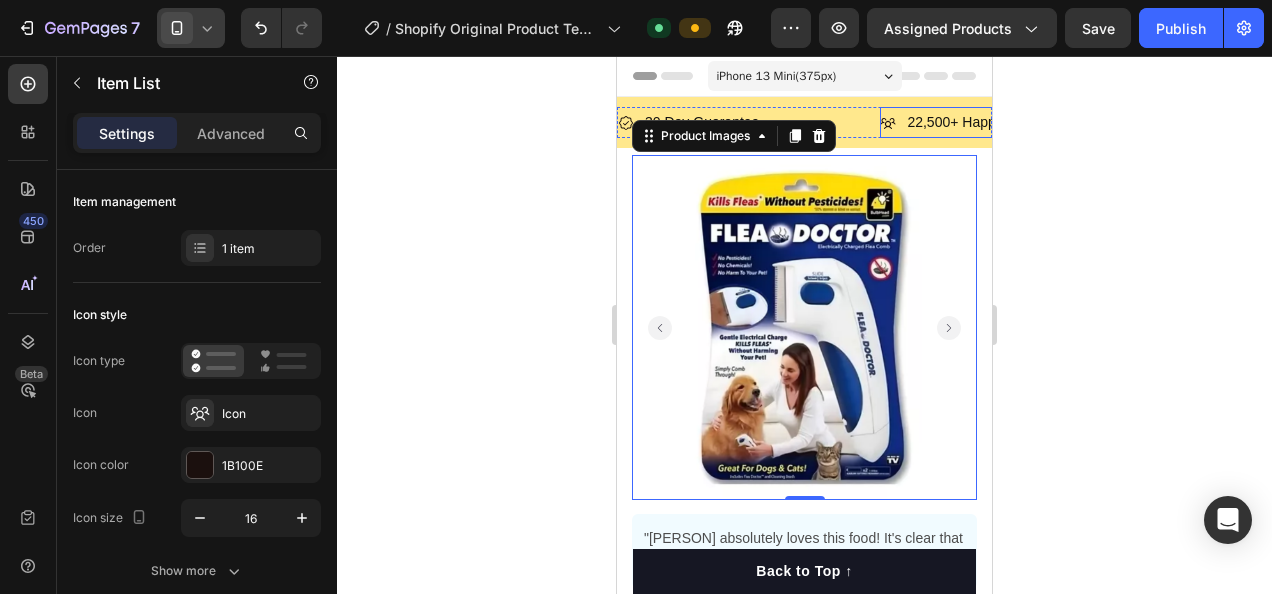 click on "22,500+ Happy Customers" at bounding box center [990, 122] 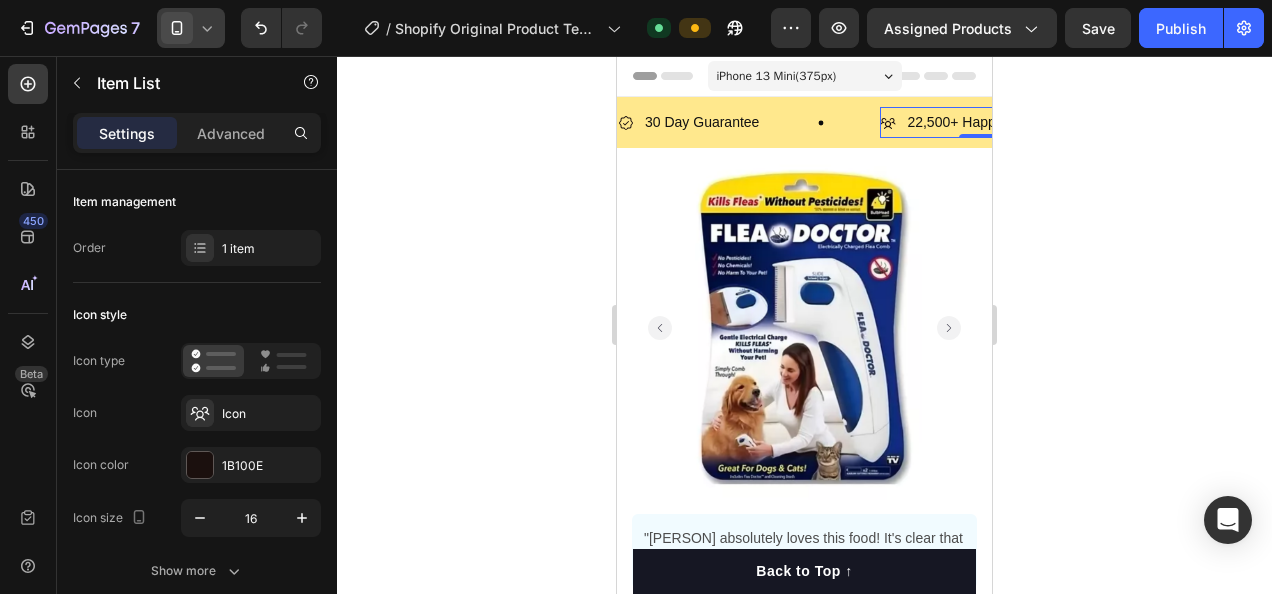 click on "22,500+ Happy Customers" at bounding box center (990, 122) 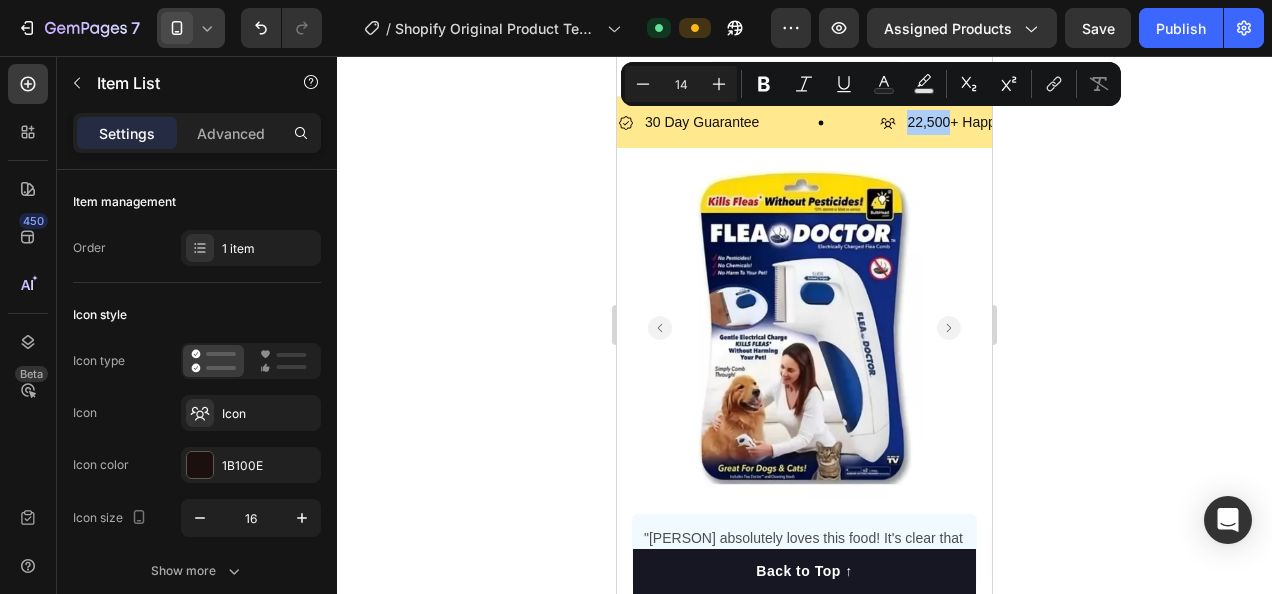 click 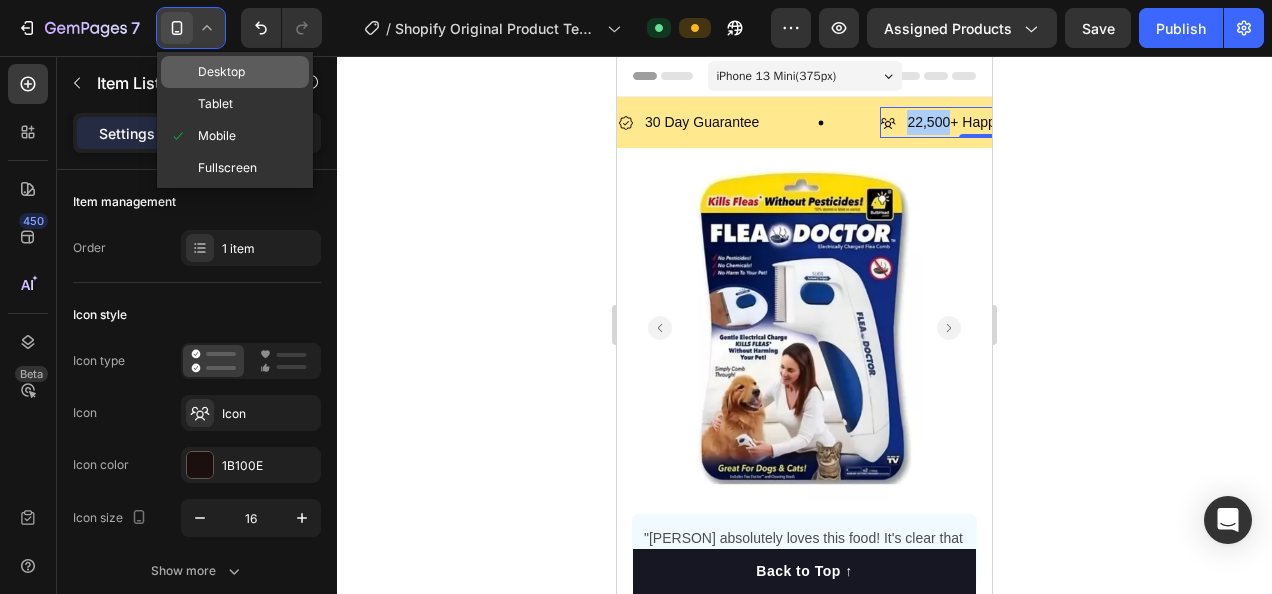 click on "Desktop" at bounding box center [221, 72] 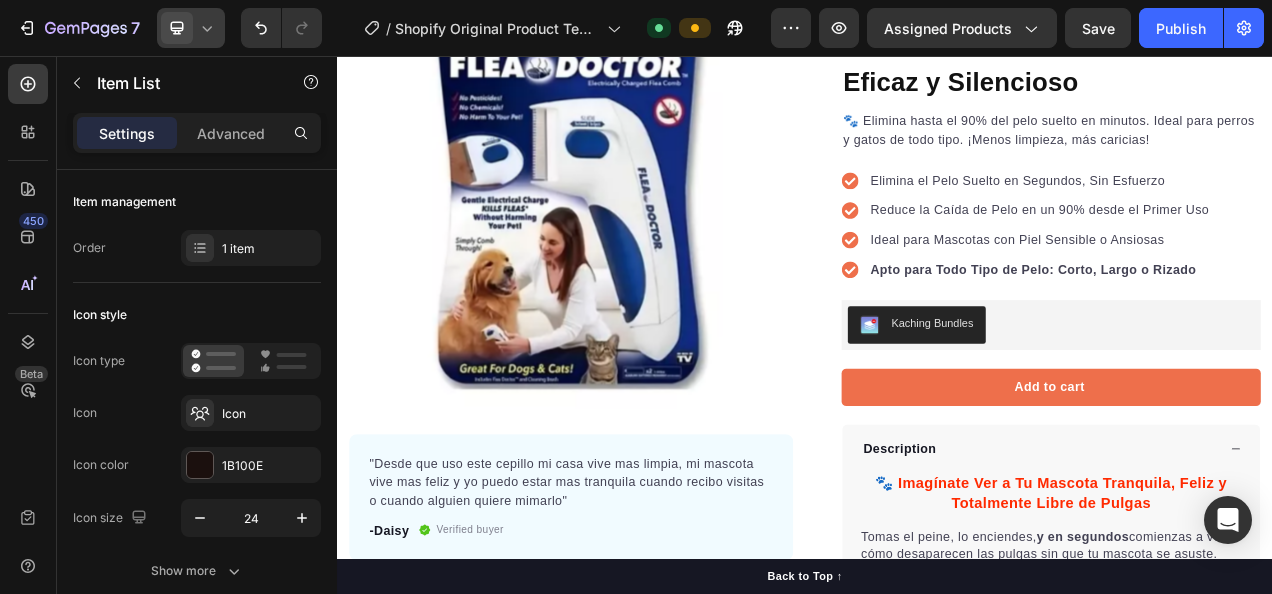 scroll, scrollTop: 0, scrollLeft: 0, axis: both 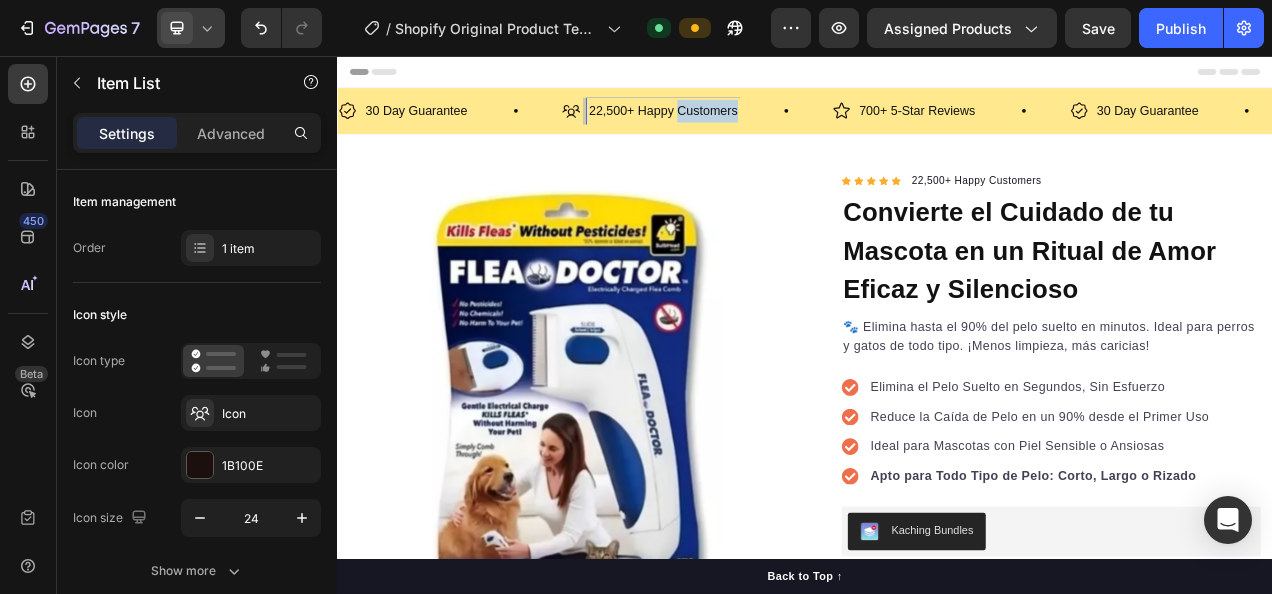click on "22,500+ Happy Customers" at bounding box center [755, 126] 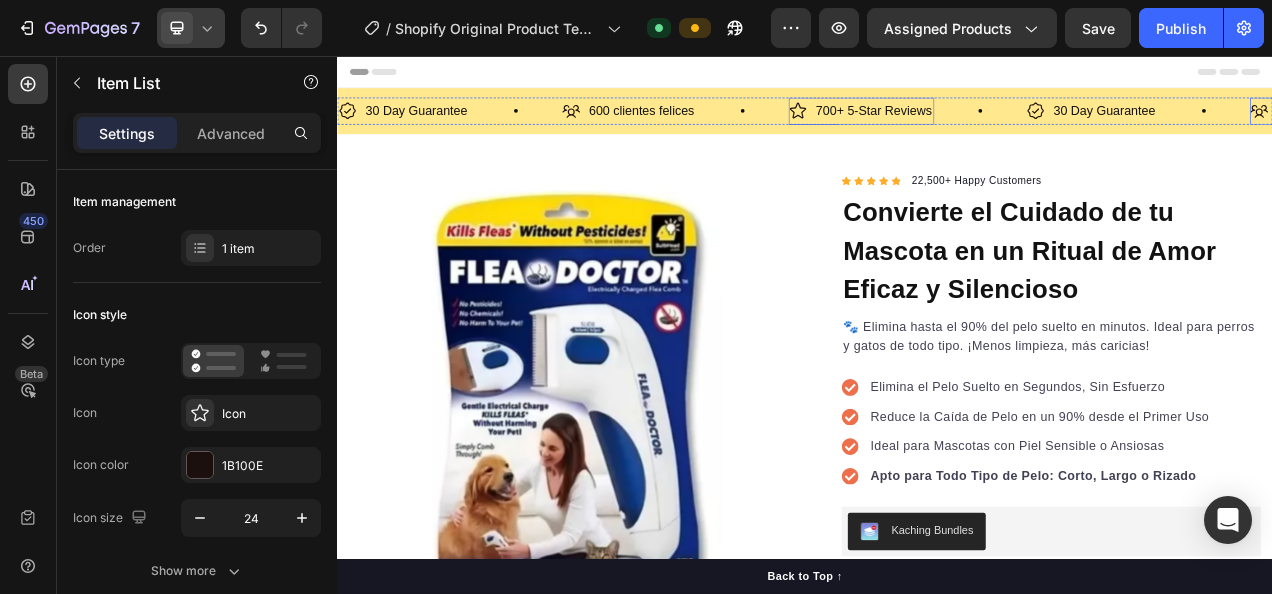 click on "700+ 5-Star Reviews" at bounding box center [1025, 126] 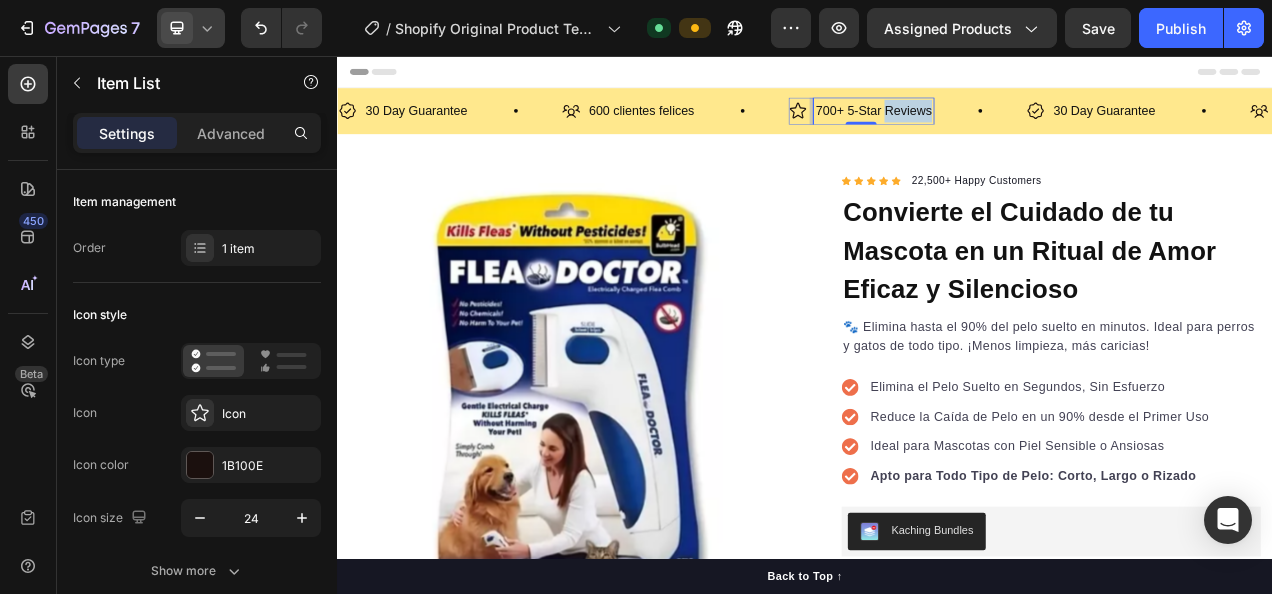 click on "700+ 5-Star Reviews" at bounding box center (1025, 126) 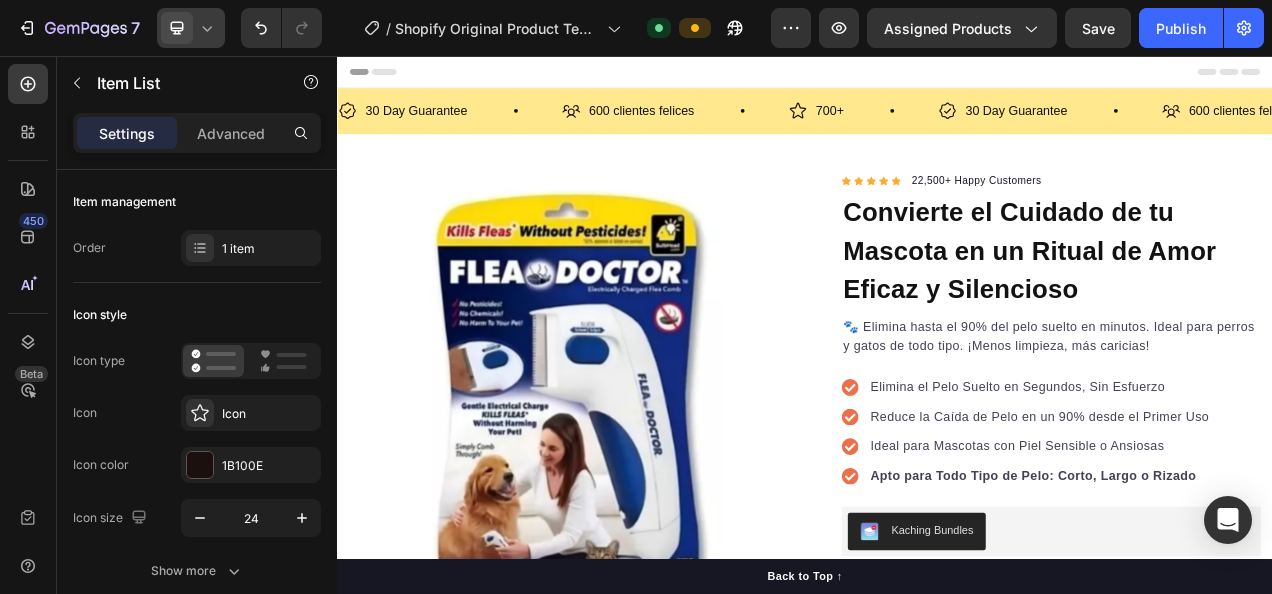 click 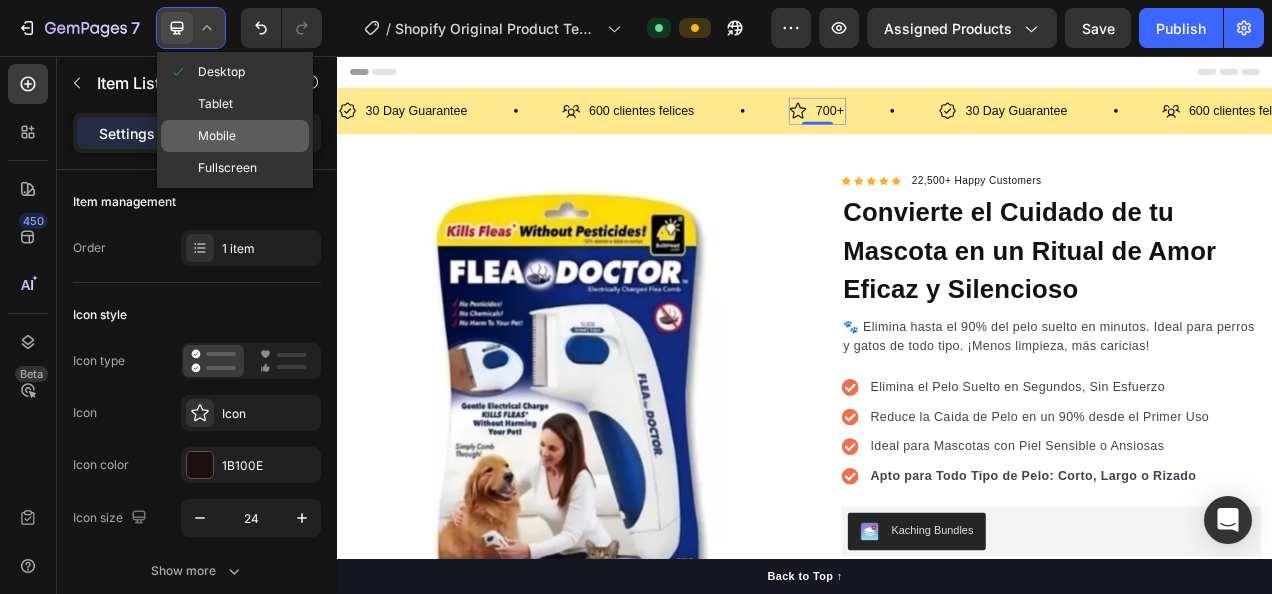 click on "Mobile" at bounding box center (217, 136) 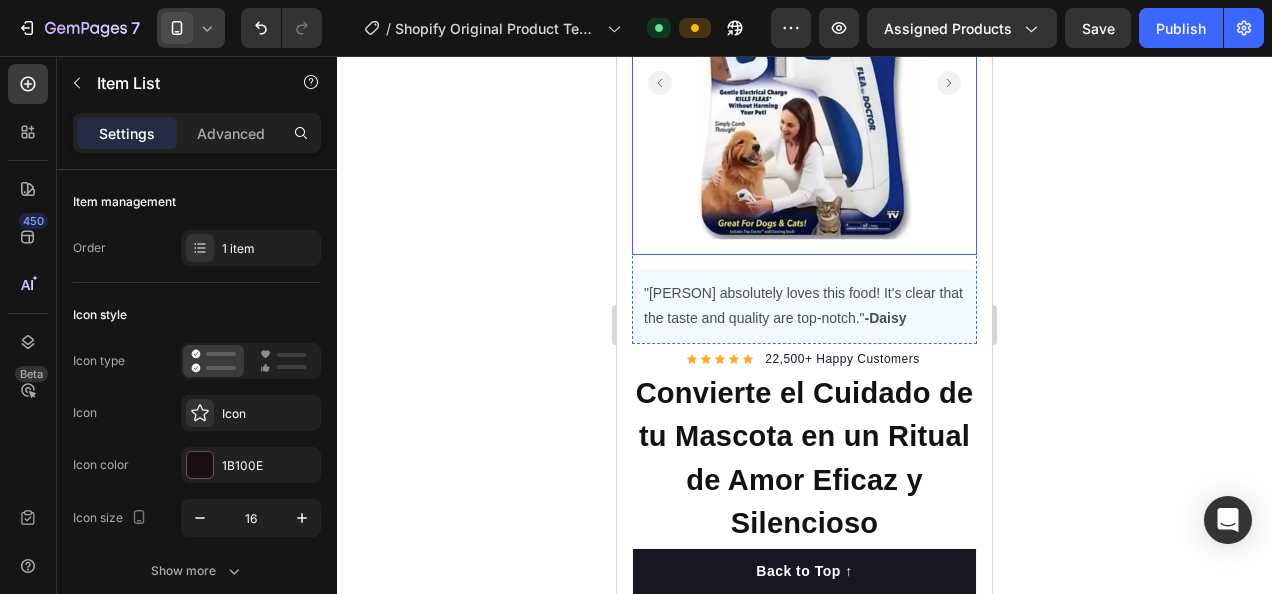 scroll, scrollTop: 247, scrollLeft: 0, axis: vertical 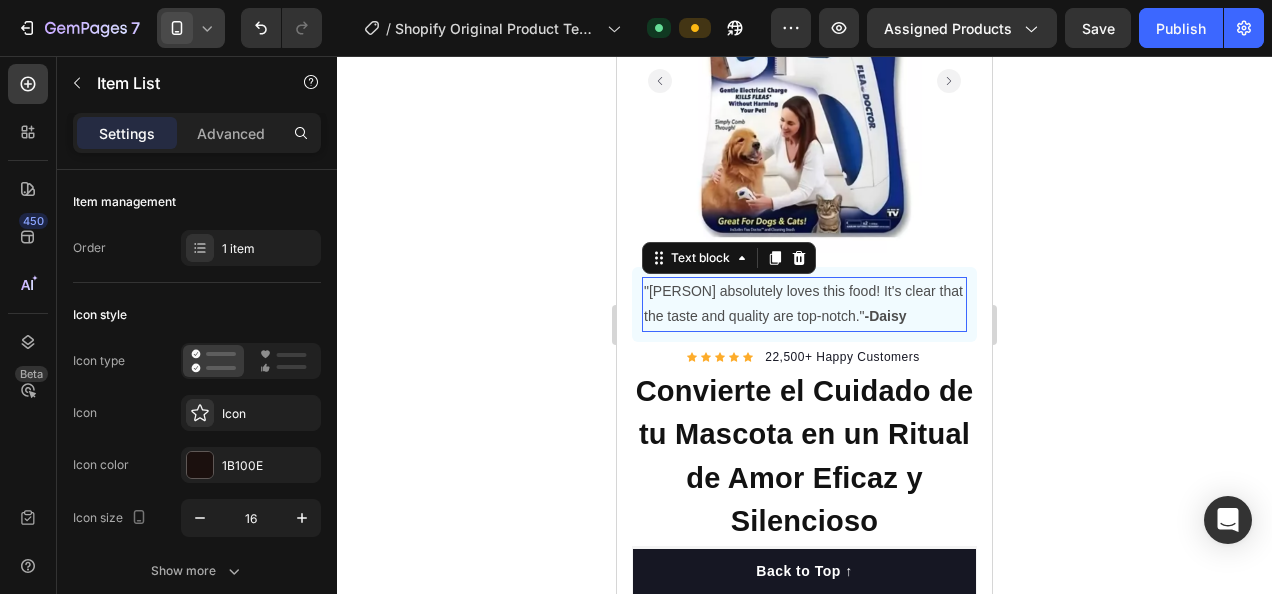 click on ""My dog absolutely loves this food! It's clear that the taste and quality are top-notch."  -Daisy" at bounding box center (804, 304) 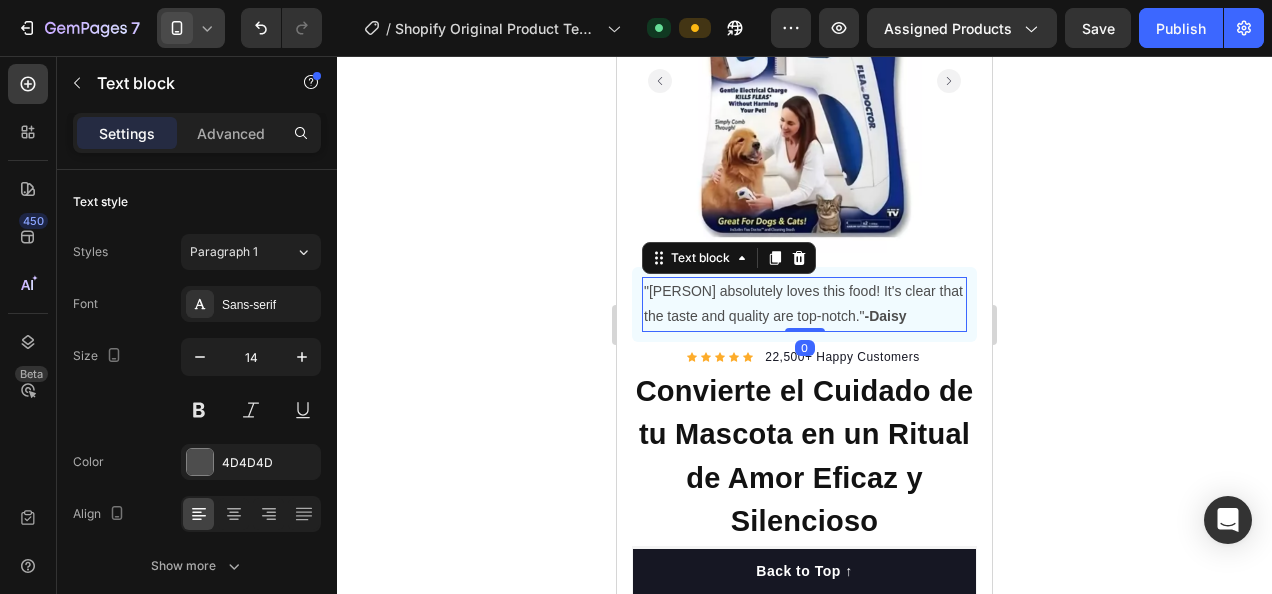 click on ""My dog absolutely loves this food! It's clear that the taste and quality are top-notch."  -Daisy" at bounding box center [804, 304] 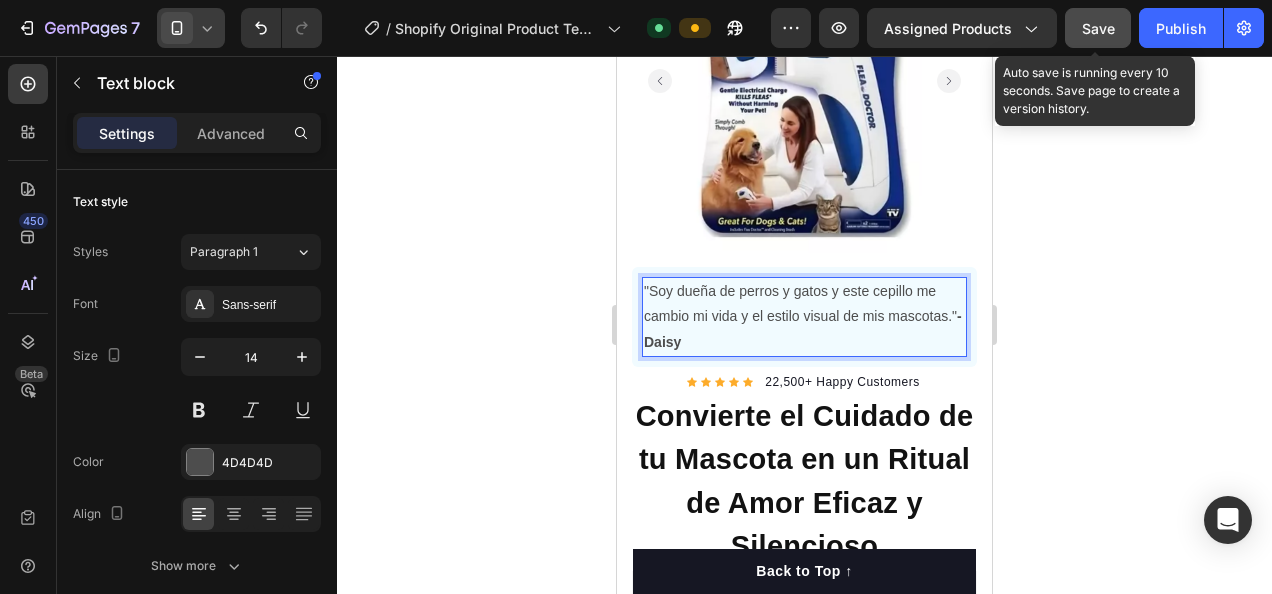 click on "Save" at bounding box center [1098, 28] 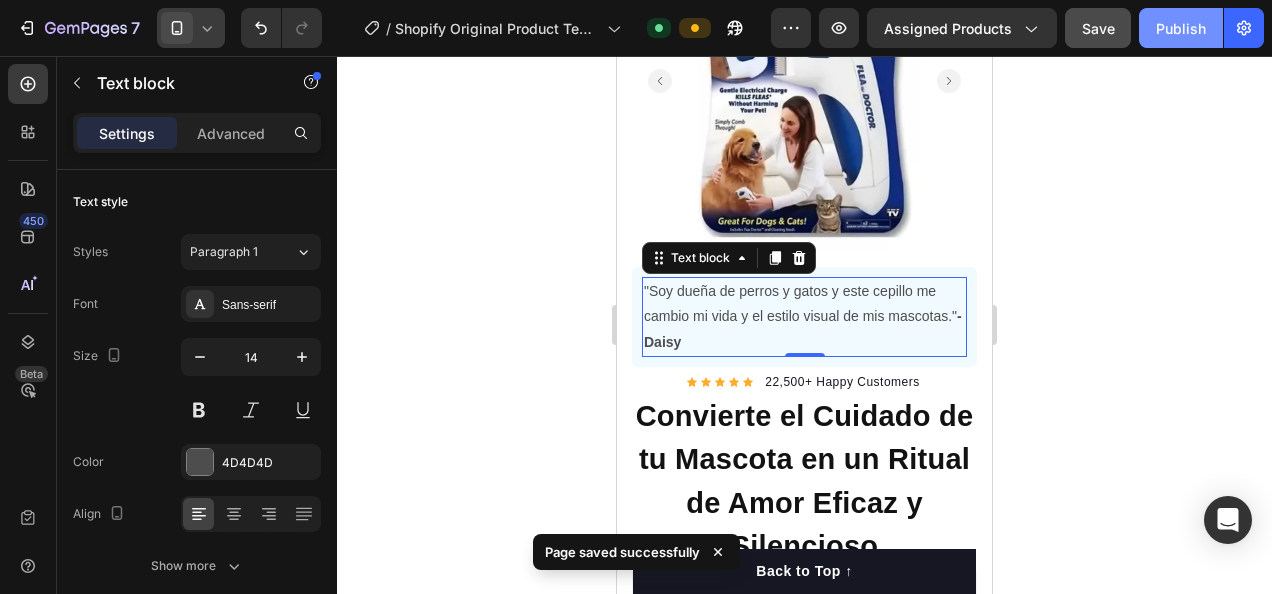 click on "Publish" at bounding box center [1181, 28] 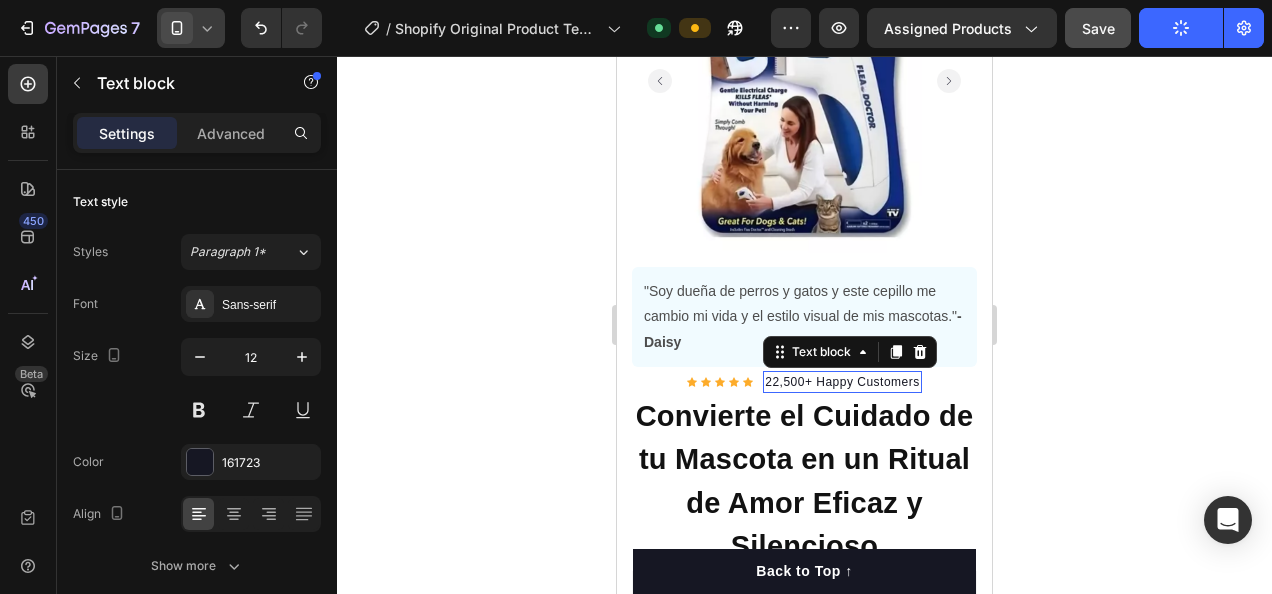 click on "22,500+ Happy Customers" at bounding box center [842, 382] 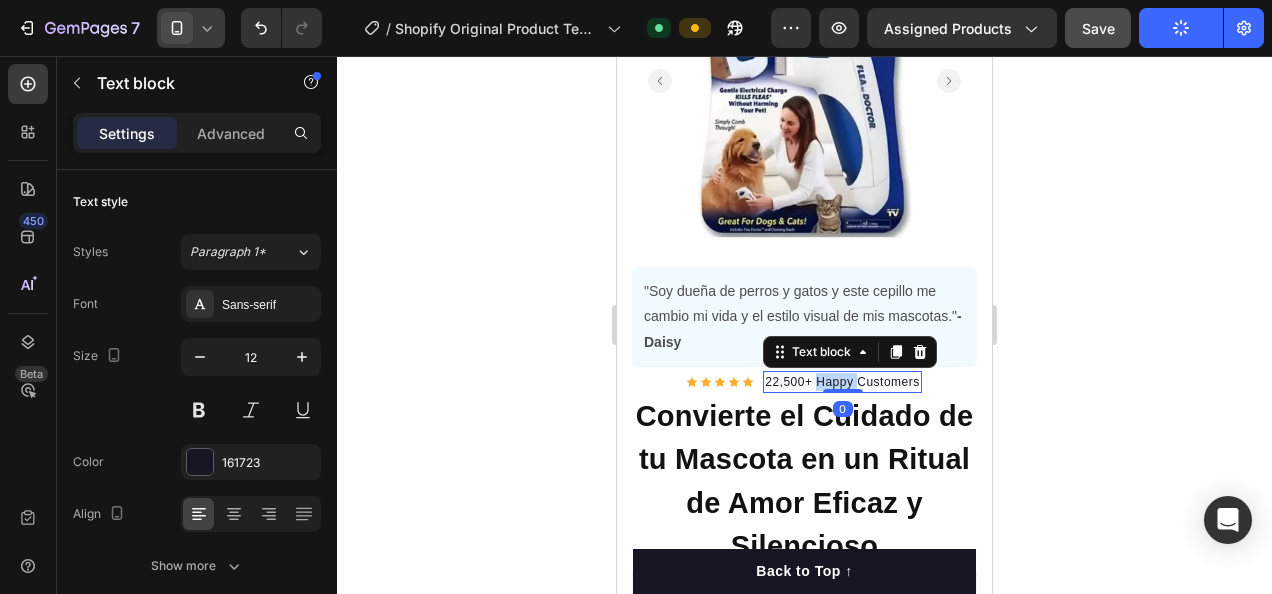 click on "22,500+ Happy Customers" at bounding box center [842, 382] 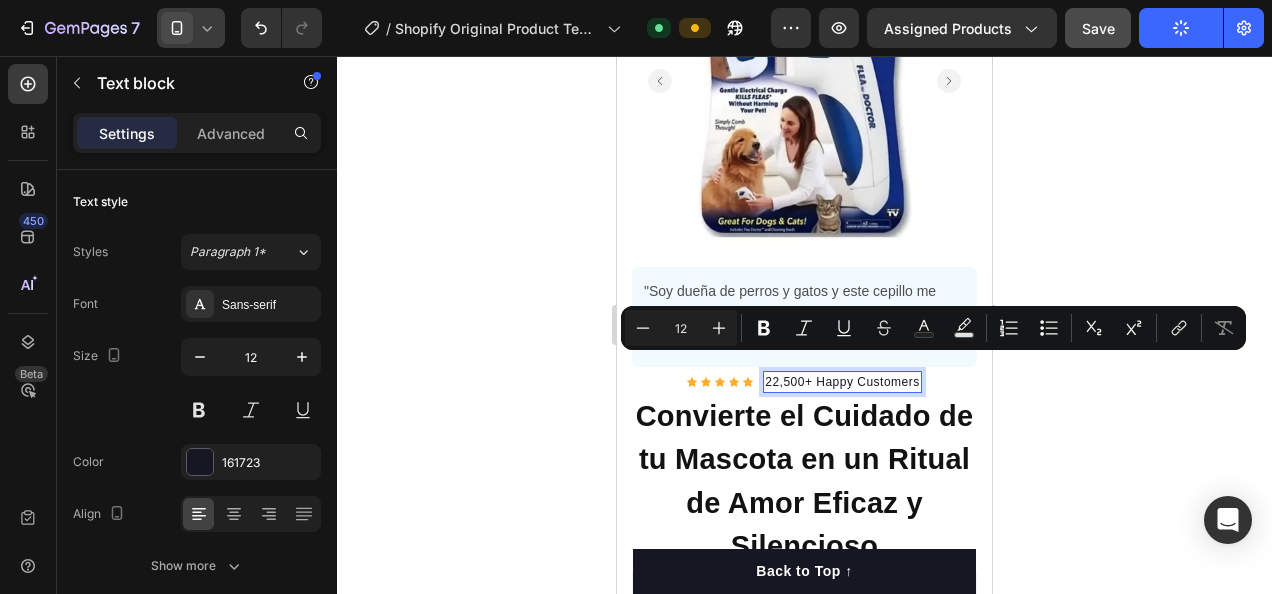 click on "22,500+ Happy Customers" at bounding box center (842, 382) 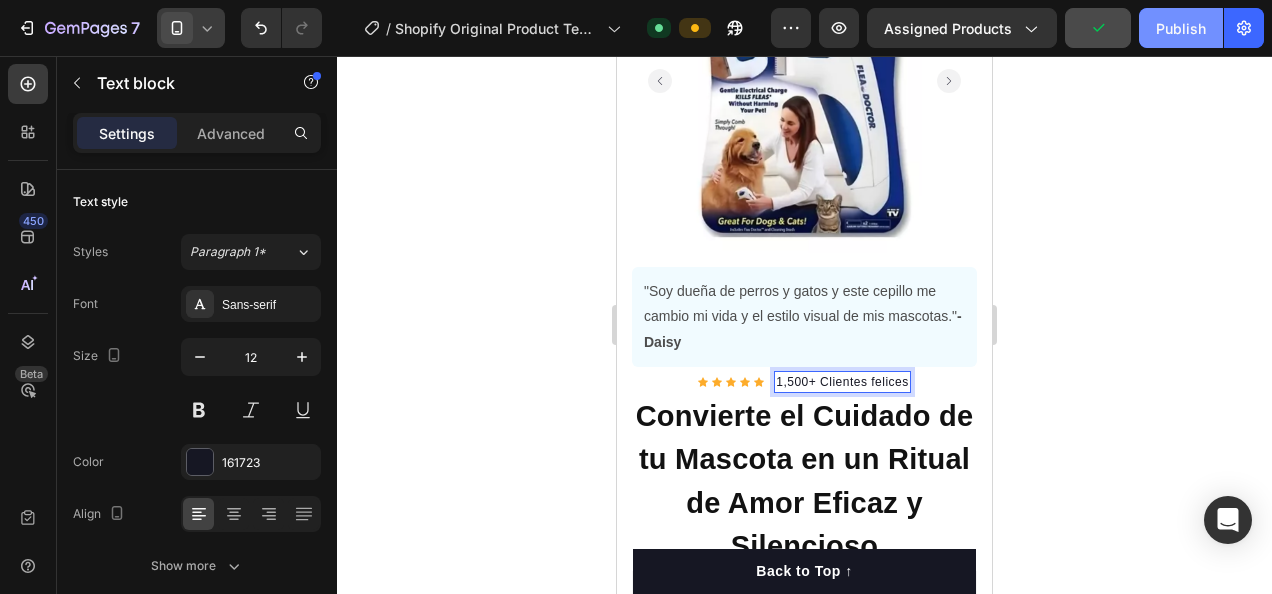 click on "Publish" at bounding box center [1181, 28] 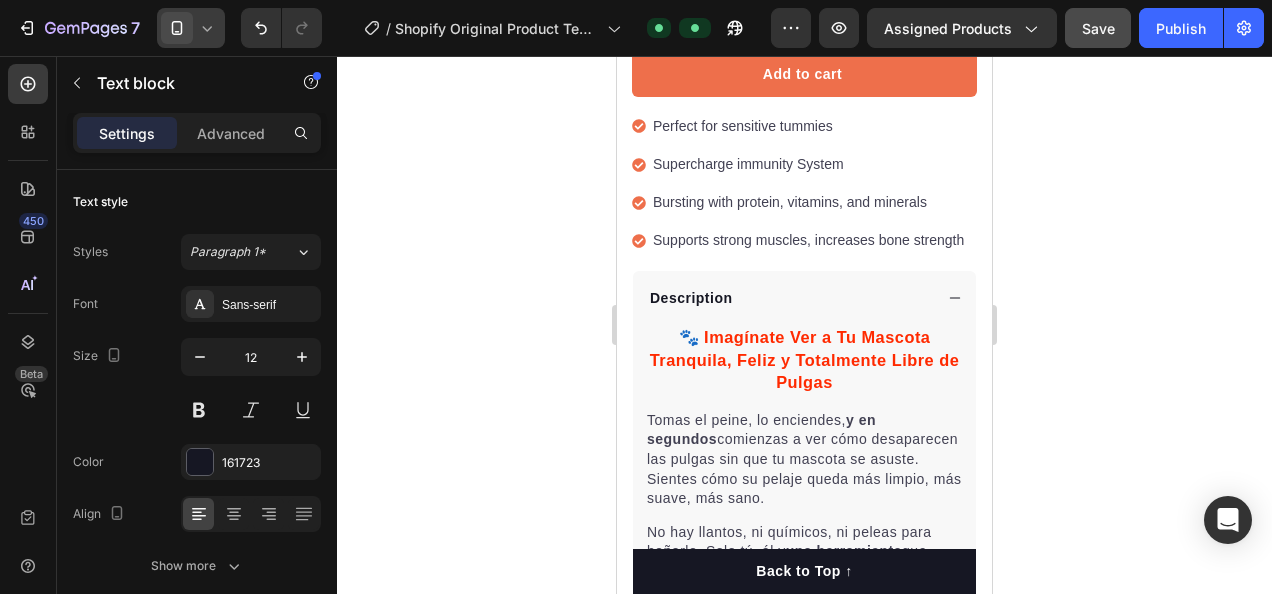 scroll, scrollTop: 0, scrollLeft: 0, axis: both 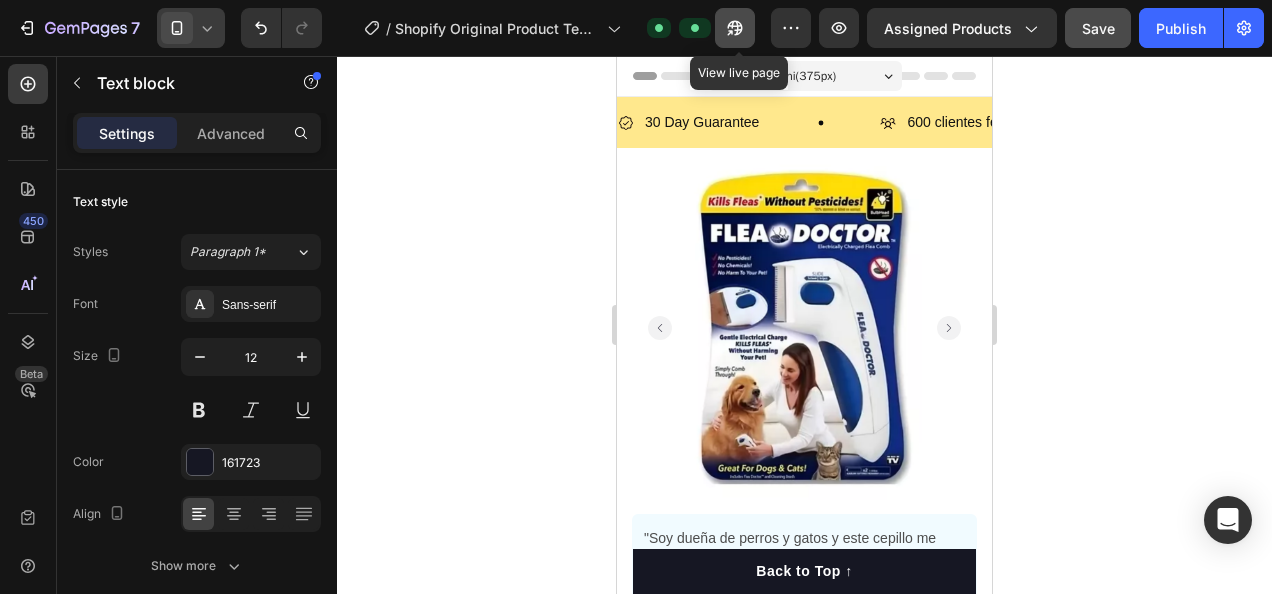 click 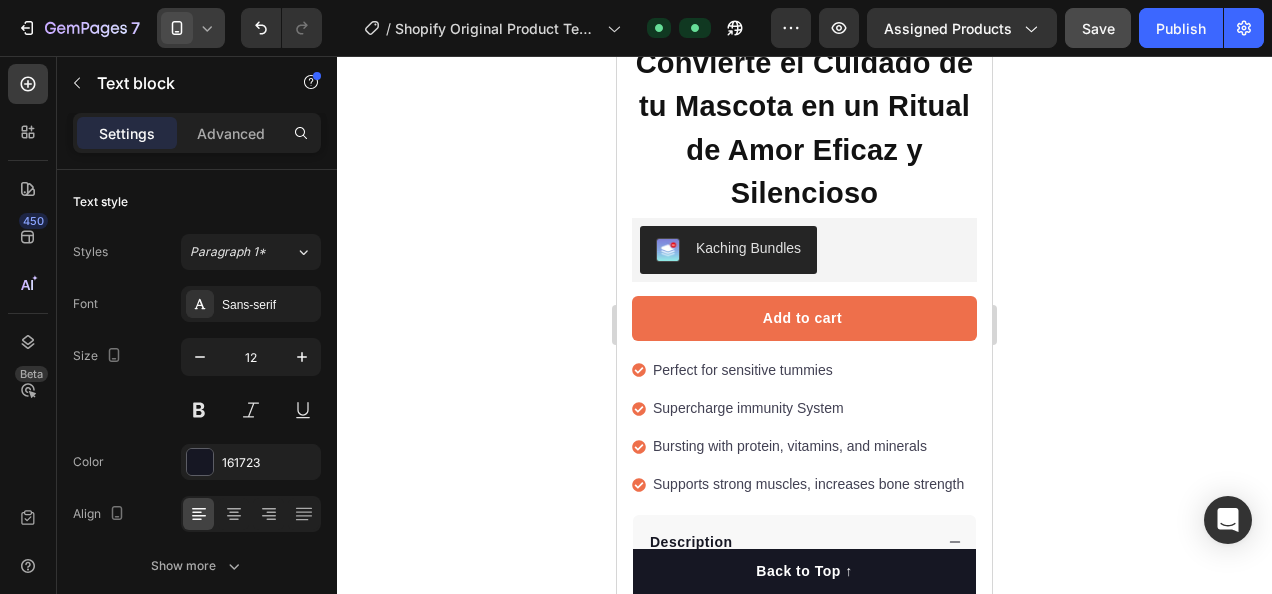 scroll, scrollTop: 652, scrollLeft: 0, axis: vertical 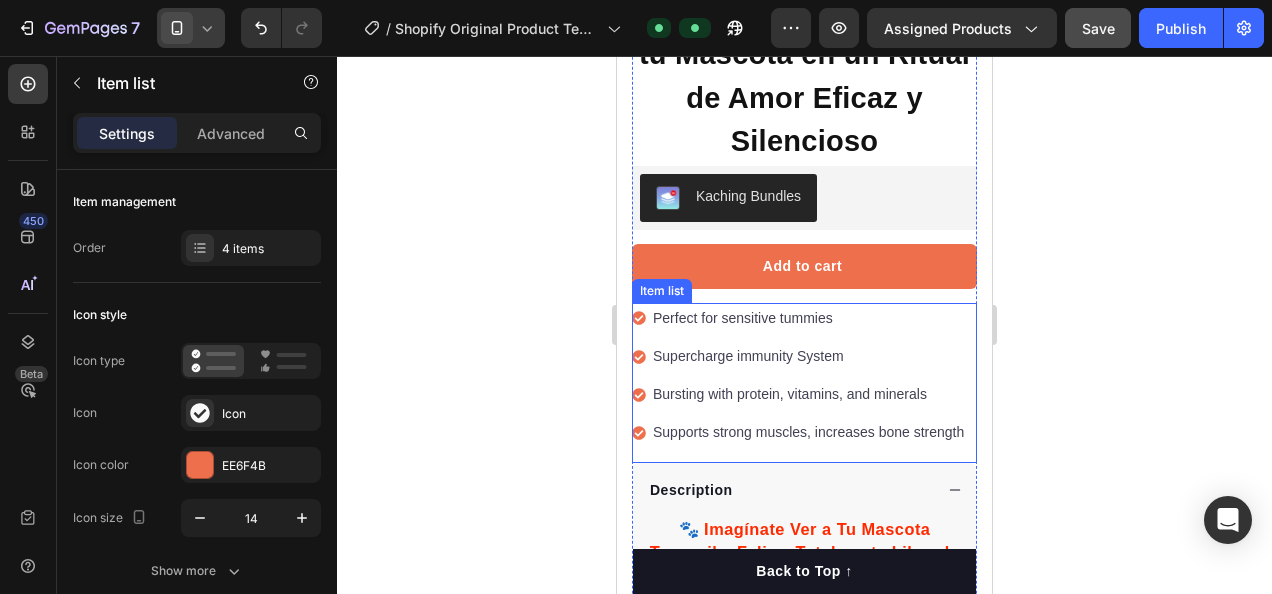 click on "Perfect for sensitive tummies" at bounding box center (808, 318) 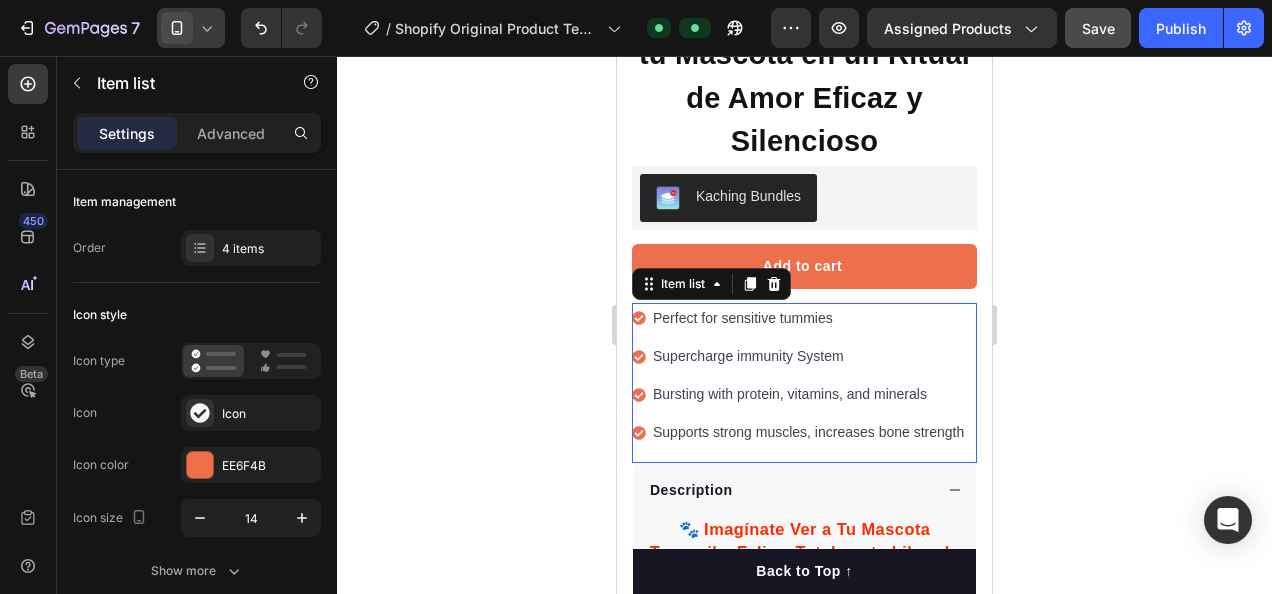 click on "Perfect for sensitive tummies" at bounding box center (808, 318) 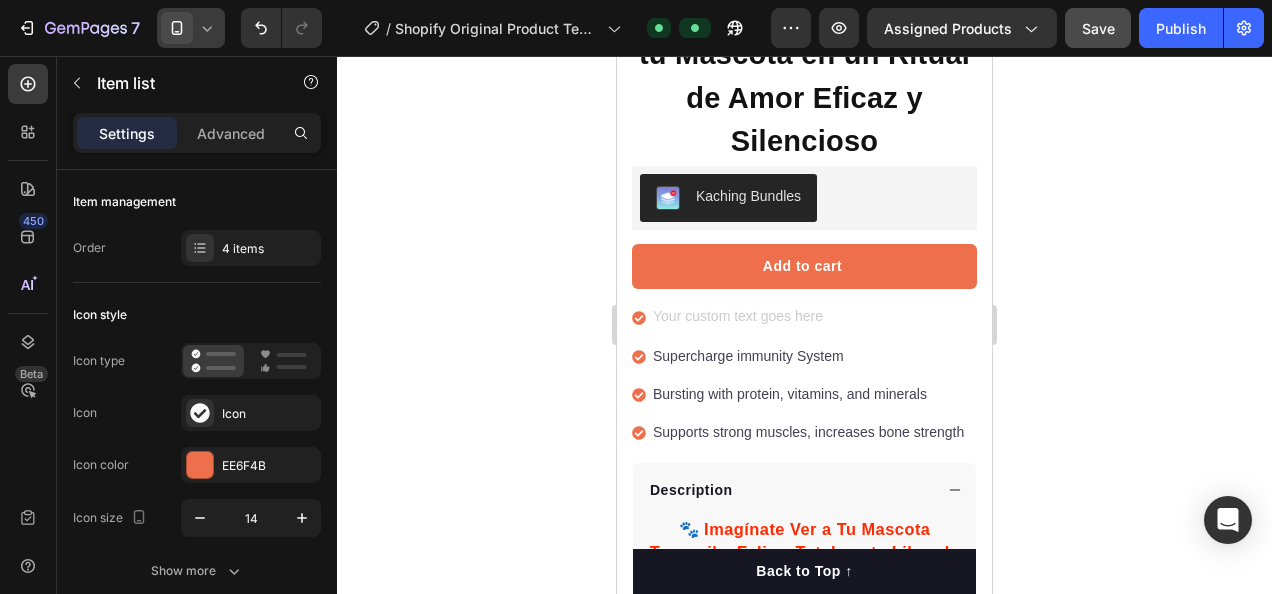scroll, scrollTop: 647, scrollLeft: 0, axis: vertical 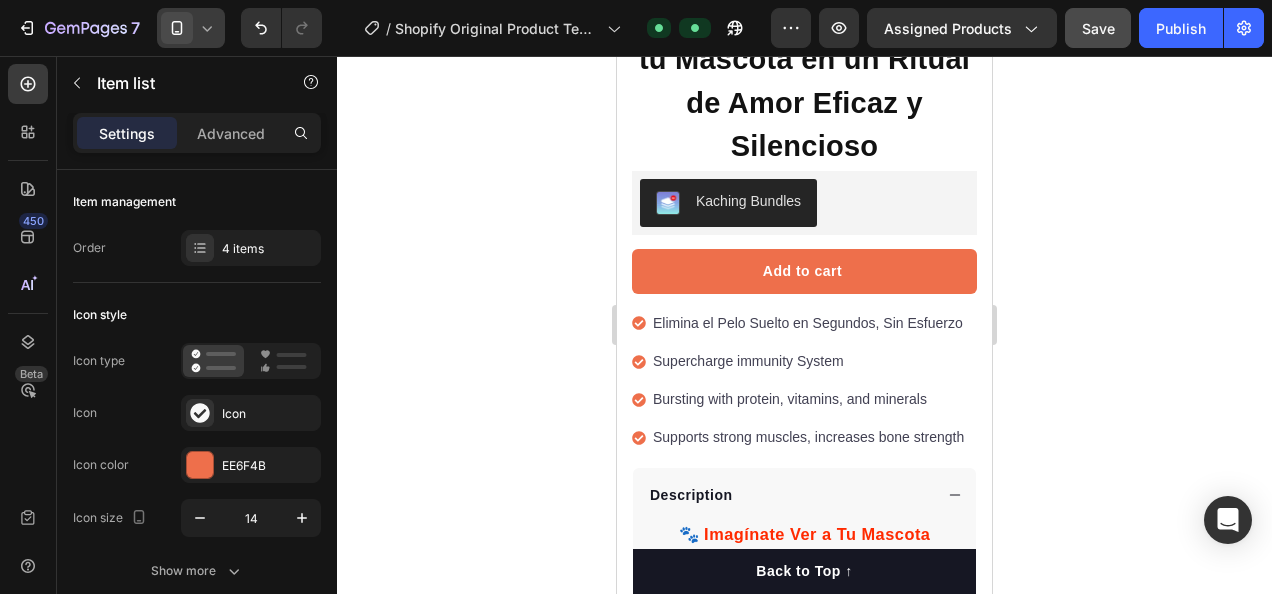 click 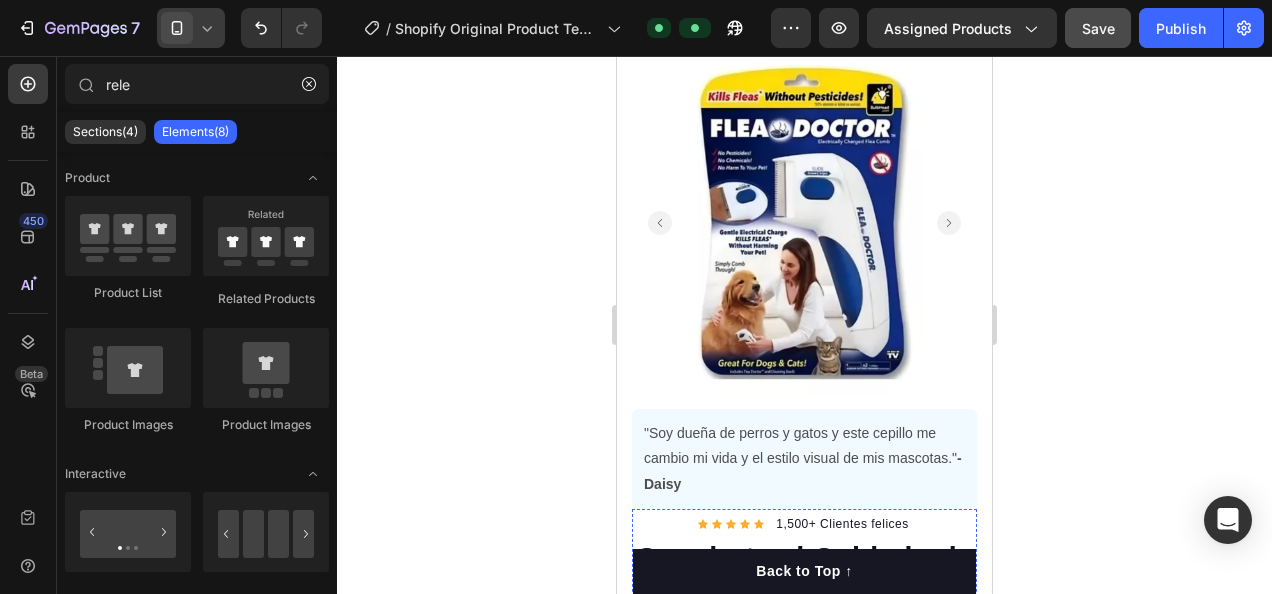 scroll, scrollTop: 103, scrollLeft: 0, axis: vertical 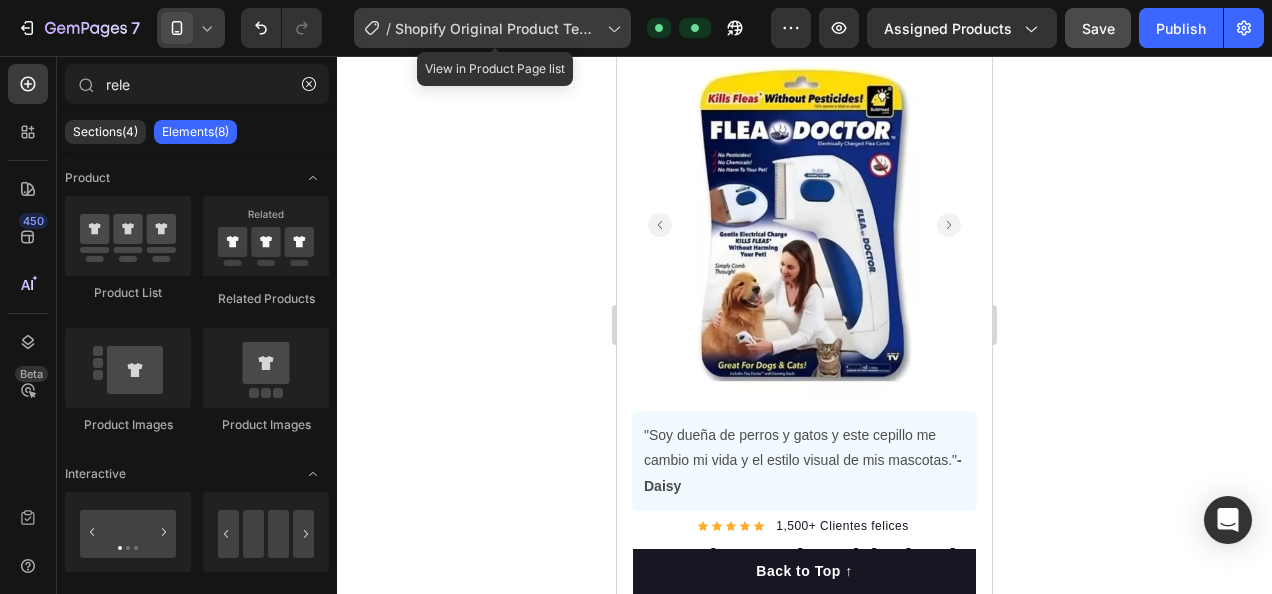 click on "Shopify Original Product Template" at bounding box center (497, 28) 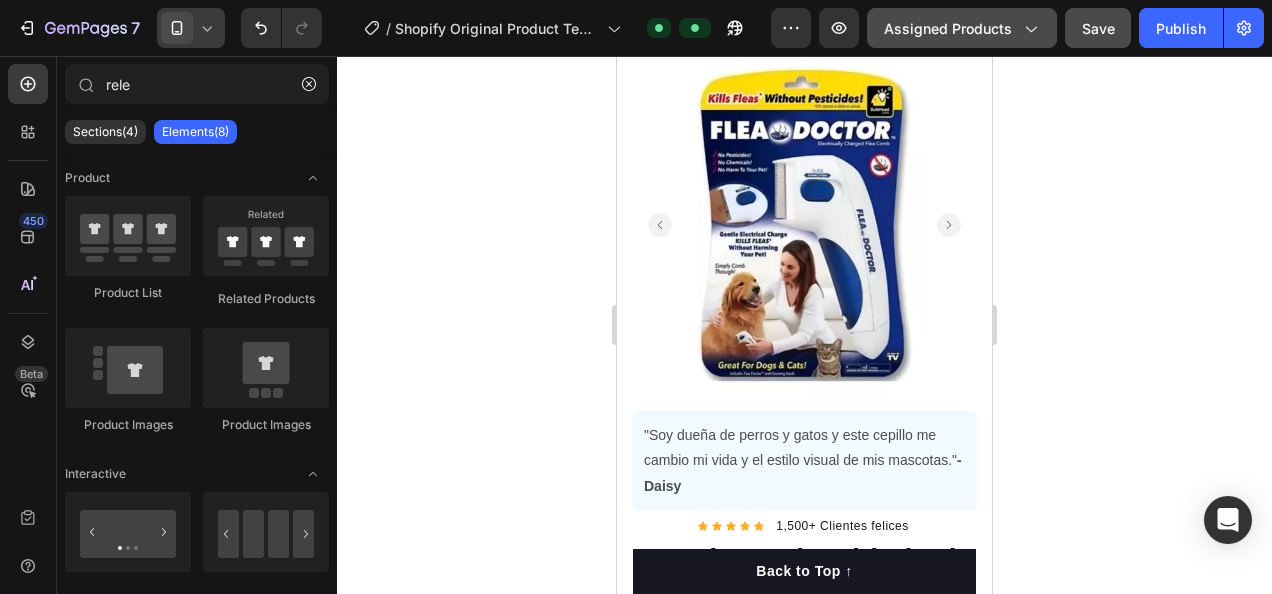click on "Assigned Products" 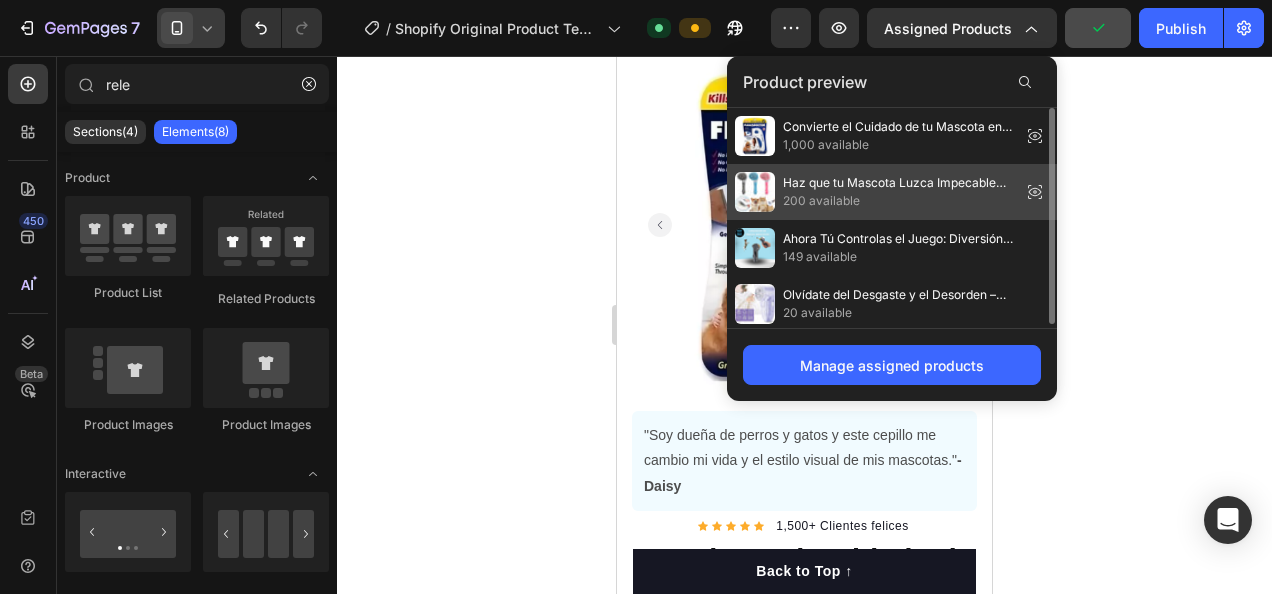 click on "Haz que tu Mascota Luzca Impecable todos los días, Sin Esfuerzo ni Estrés" at bounding box center [898, 183] 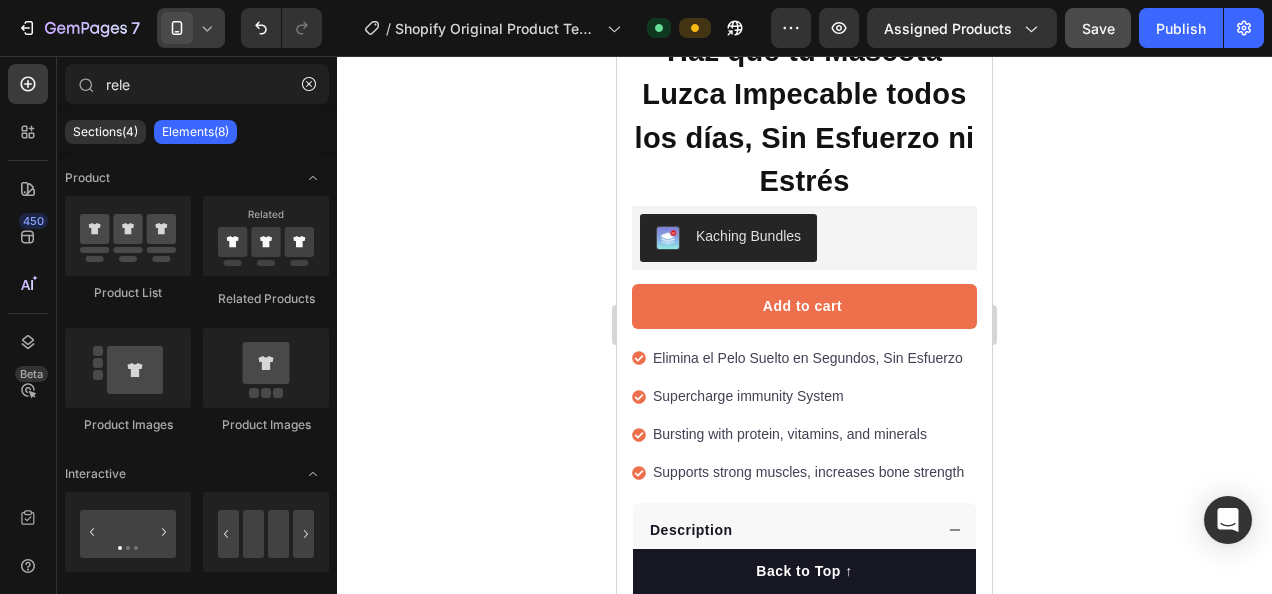 scroll, scrollTop: 611, scrollLeft: 0, axis: vertical 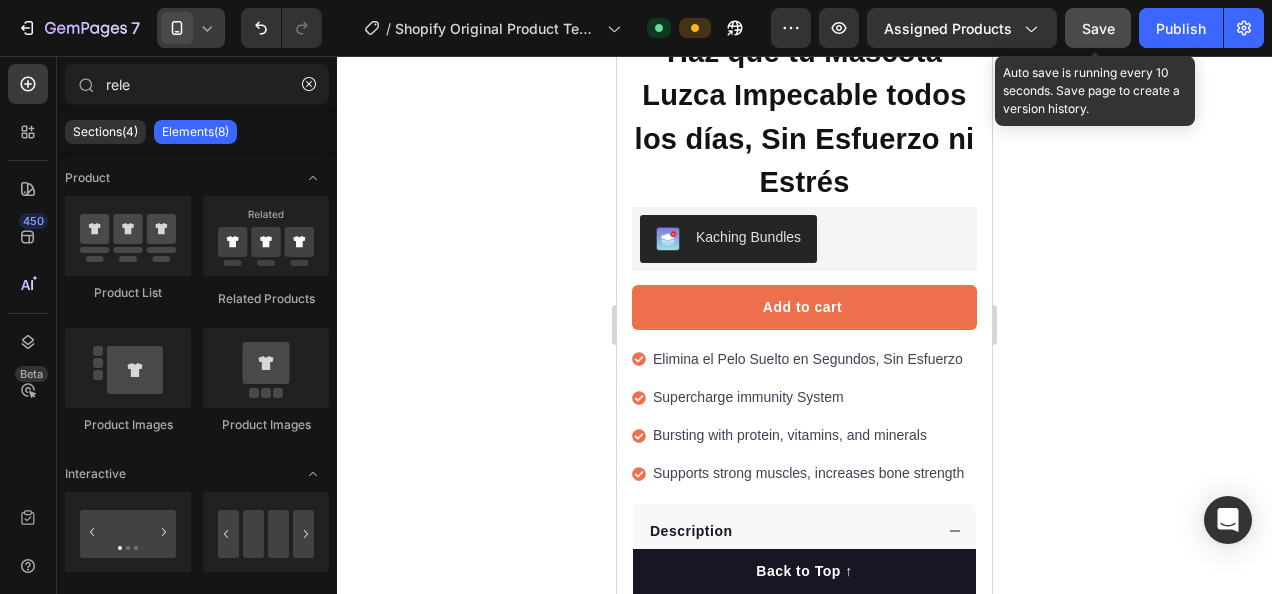 click on "Save" at bounding box center [1098, 28] 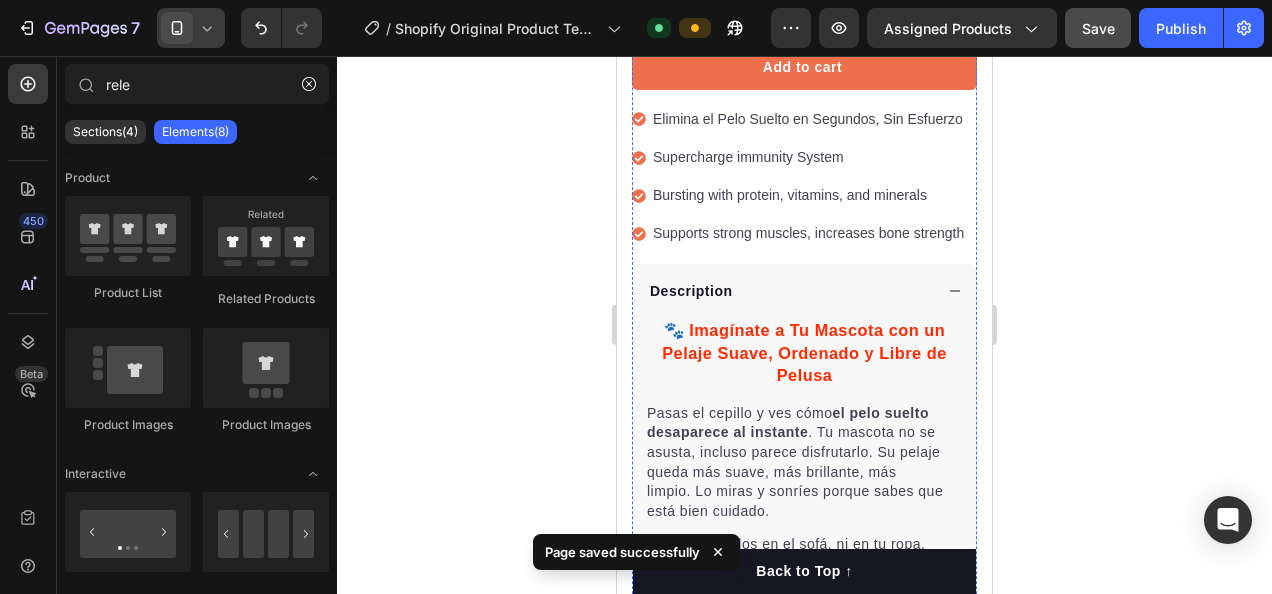 scroll, scrollTop: 866, scrollLeft: 0, axis: vertical 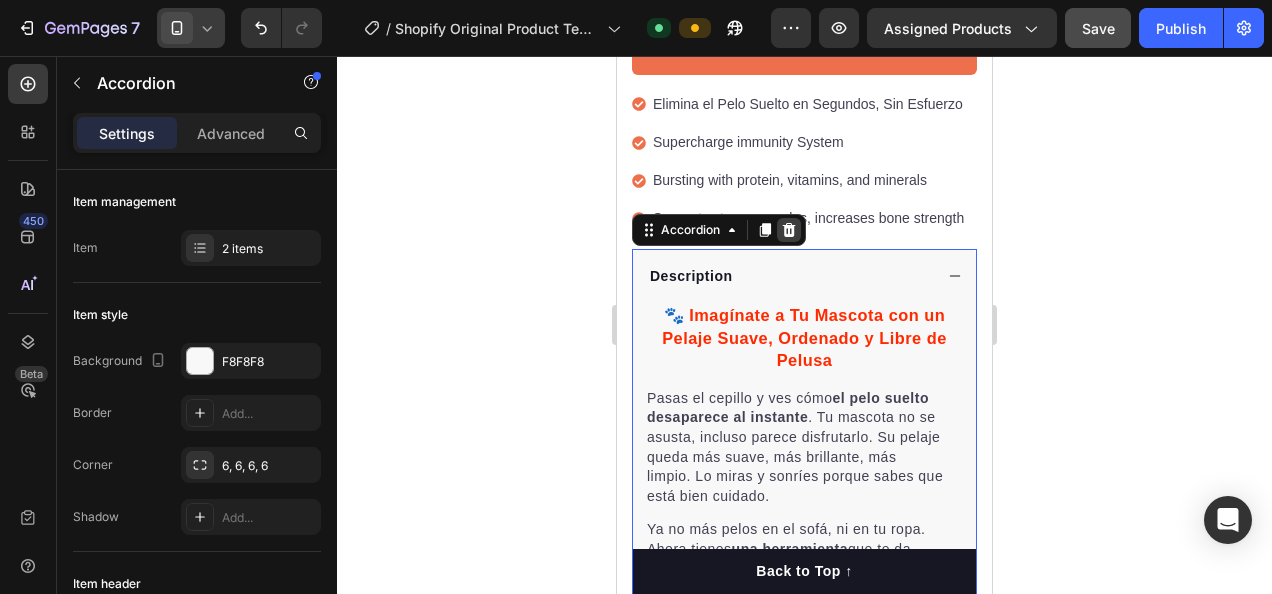 click 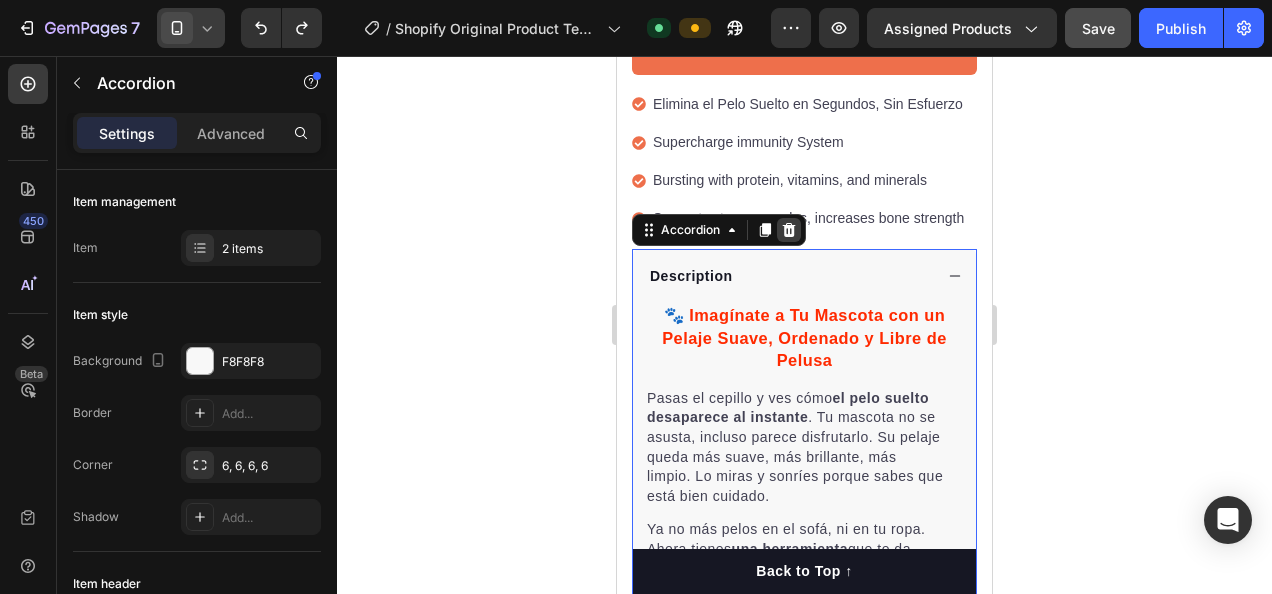 click 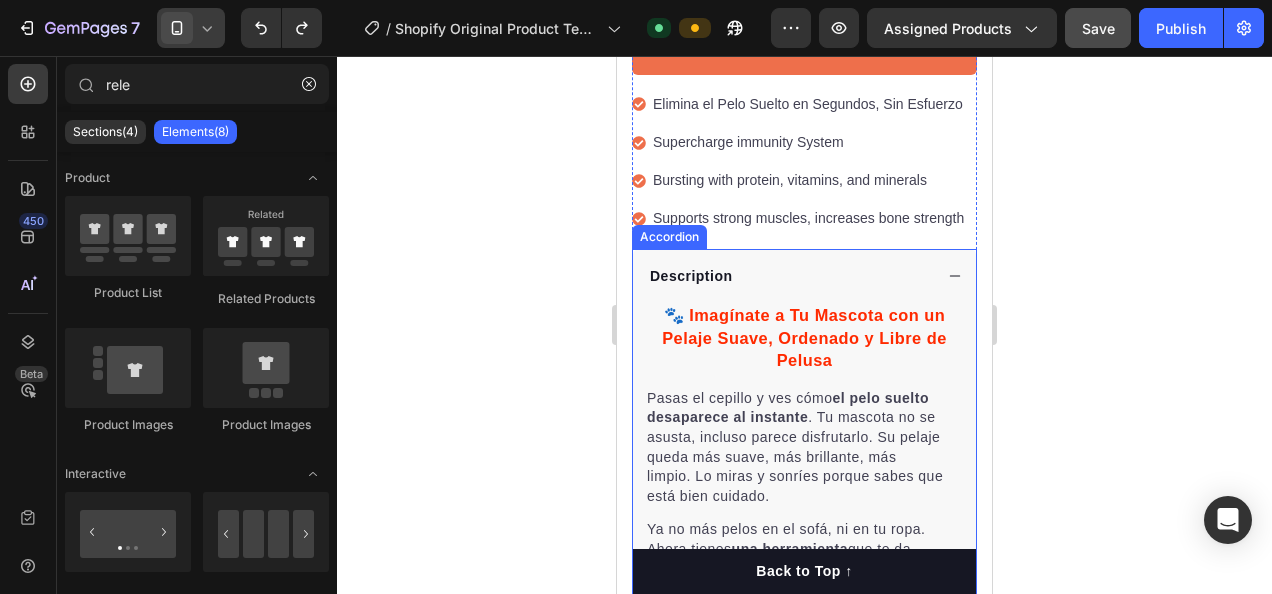 click on "Description" at bounding box center [691, 276] 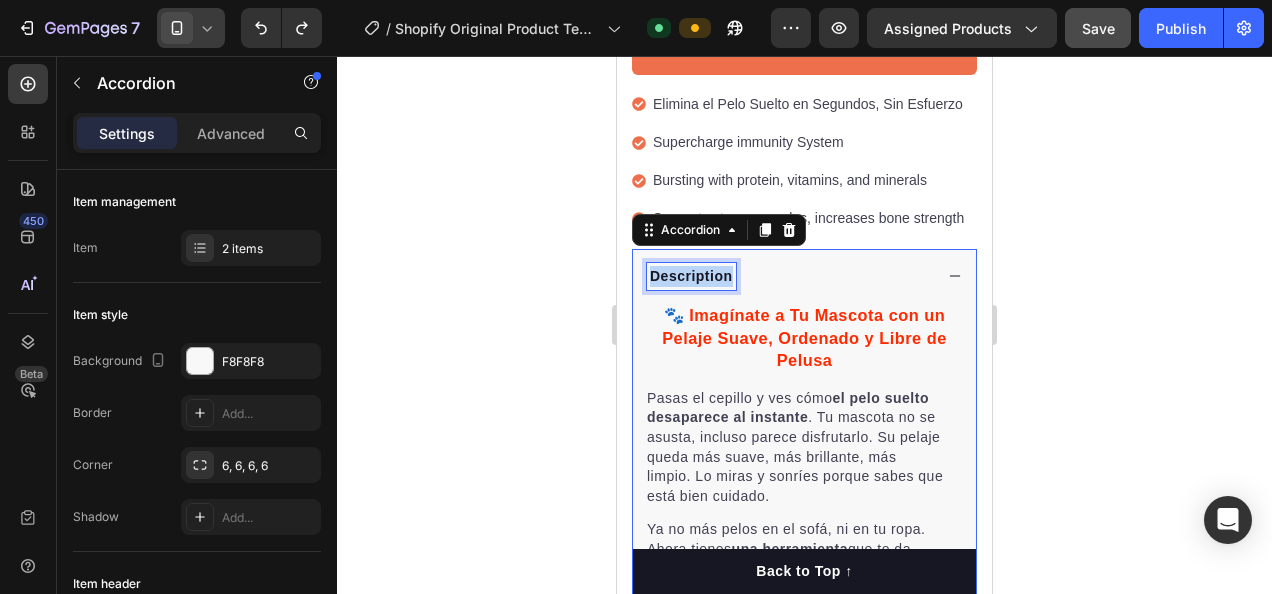 click on "Description" at bounding box center (691, 276) 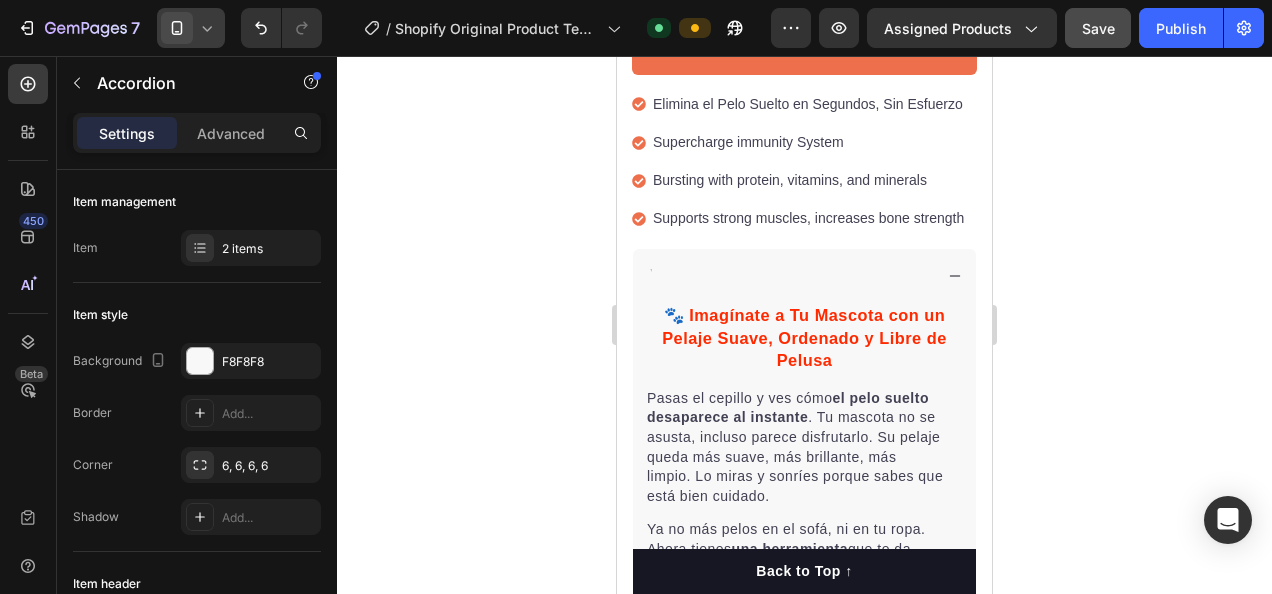 scroll, scrollTop: 862, scrollLeft: 0, axis: vertical 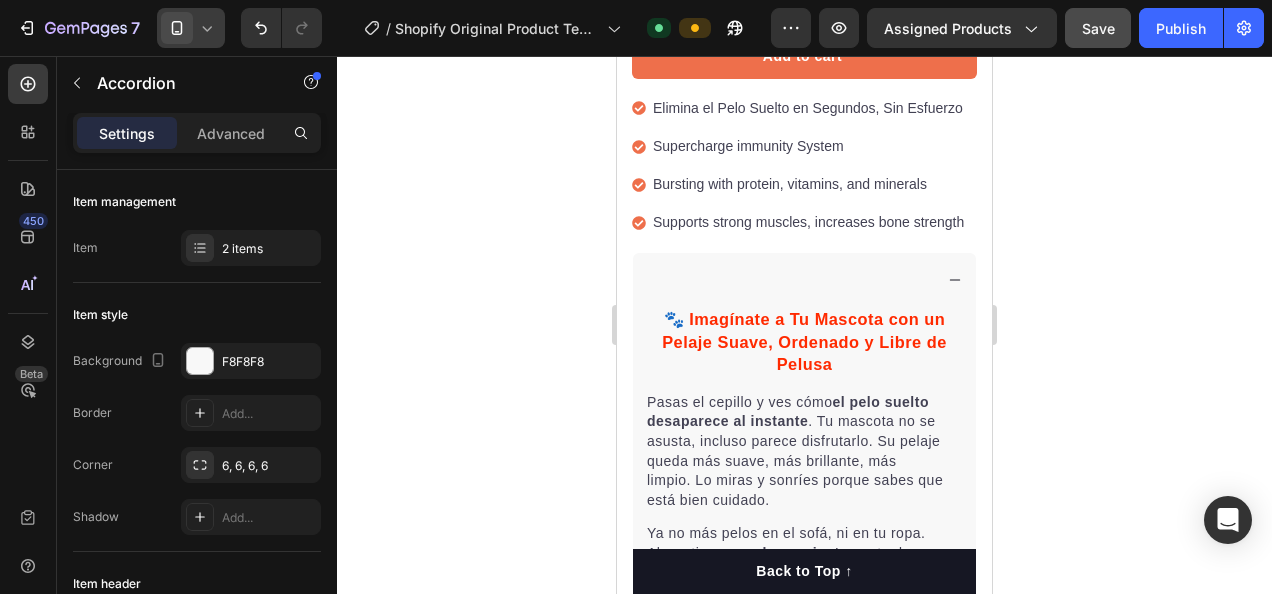click 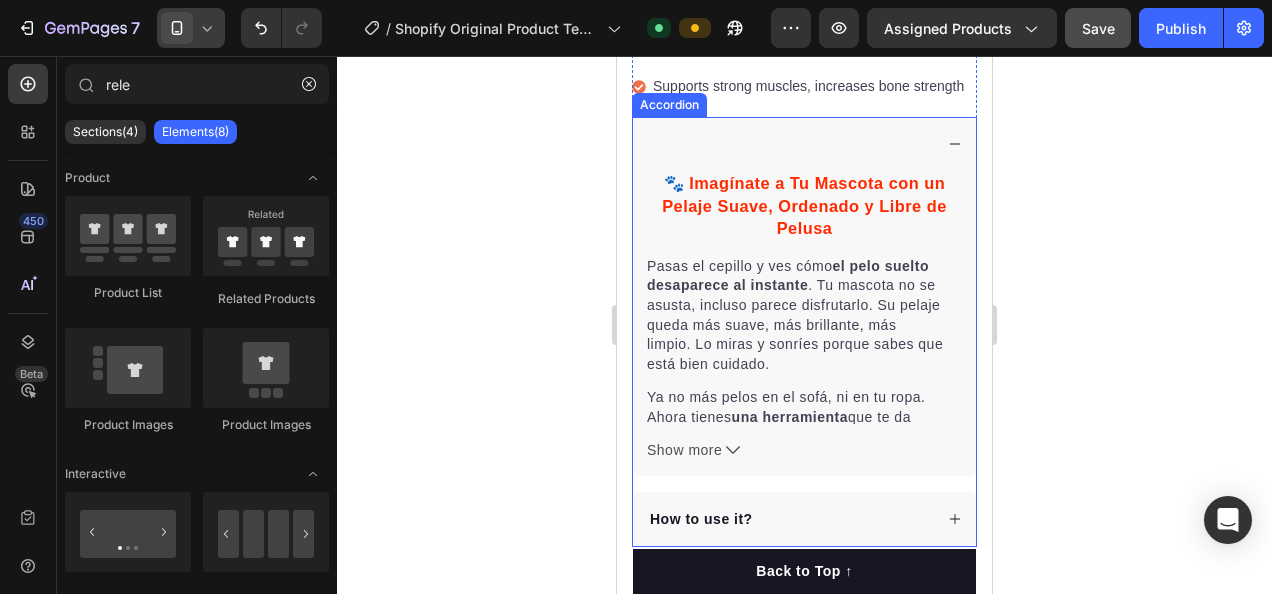 scroll, scrollTop: 1000, scrollLeft: 0, axis: vertical 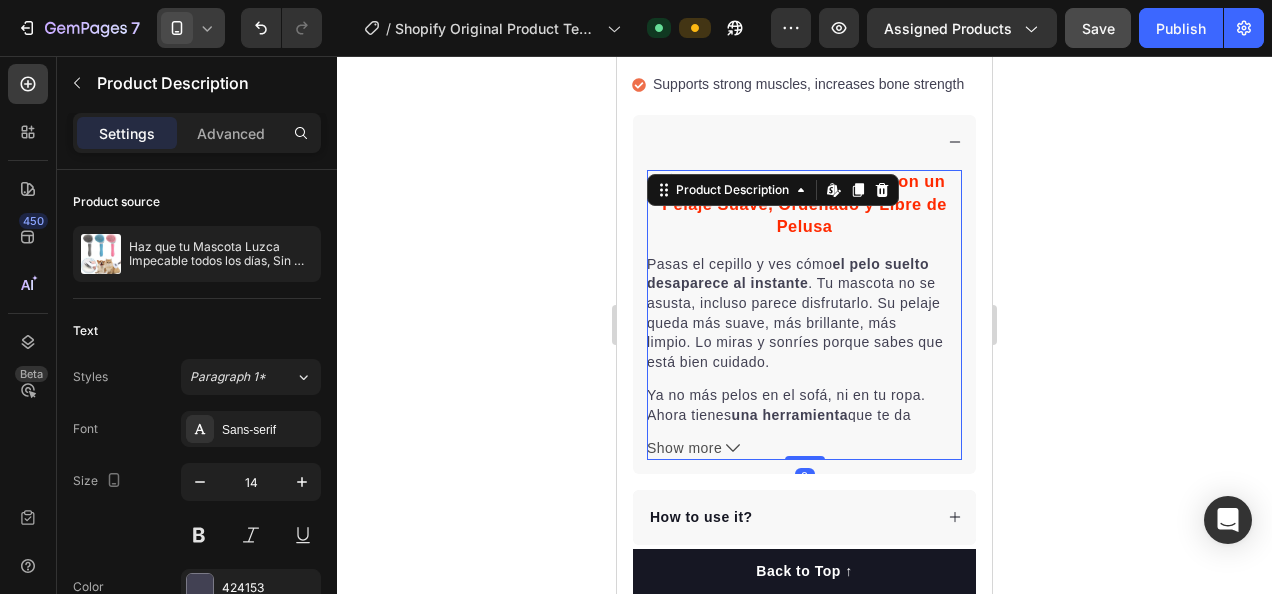 click on "Pasas el cepillo y ves cómo  el pelo suelto desaparece al instante . Tu mascota no se asusta, incluso parece disfrutarlo. Su pelaje queda más suave, más brillante, más limpio. Lo miras y sonríes porque sabes que está bien cuidado." at bounding box center [804, 314] 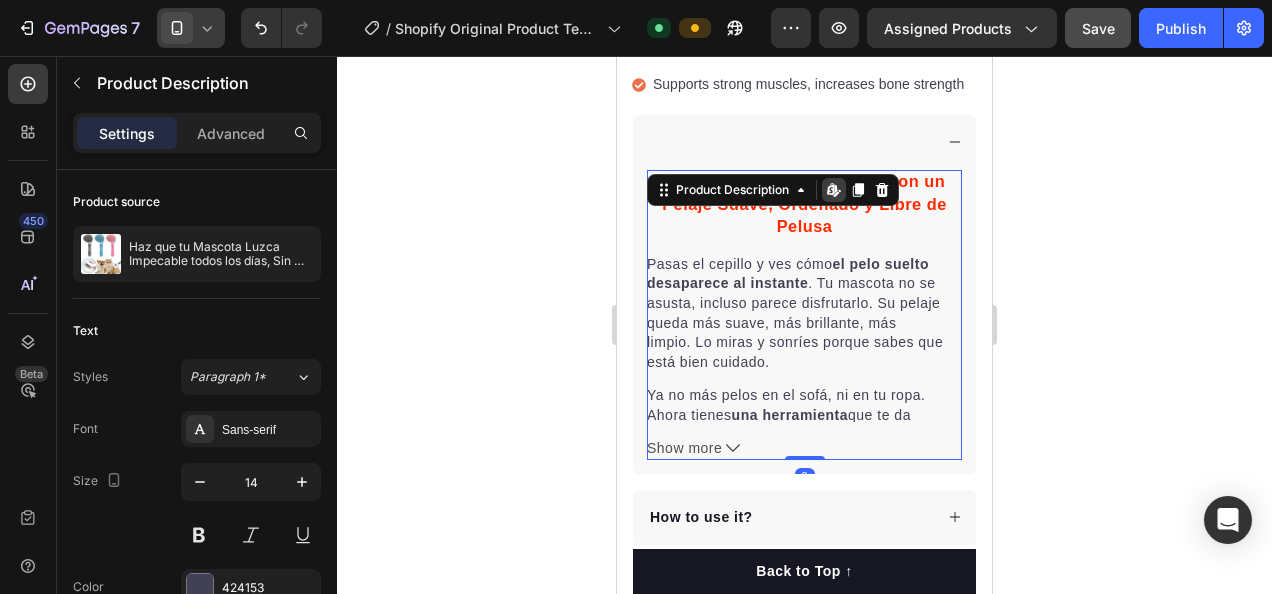 click on "Pasas el cepillo y ves cómo  el pelo suelto desaparece al instante . Tu mascota no se asusta, incluso parece disfrutarlo. Su pelaje queda más suave, más brillante, más limpio. Lo miras y sonríes porque sabes que está bien cuidado." at bounding box center (804, 314) 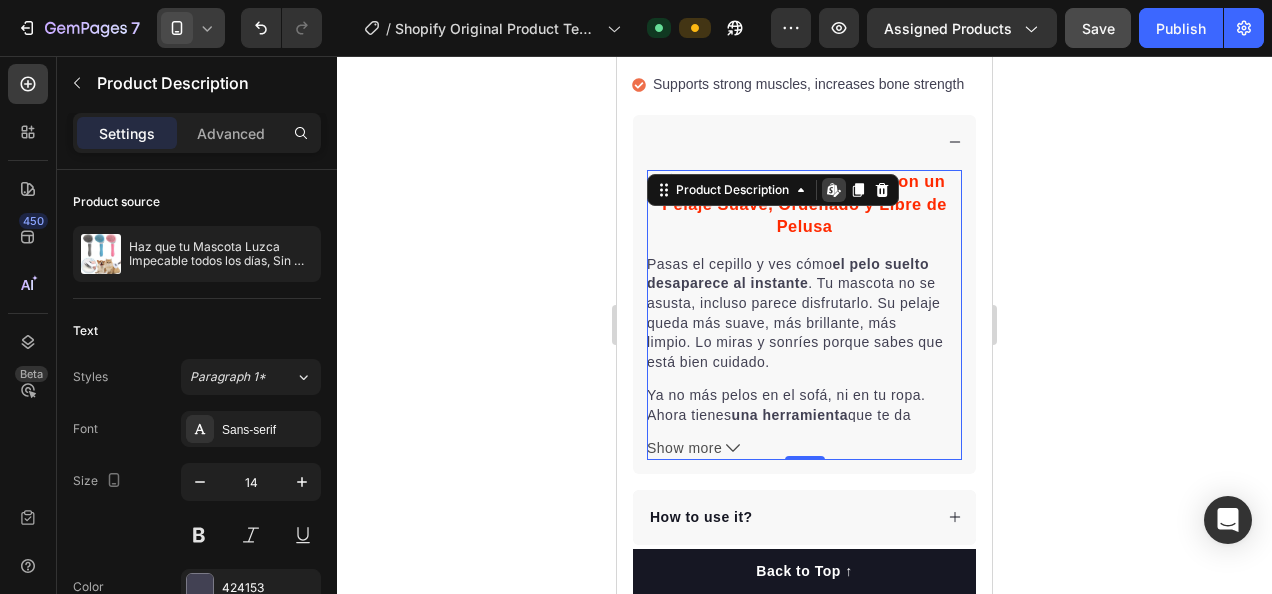 click on "Pasas el cepillo y ves cómo  el pelo suelto desaparece al instante . Tu mascota no se asusta, incluso parece disfrutarlo. Su pelaje queda más suave, más brillante, más limpio. Lo miras y sonríes porque sabes que está bien cuidado." at bounding box center [804, 314] 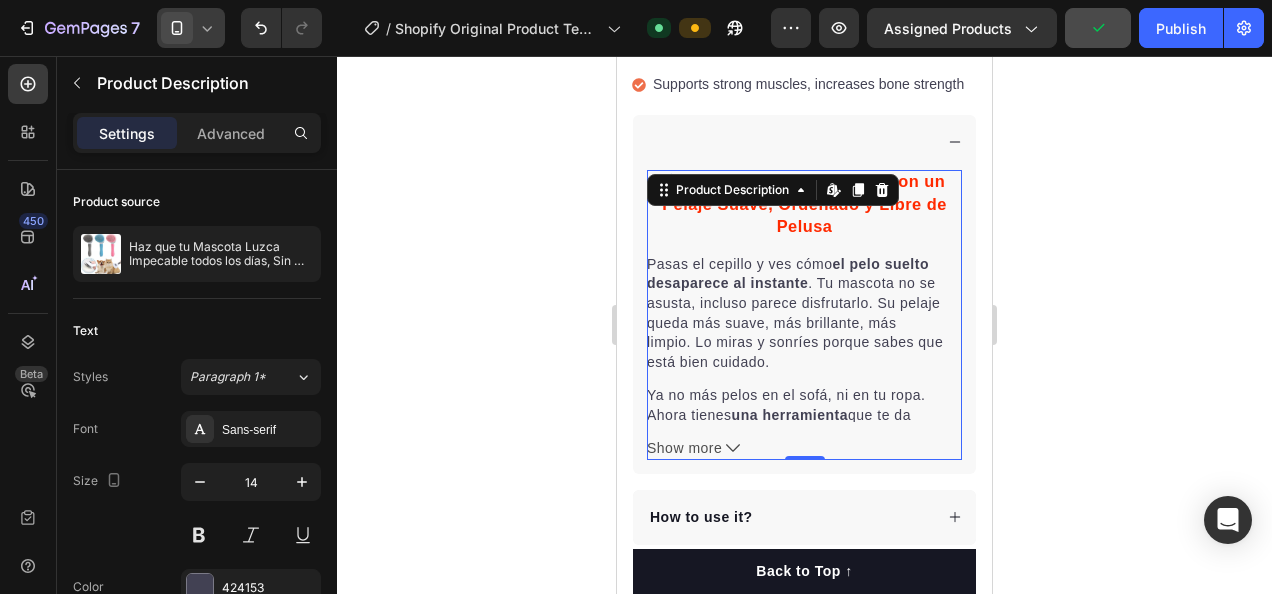 click on "Pasas el cepillo y ves cómo  el pelo suelto desaparece al instante . Tu mascota no se asusta, incluso parece disfrutarlo. Su pelaje queda más suave, más brillante, más limpio. Lo miras y sonríes porque sabes que está bien cuidado." at bounding box center (804, 314) 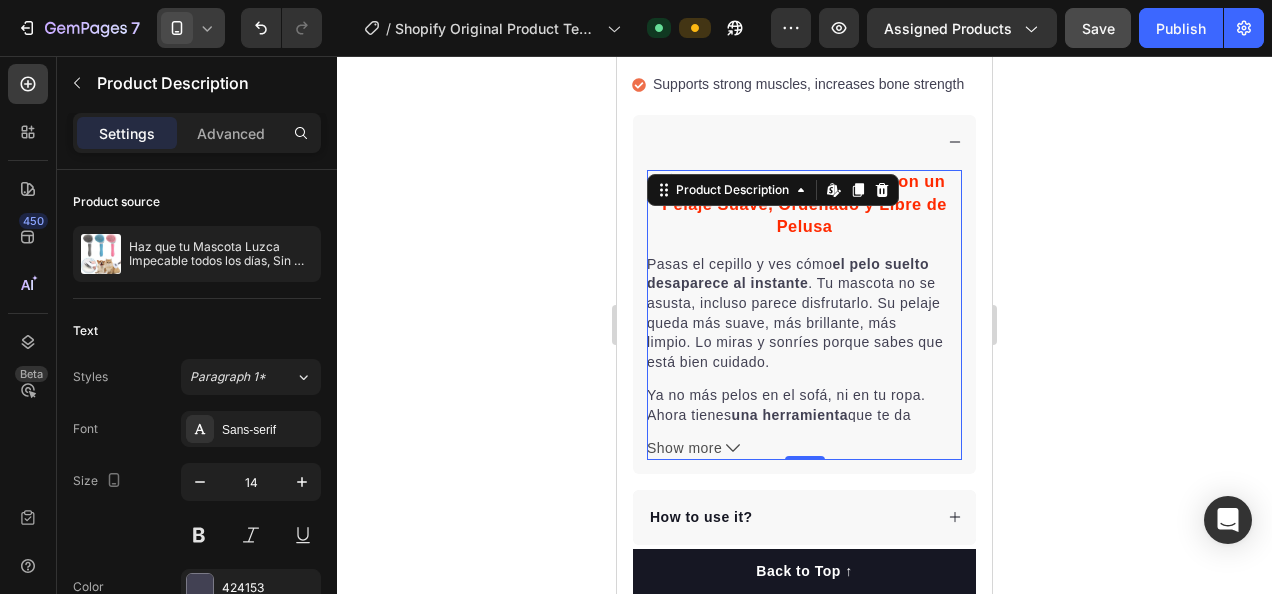 click on "Pasas el cepillo y ves cómo  el pelo suelto desaparece al instante . Tu mascota no se asusta, incluso parece disfrutarlo. Su pelaje queda más suave, más brillante, más limpio. Lo miras y sonríes porque sabes que está bien cuidado." at bounding box center (804, 314) 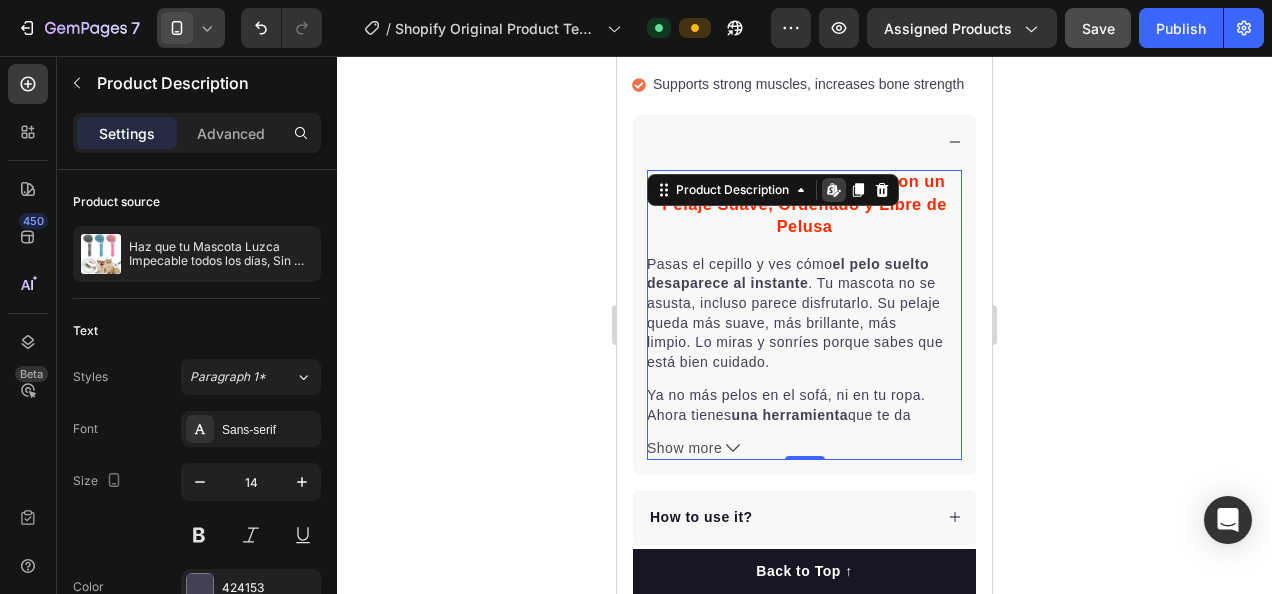 click on "Pasas el cepillo y ves cómo  el pelo suelto desaparece al instante . Tu mascota no se asusta, incluso parece disfrutarlo. Su pelaje queda más suave, más brillante, más limpio. Lo miras y sonríes porque sabes que está bien cuidado." at bounding box center [804, 314] 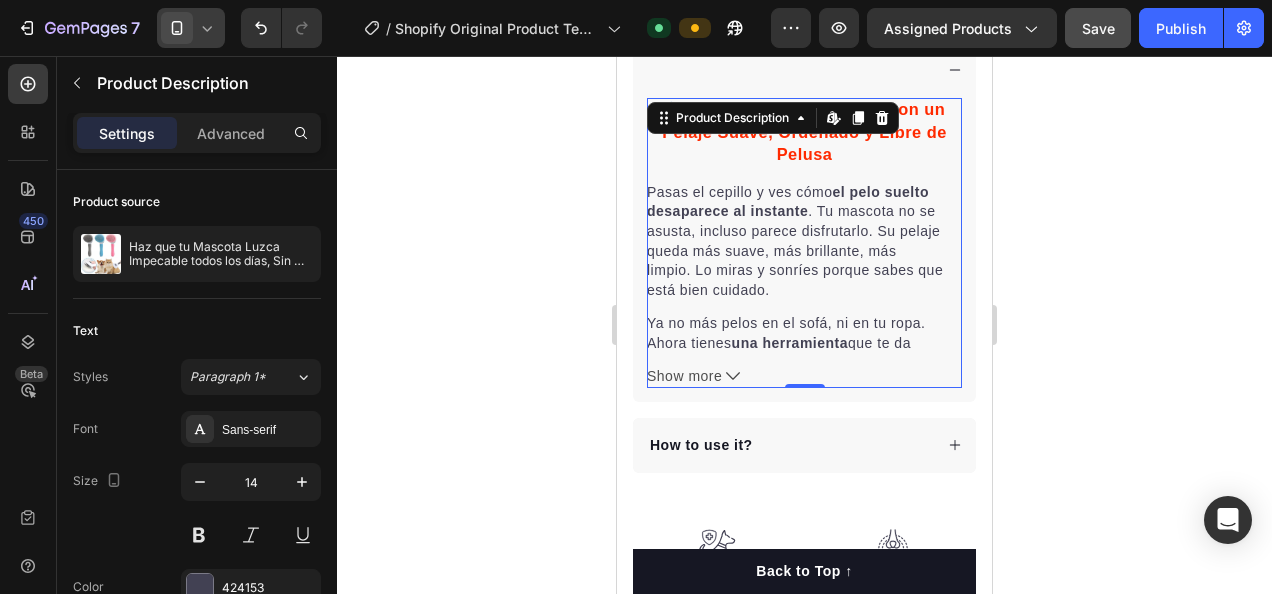 scroll, scrollTop: 1070, scrollLeft: 0, axis: vertical 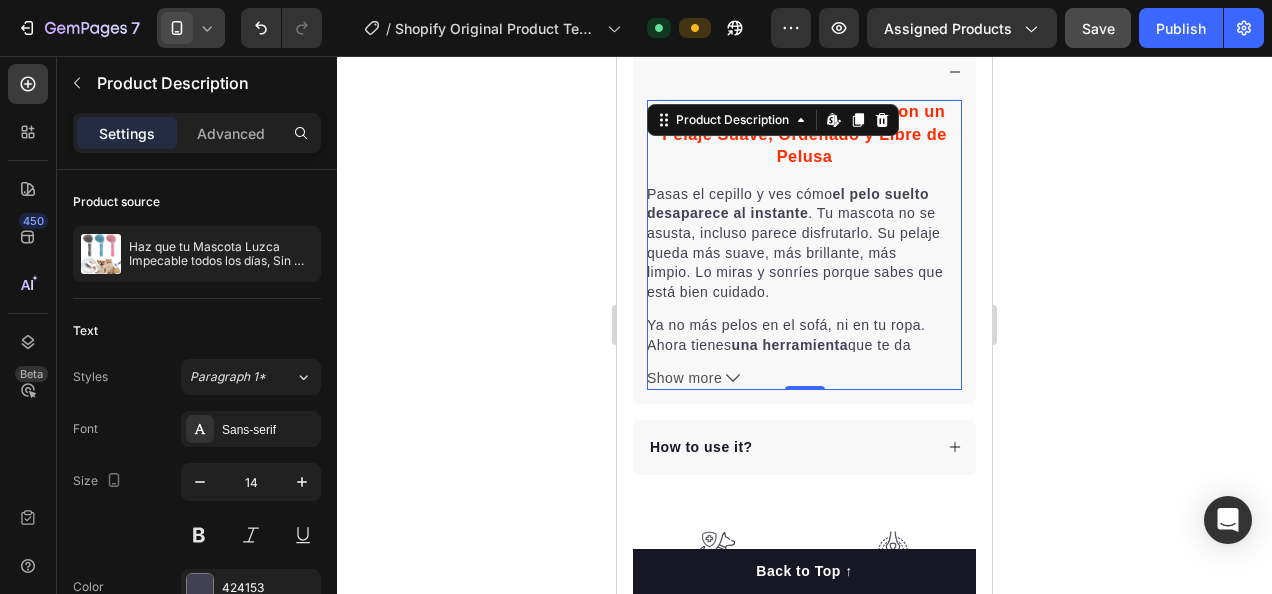 click on "Pasas el cepillo y ves cómo  el pelo suelto desaparece al instante . Tu mascota no se asusta, incluso parece disfrutarlo. Su pelaje queda más suave, más brillante, más limpio. Lo miras y sonríes porque sabes que está bien cuidado." at bounding box center [804, 244] 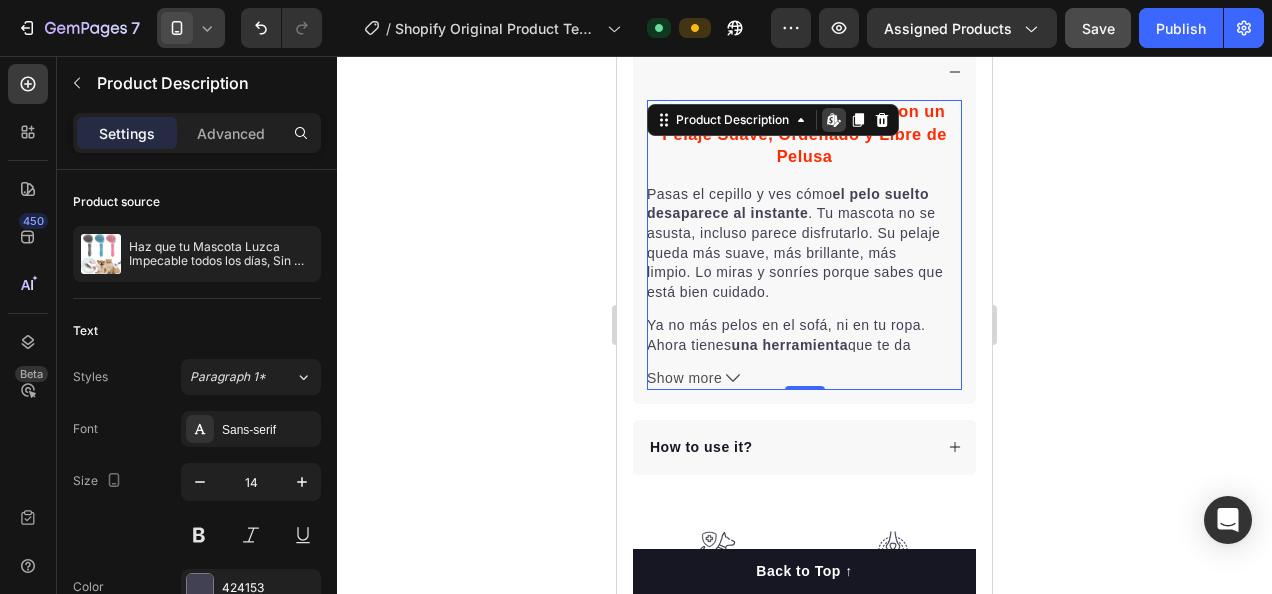 click on "Pasas el cepillo y ves cómo  el pelo suelto desaparece al instante . Tu mascota no se asusta, incluso parece disfrutarlo. Su pelaje queda más suave, más brillante, más limpio. Lo miras y sonríes porque sabes que está bien cuidado." at bounding box center [804, 244] 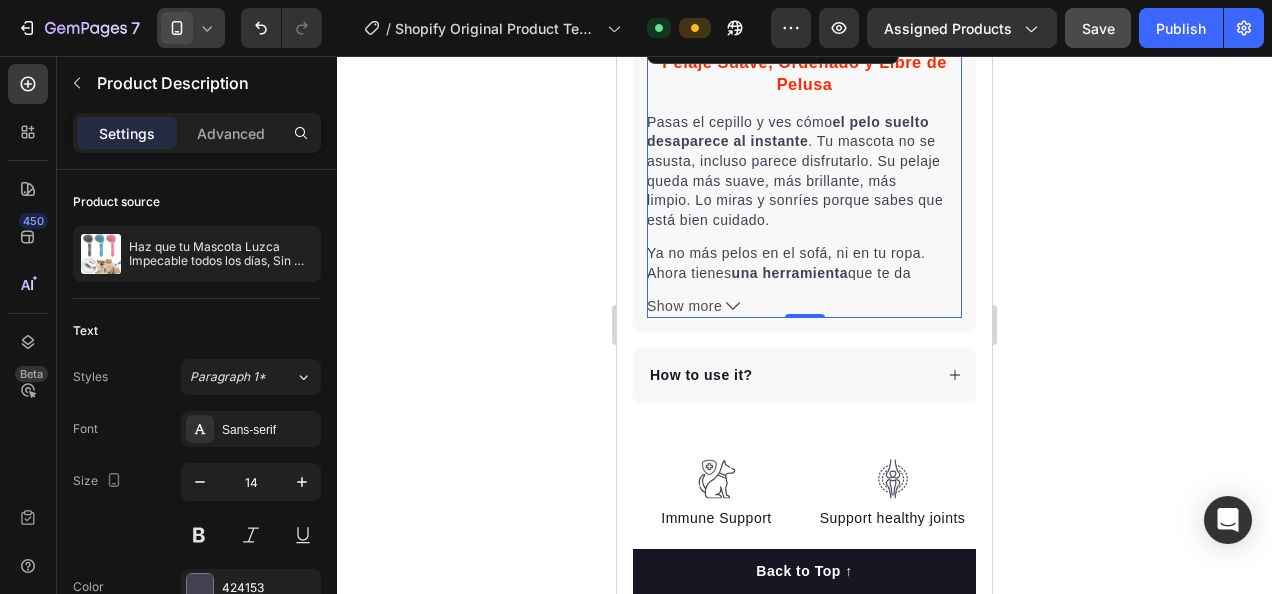 scroll, scrollTop: 1144, scrollLeft: 0, axis: vertical 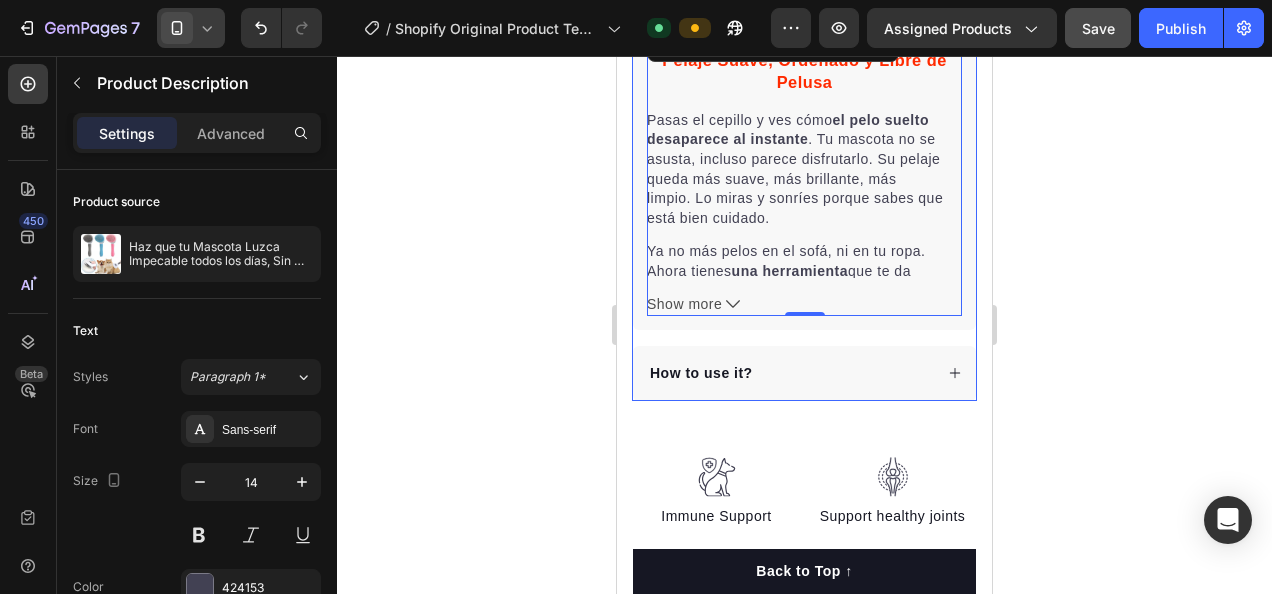 click on "How to use it?" at bounding box center (701, 373) 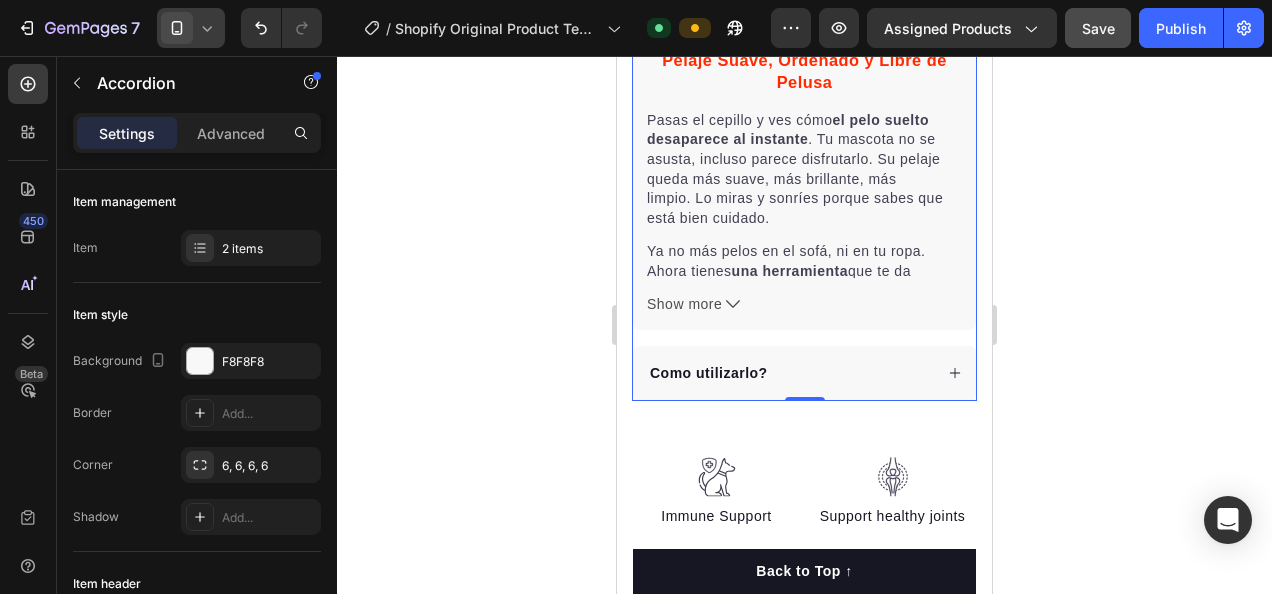 click 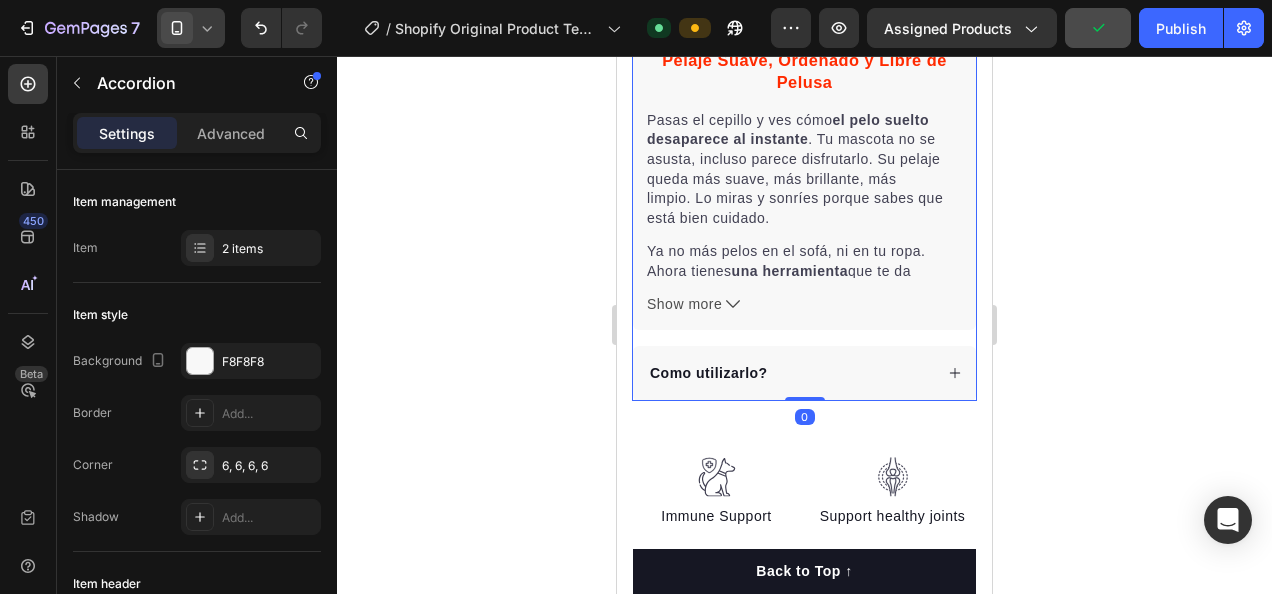click 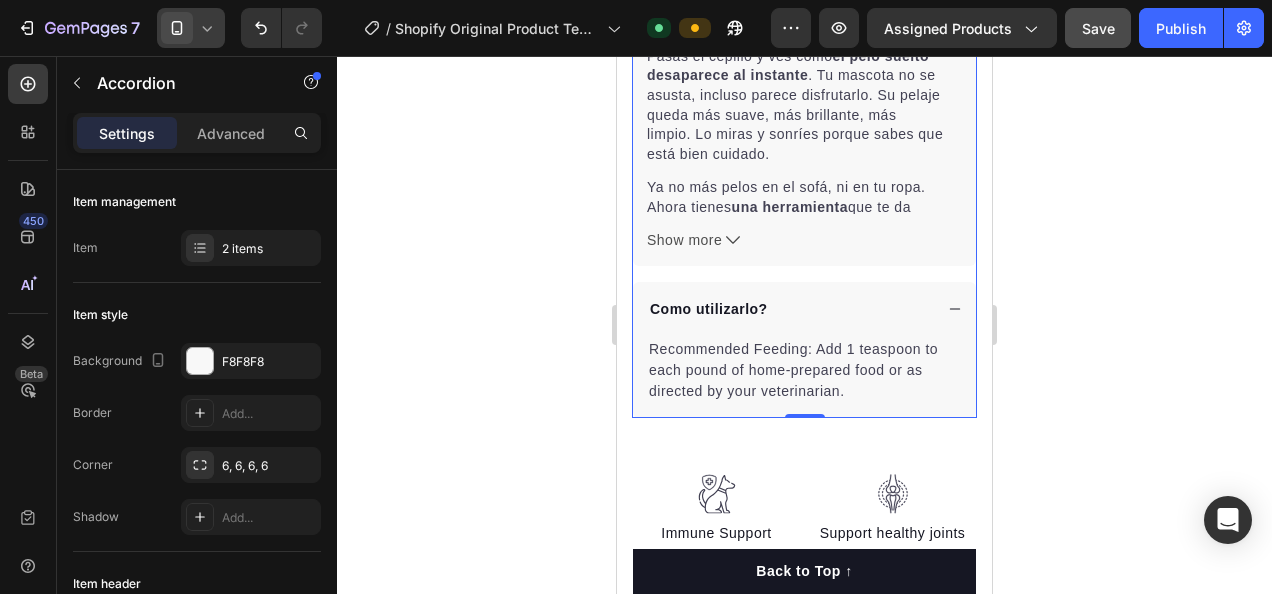 scroll, scrollTop: 1212, scrollLeft: 0, axis: vertical 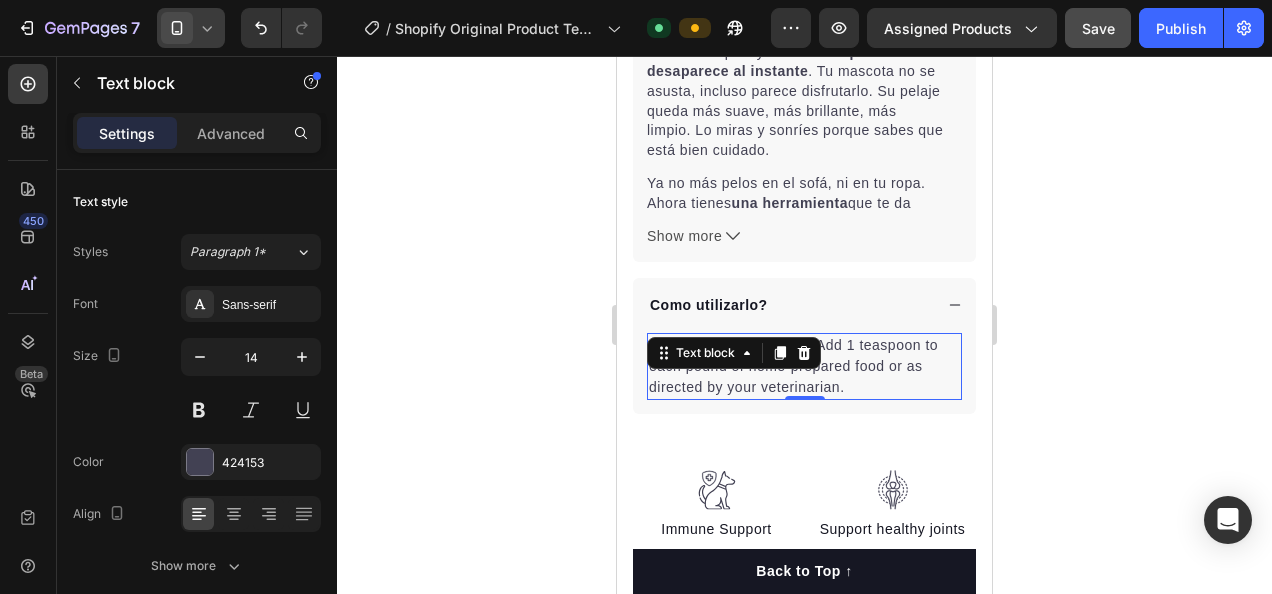 click on "Recommended Feeding: Add 1 teaspoon to each pound of home-prepared food or as directed by your veterinarian." at bounding box center [804, 366] 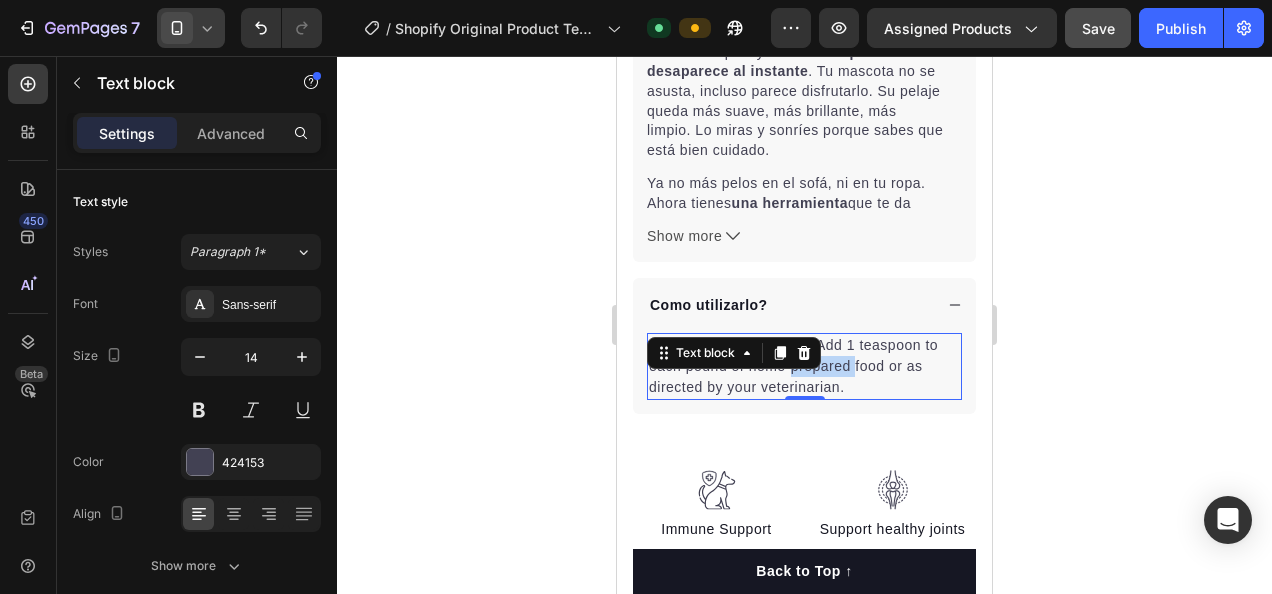 click on "Recommended Feeding: Add 1 teaspoon to each pound of home-prepared food or as directed by your veterinarian." at bounding box center (804, 366) 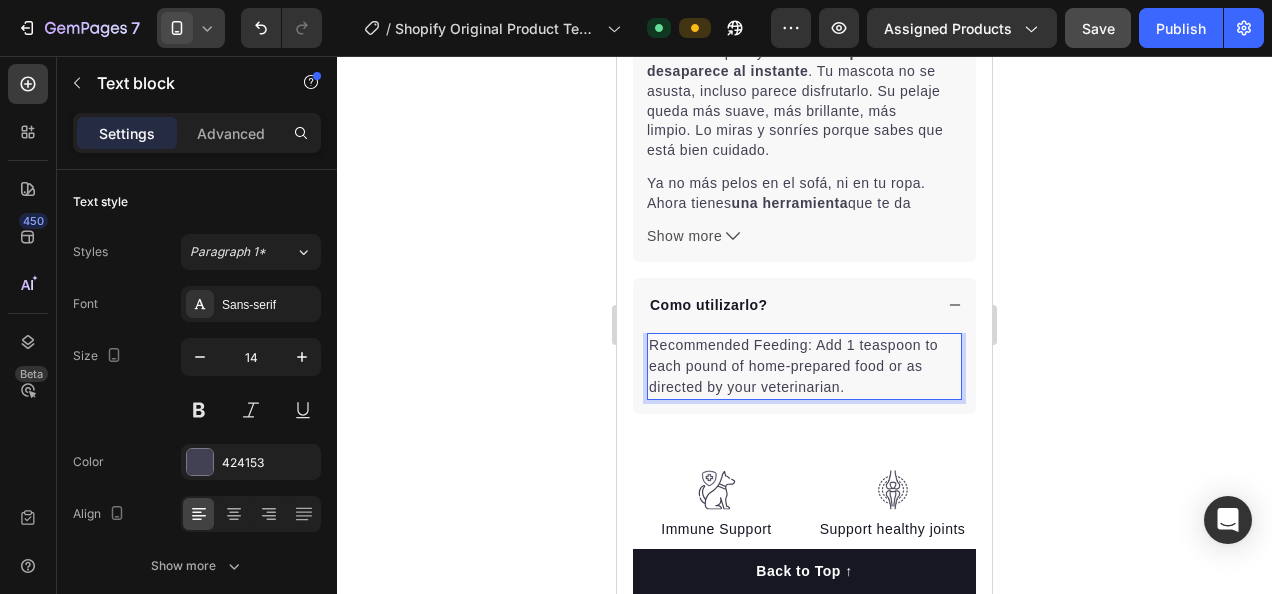 click on "Recommended Feeding: Add 1 teaspoon to each pound of home-prepared food or as directed by your veterinarian." at bounding box center (804, 366) 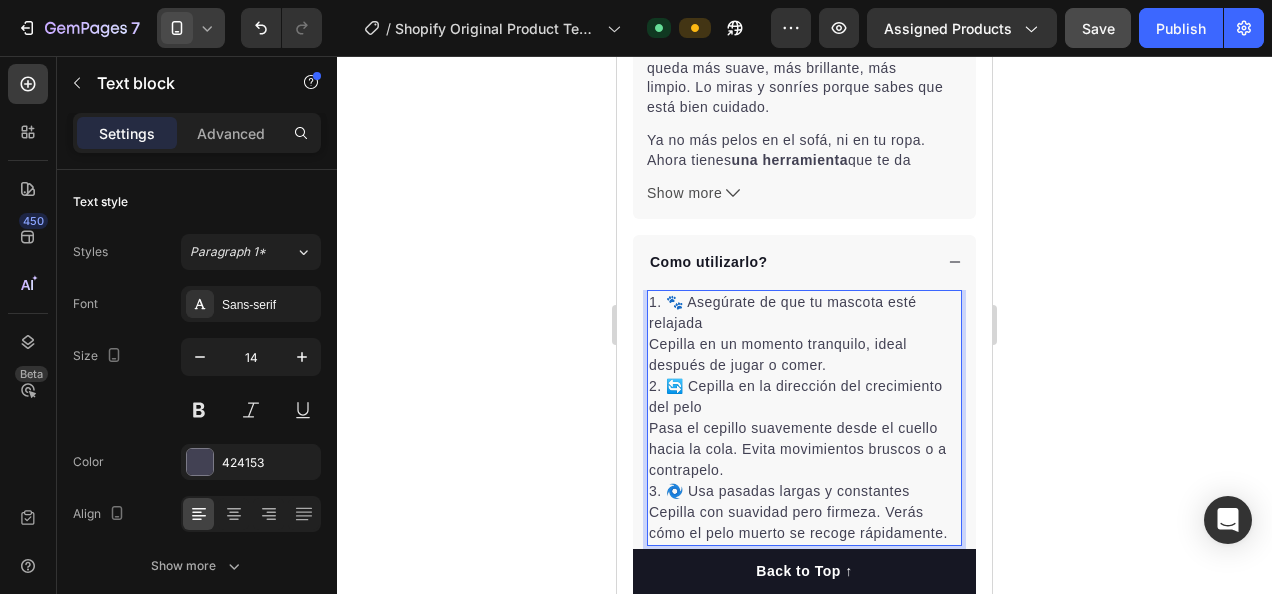 scroll, scrollTop: 1272, scrollLeft: 0, axis: vertical 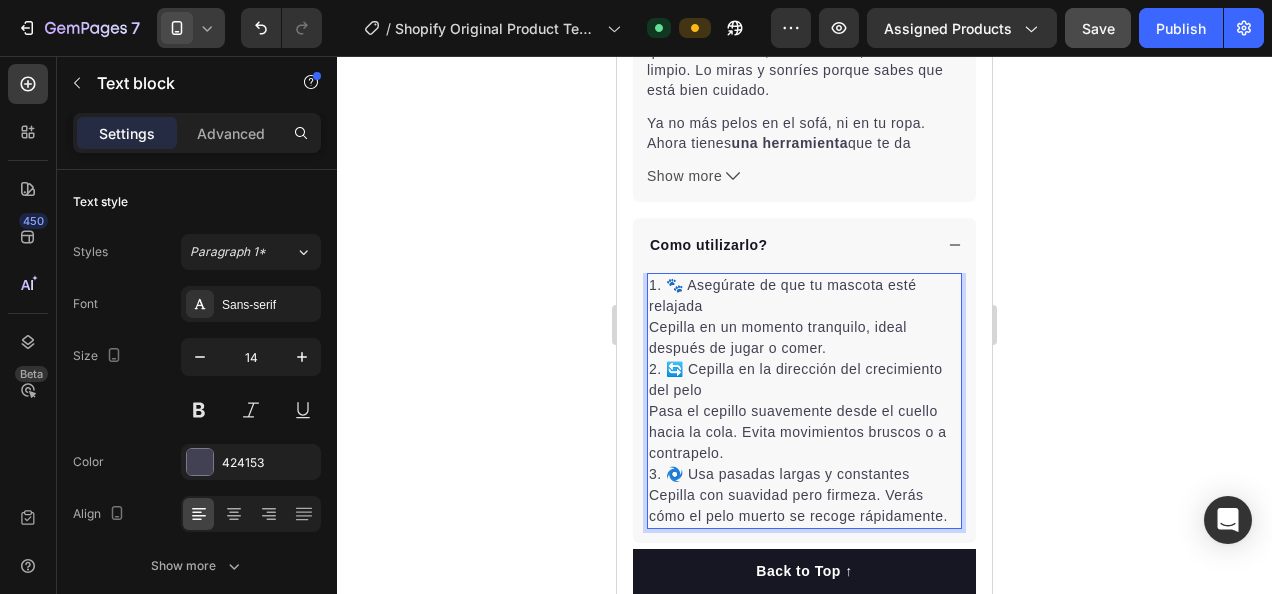 click on "1. 🐾 Asegúrate de que tu mascota esté relajada" at bounding box center (804, 296) 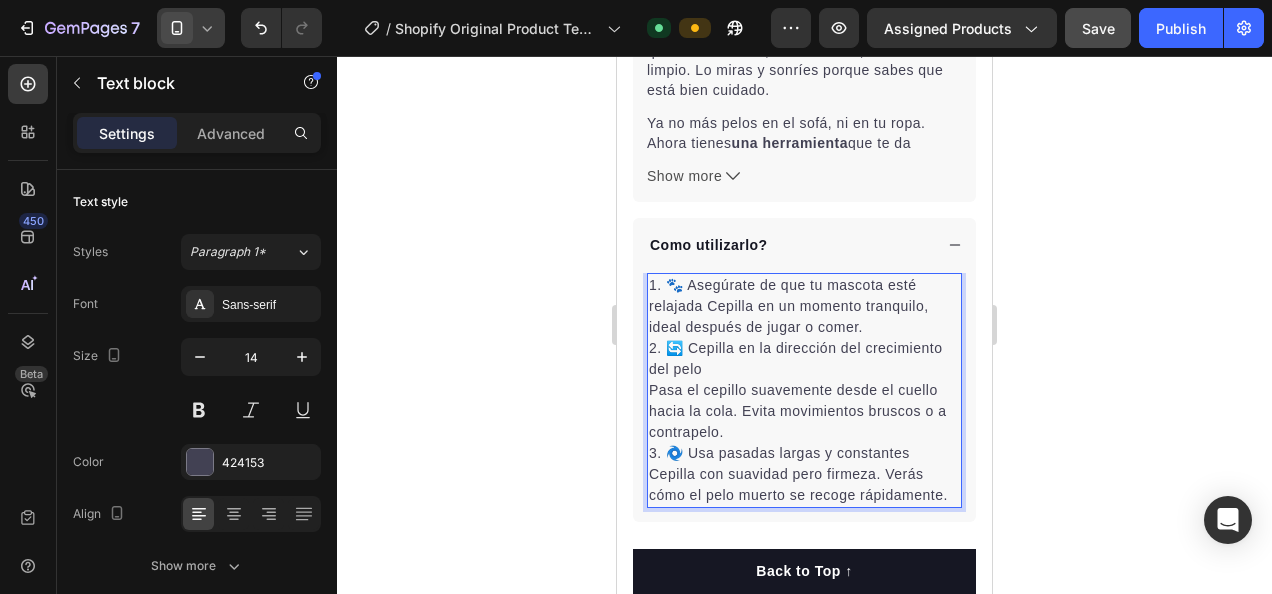 click on "1. 🐾 Asegúrate de que tu mascota esté relajada Cepilla en un momento tranquilo, ideal después de jugar o comer." at bounding box center [804, 306] 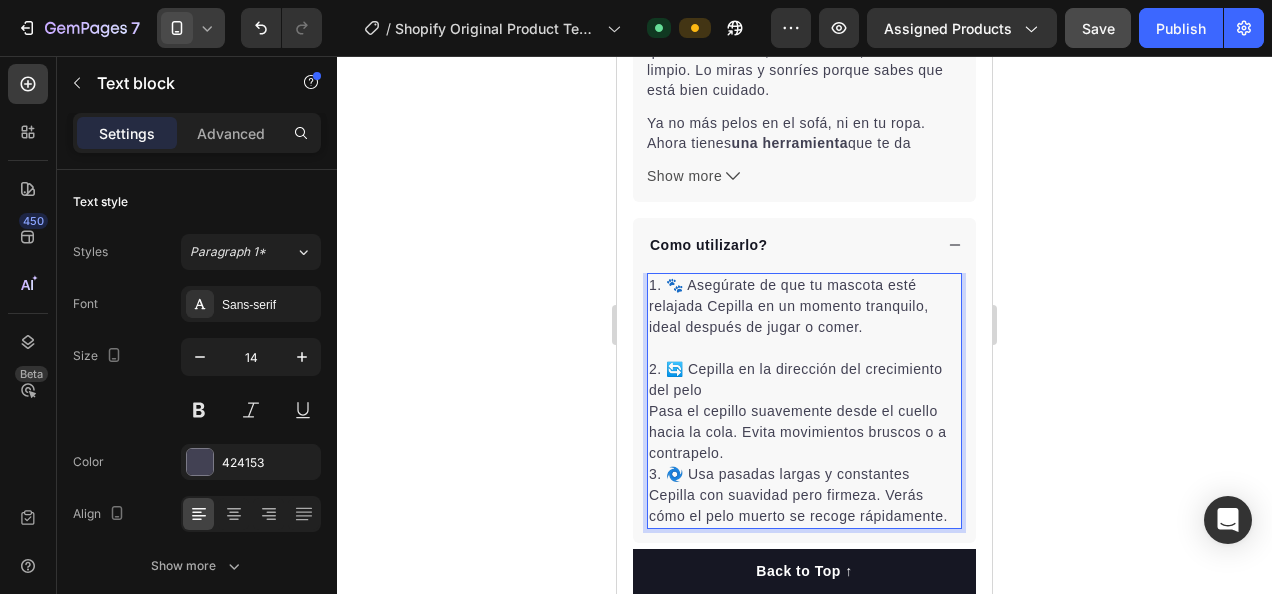 click on "Pasa el cepillo suavemente desde el cuello hacia la cola. Evita movimientos bruscos o a contrapelo." at bounding box center (804, 432) 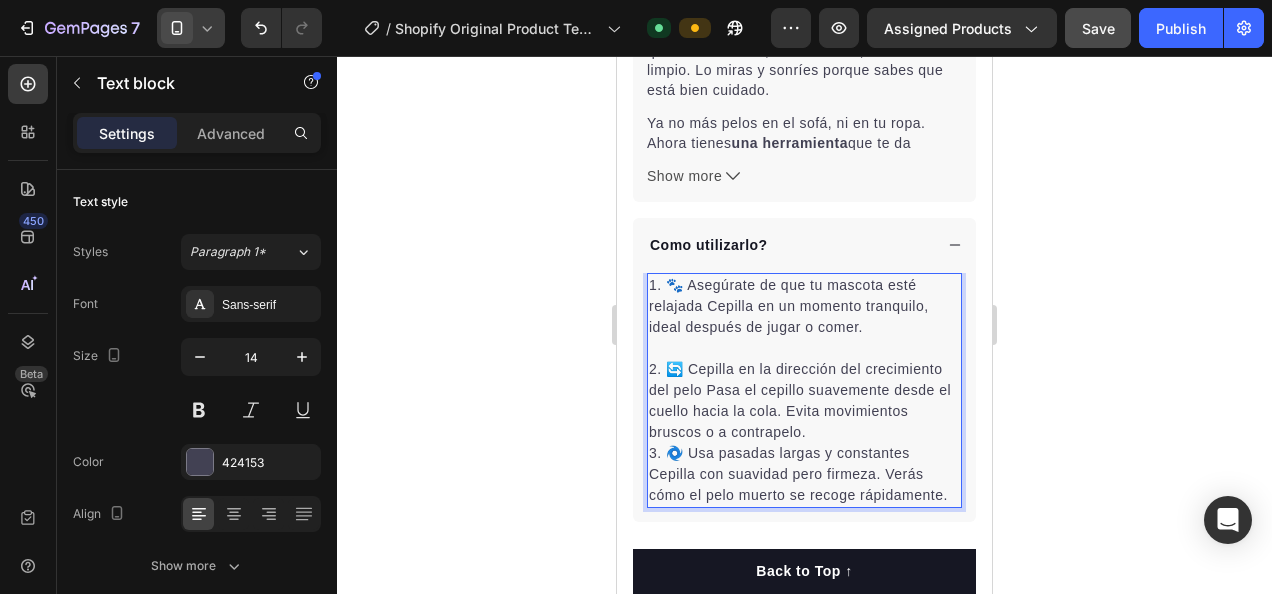 click on "2. 🔄 Cepilla en la dirección del crecimiento del pelo Pasa el cepillo suavemente desde el cuello hacia la cola. Evita movimientos bruscos o a contrapelo." at bounding box center [804, 401] 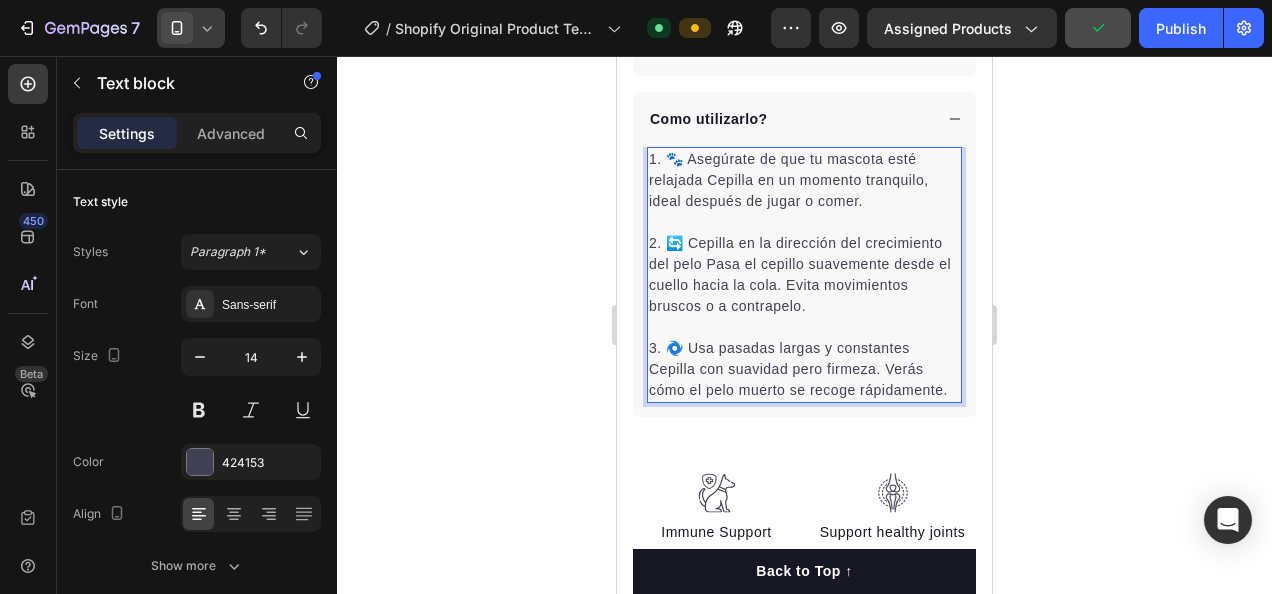 scroll, scrollTop: 1398, scrollLeft: 0, axis: vertical 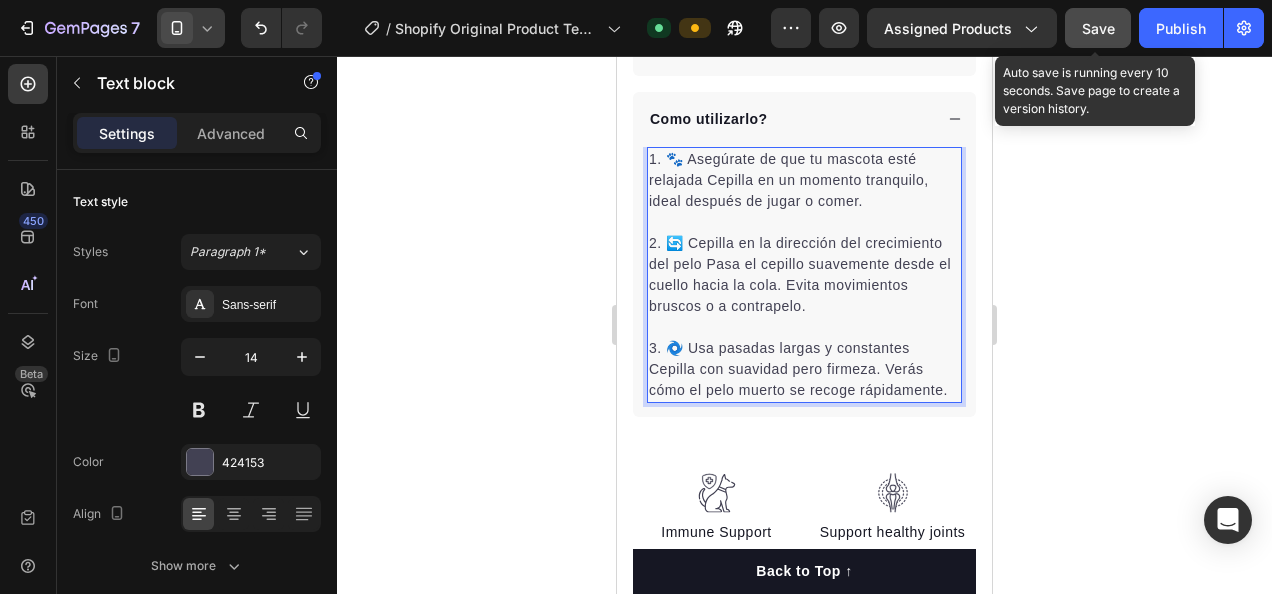click on "Save" 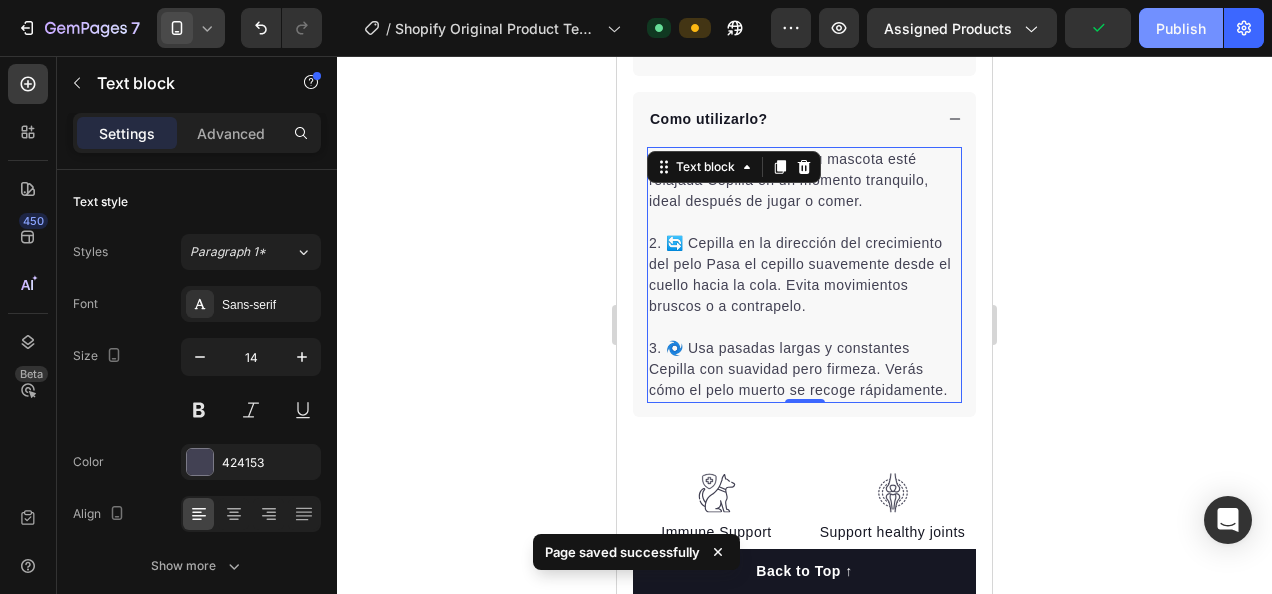 click on "Publish" at bounding box center [1181, 28] 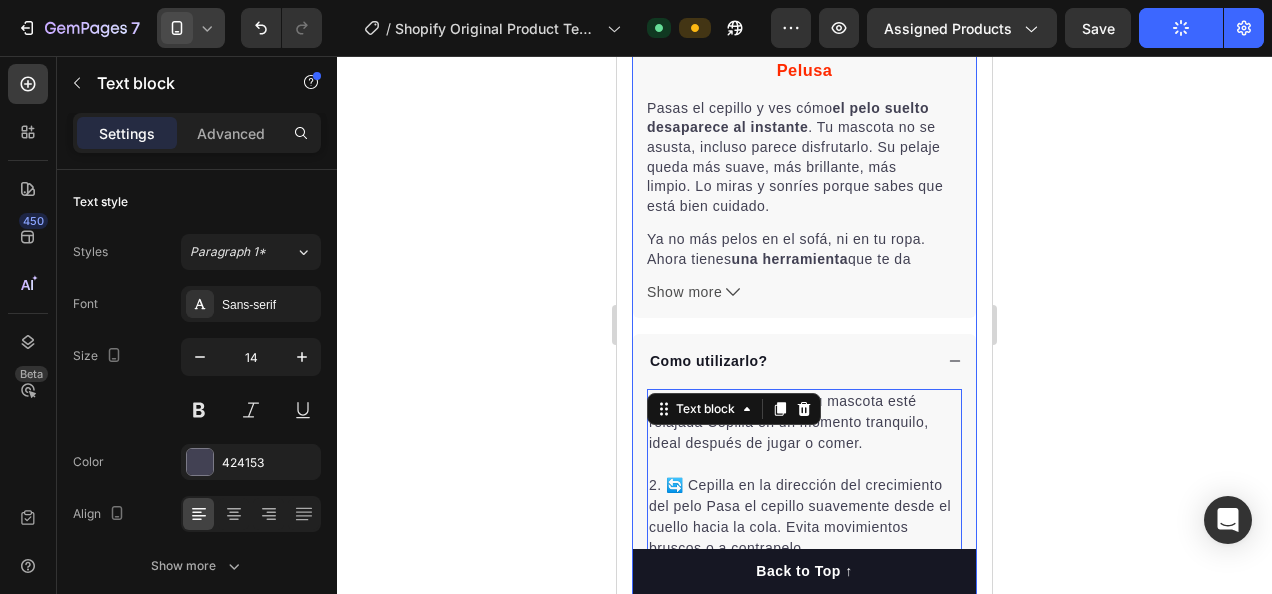 scroll, scrollTop: 1140, scrollLeft: 0, axis: vertical 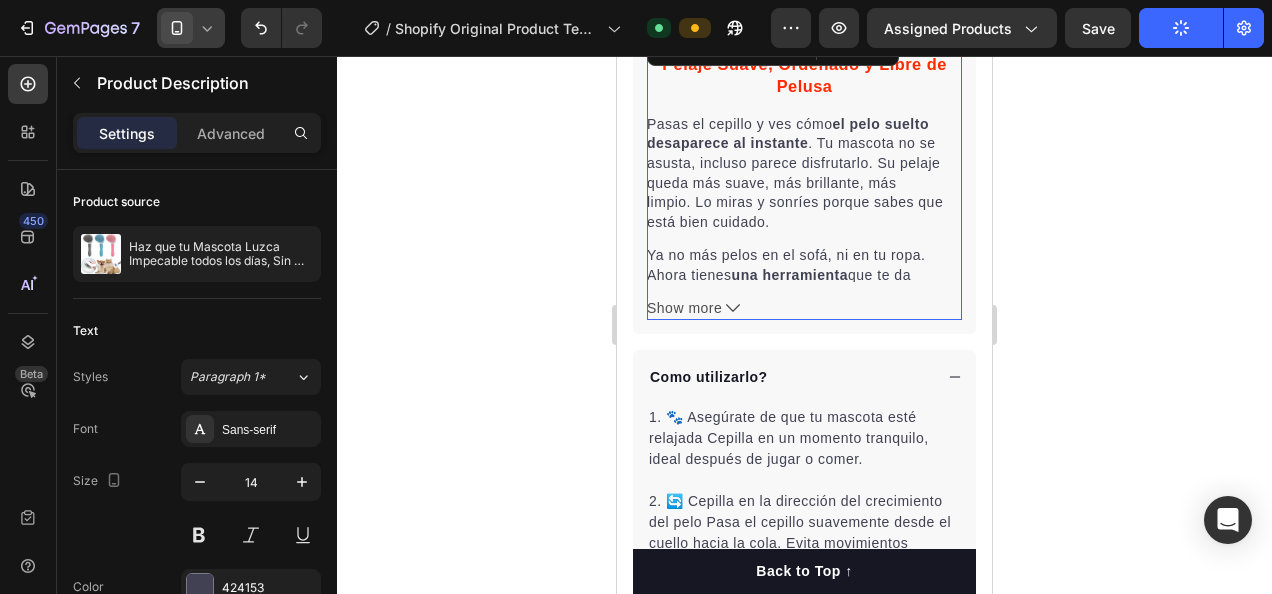 click on "Pasas el cepillo y ves cómo  el pelo suelto desaparece al instante . Tu mascota no se asusta, incluso parece disfrutarlo. Su pelaje queda más suave, más brillante, más limpio. Lo miras y sonríes porque sabes que está bien cuidado." at bounding box center [804, 174] 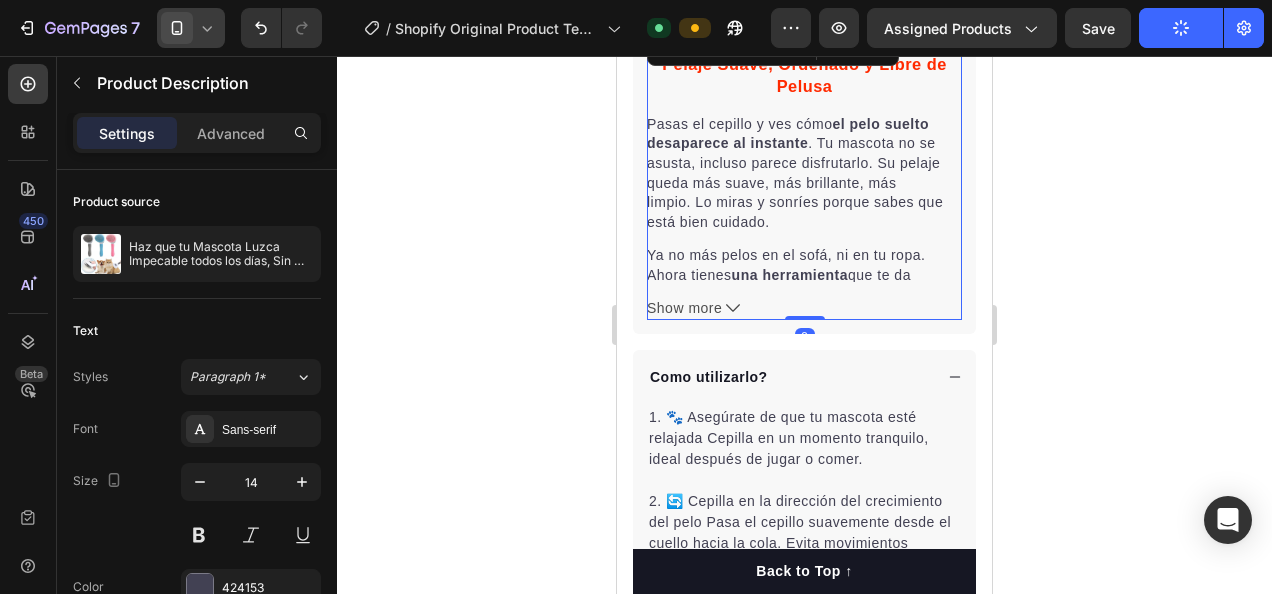 click on "Pasas el cepillo y ves cómo  el pelo suelto desaparece al instante . Tu mascota no se asusta, incluso parece disfrutarlo. Su pelaje queda más suave, más brillante, más limpio. Lo miras y sonríes porque sabes que está bien cuidado." at bounding box center [804, 174] 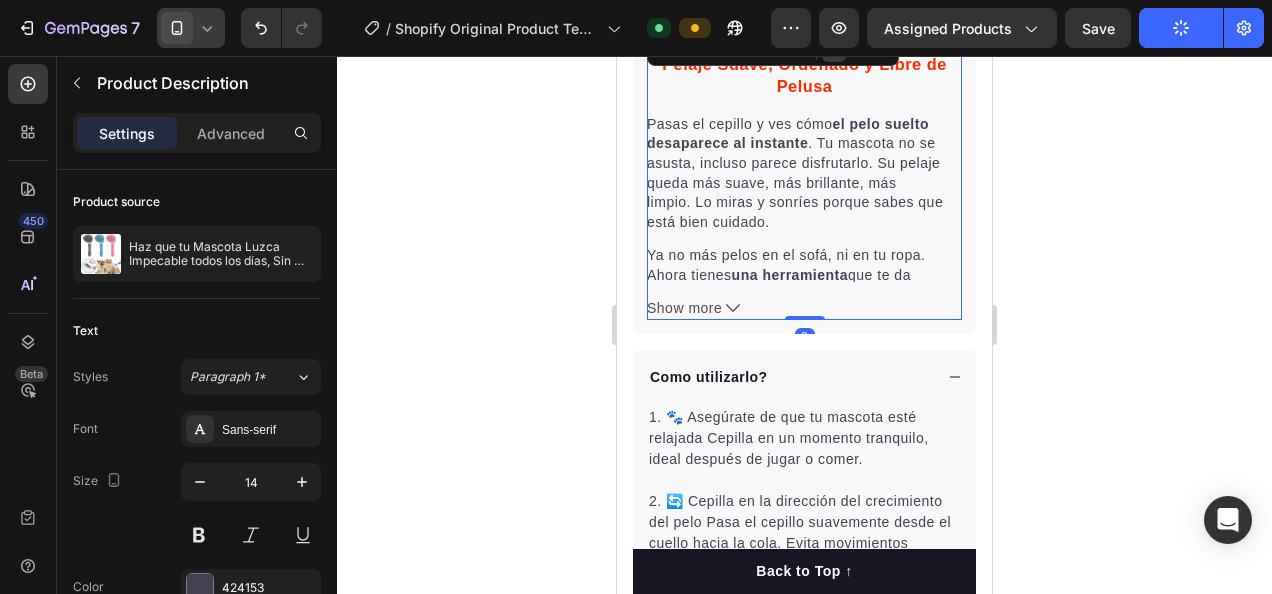 click on "Pasas el cepillo y ves cómo  el pelo suelto desaparece al instante . Tu mascota no se asusta, incluso parece disfrutarlo. Su pelaje queda más suave, más brillante, más limpio. Lo miras y sonríes porque sabes que está bien cuidado." at bounding box center (804, 174) 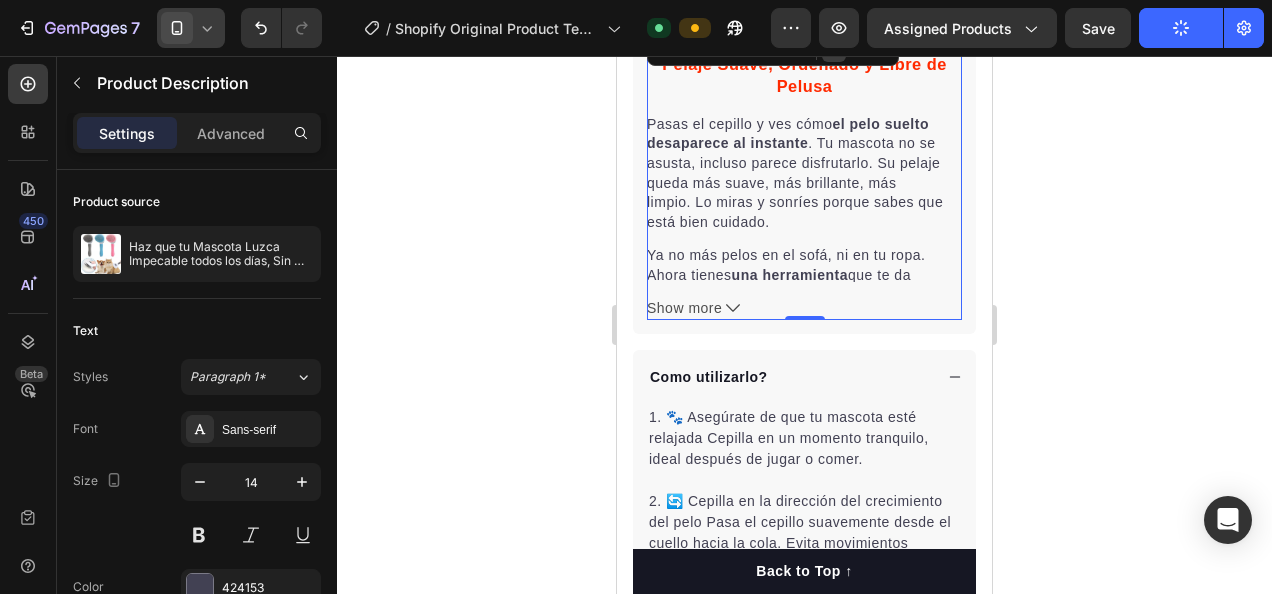 click on "Pasas el cepillo y ves cómo  el pelo suelto desaparece al instante . Tu mascota no se asusta, incluso parece disfrutarlo. Su pelaje queda más suave, más brillante, más limpio. Lo miras y sonríes porque sabes que está bien cuidado." at bounding box center (804, 174) 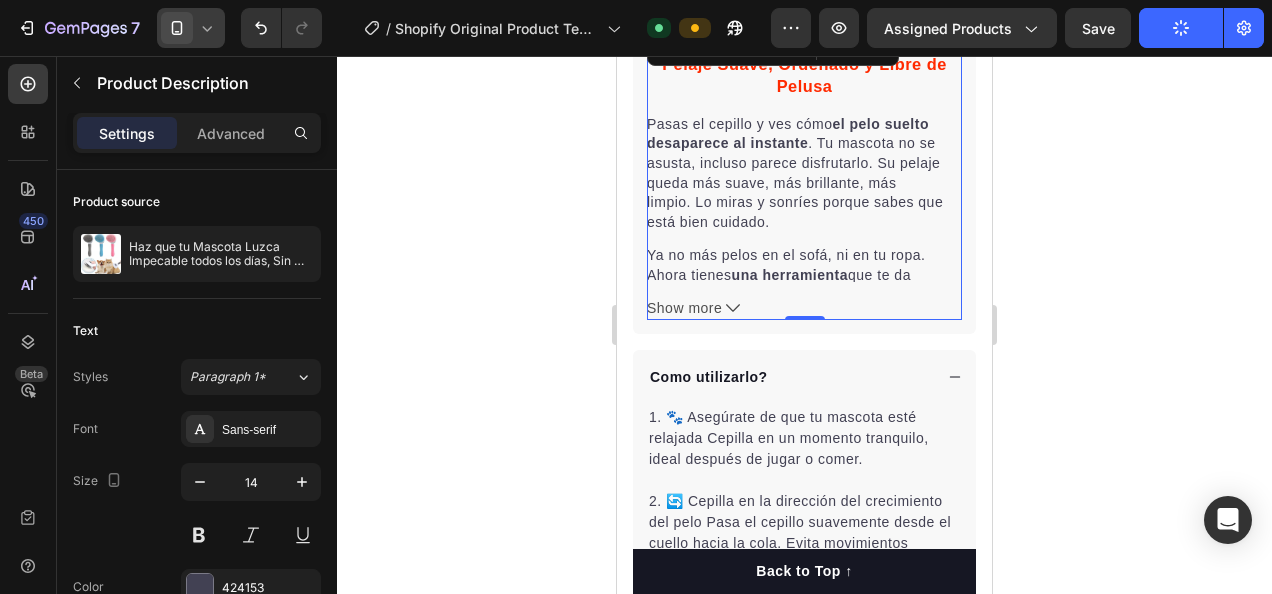 click on "Pasas el cepillo y ves cómo  el pelo suelto desaparece al instante . Tu mascota no se asusta, incluso parece disfrutarlo. Su pelaje queda más suave, más brillante, más limpio. Lo miras y sonríes porque sabes que está bien cuidado." at bounding box center (804, 174) 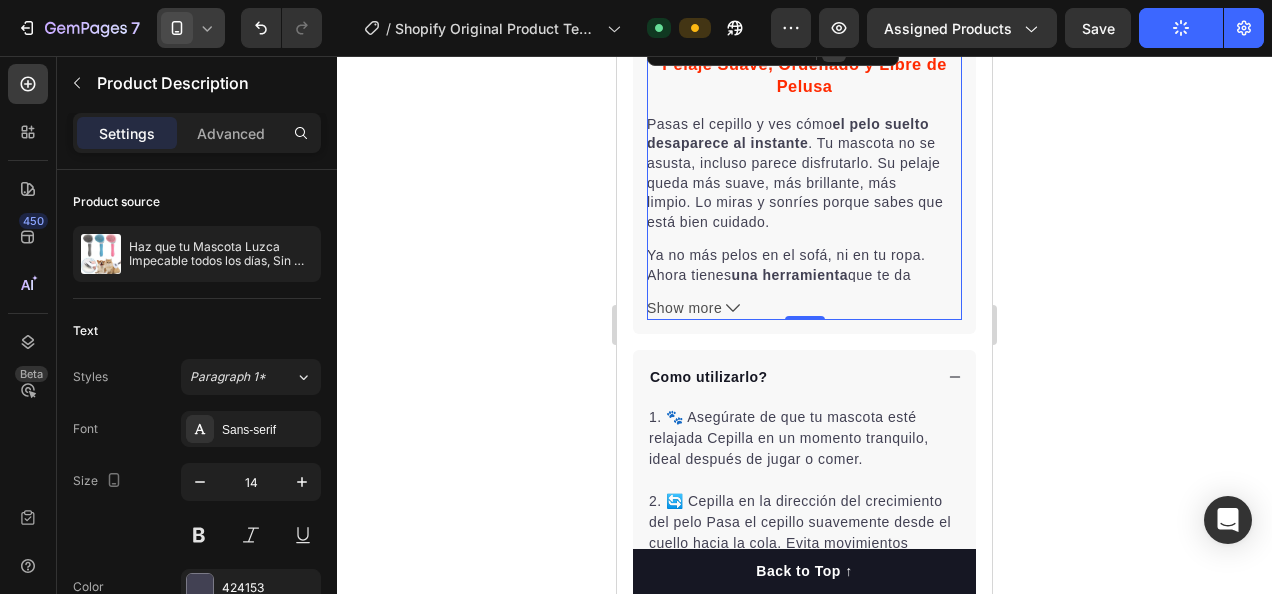 click on "Pasas el cepillo y ves cómo  el pelo suelto desaparece al instante . Tu mascota no se asusta, incluso parece disfrutarlo. Su pelaje queda más suave, más brillante, más limpio. Lo miras y sonríes porque sabes que está bien cuidado." at bounding box center (804, 174) 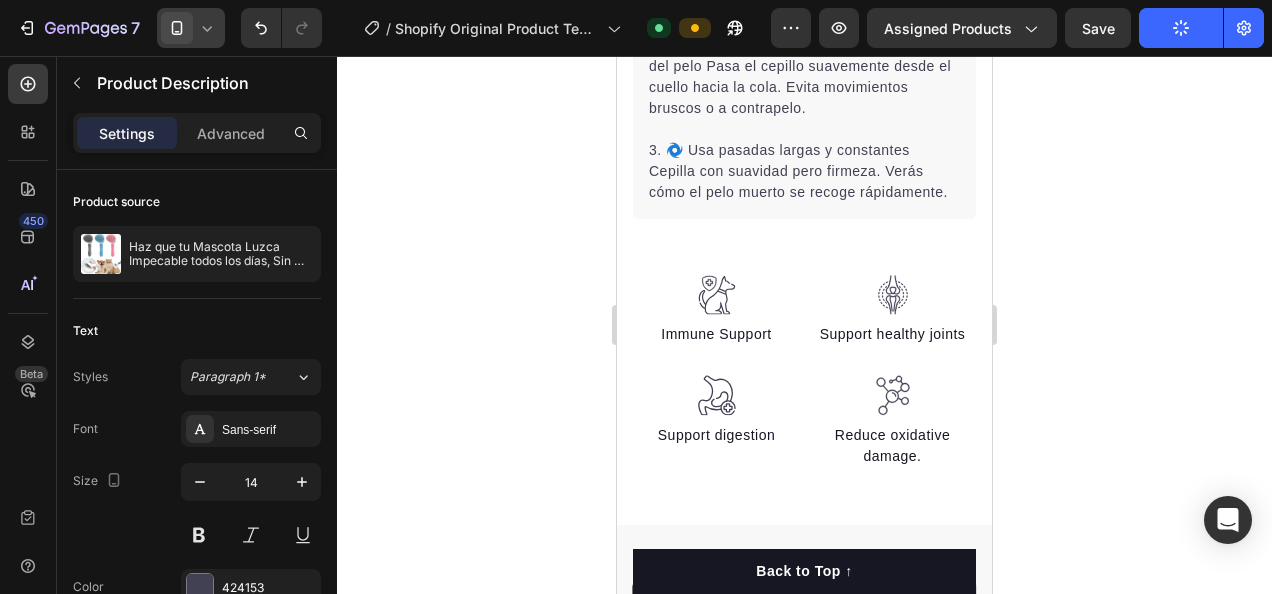 scroll, scrollTop: 1618, scrollLeft: 0, axis: vertical 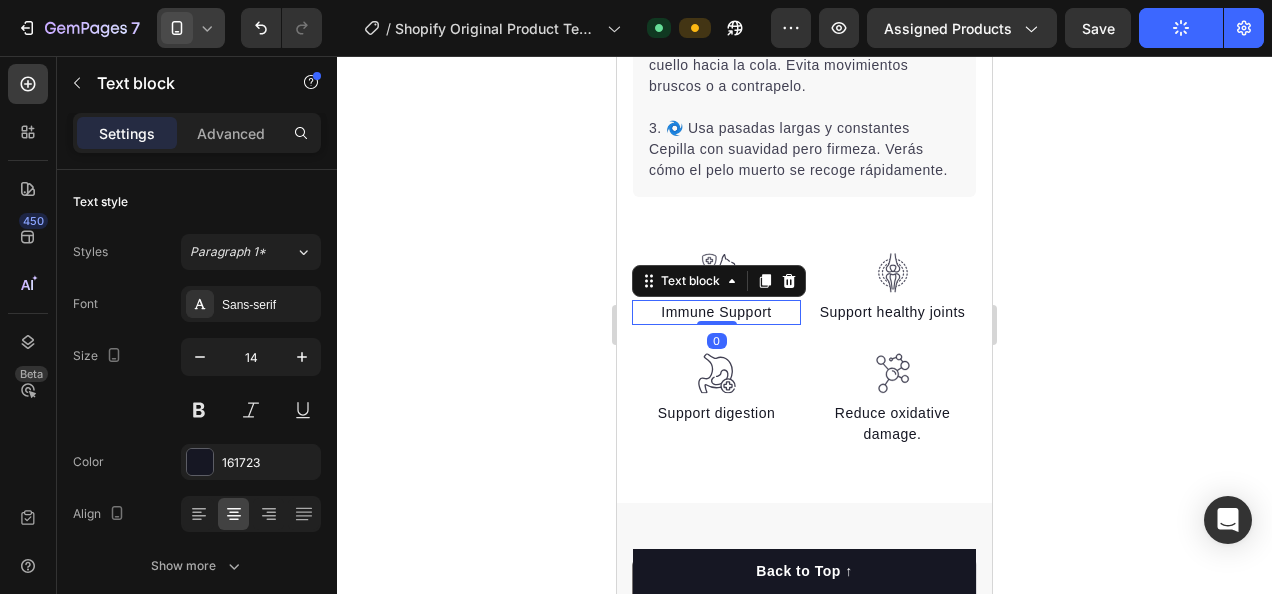 click on "Immune Support" at bounding box center (716, 312) 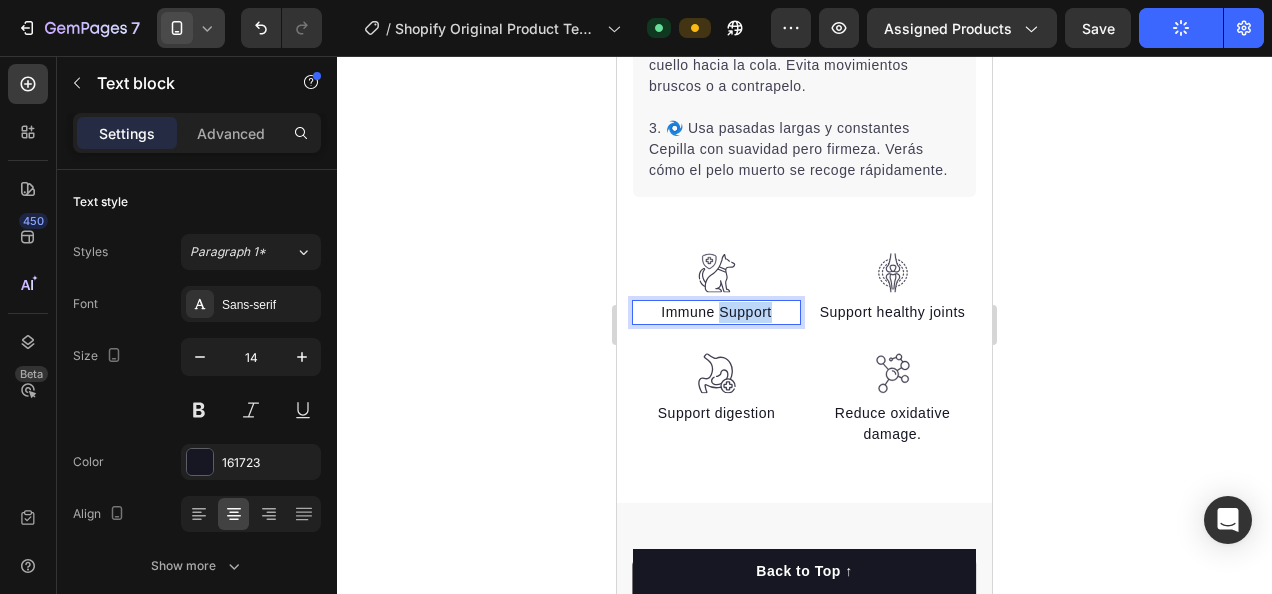 click on "Immune Support" at bounding box center [716, 312] 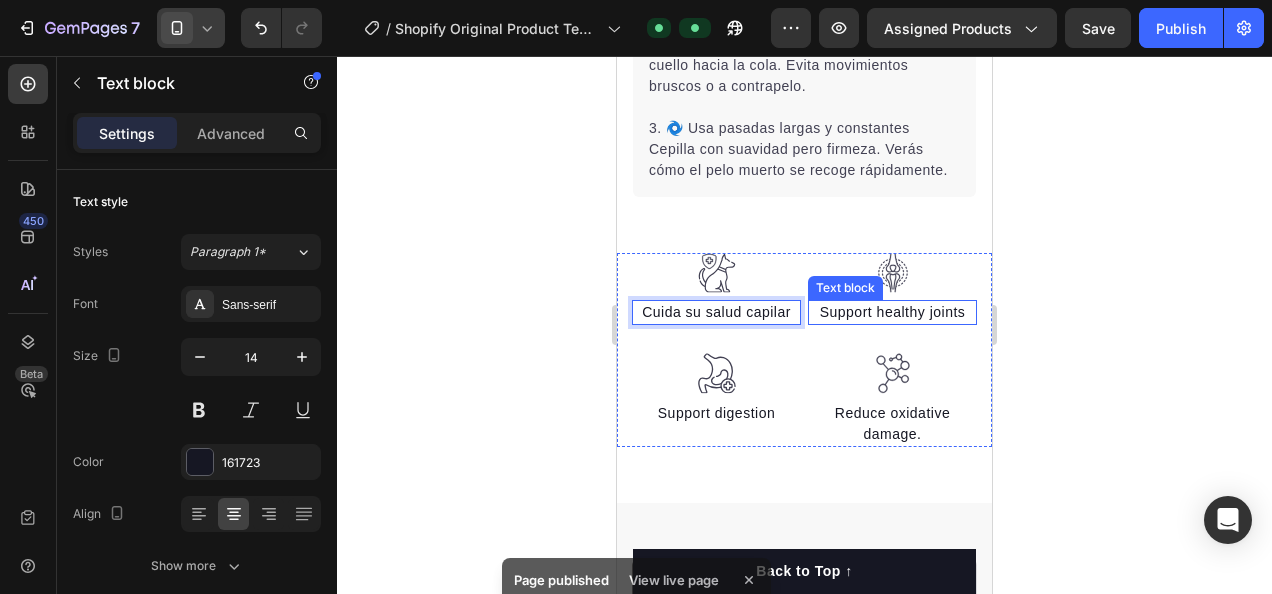 click on "Support healthy joints" at bounding box center [892, 312] 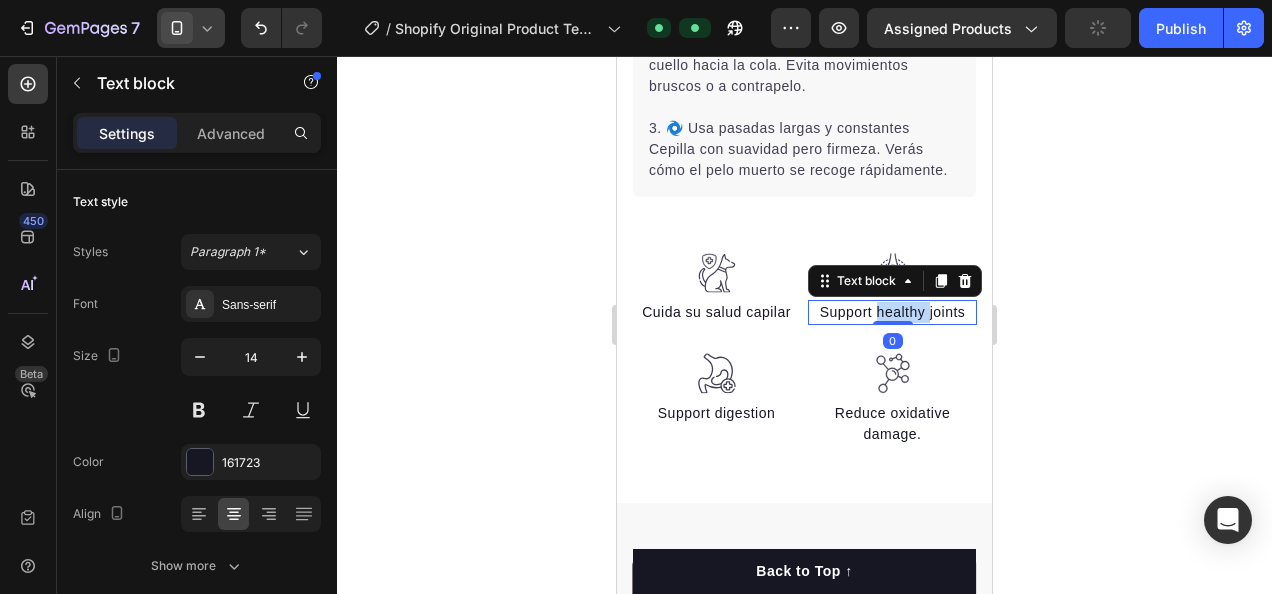 click on "Support healthy joints" at bounding box center (892, 312) 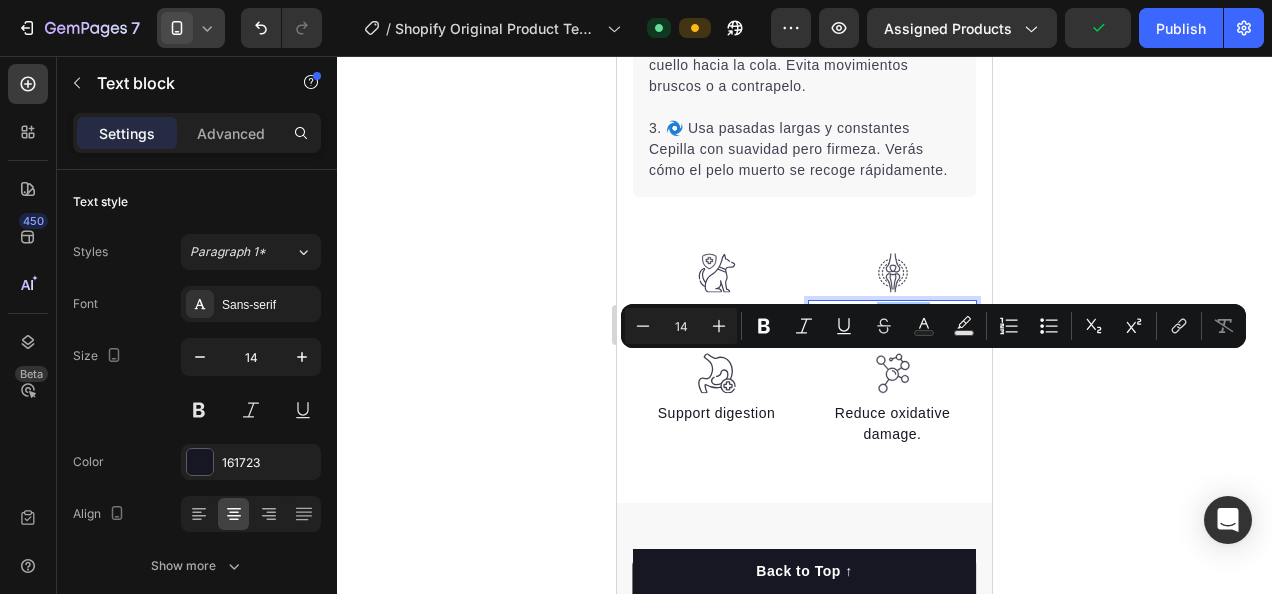 click 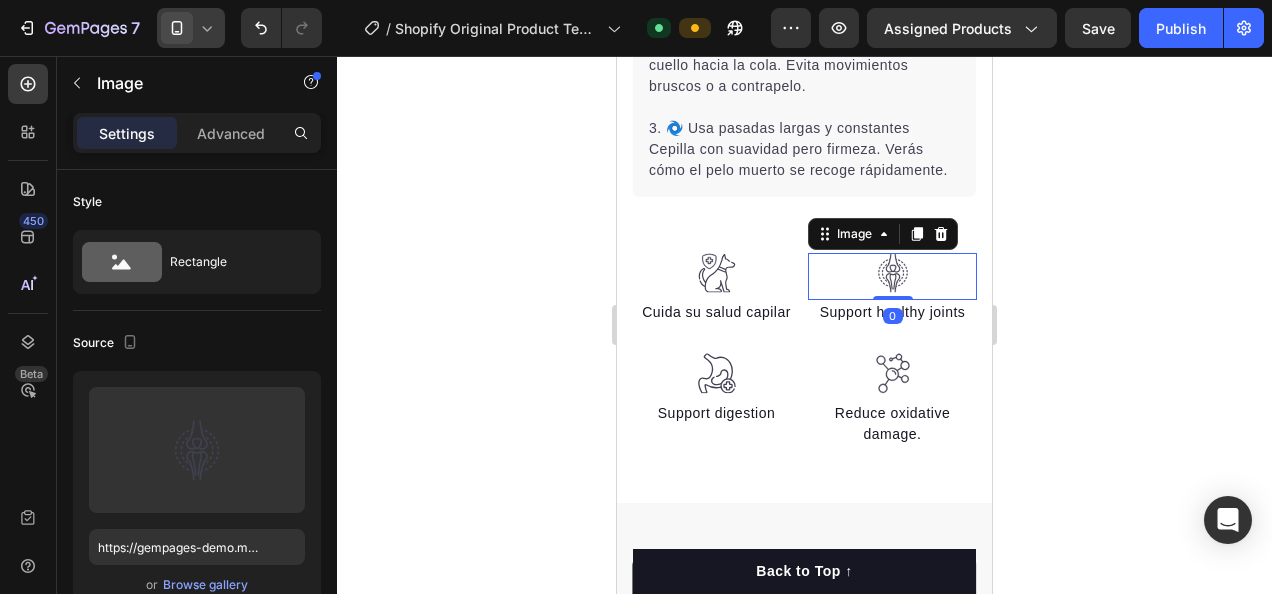 click at bounding box center (893, 273) 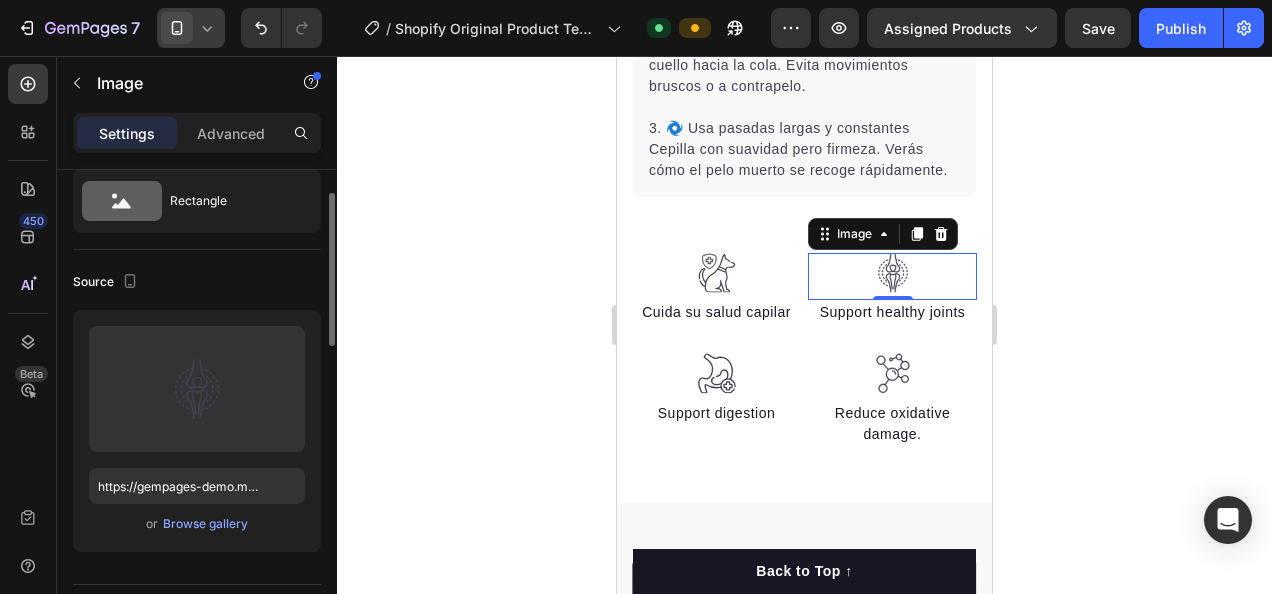 scroll, scrollTop: 64, scrollLeft: 0, axis: vertical 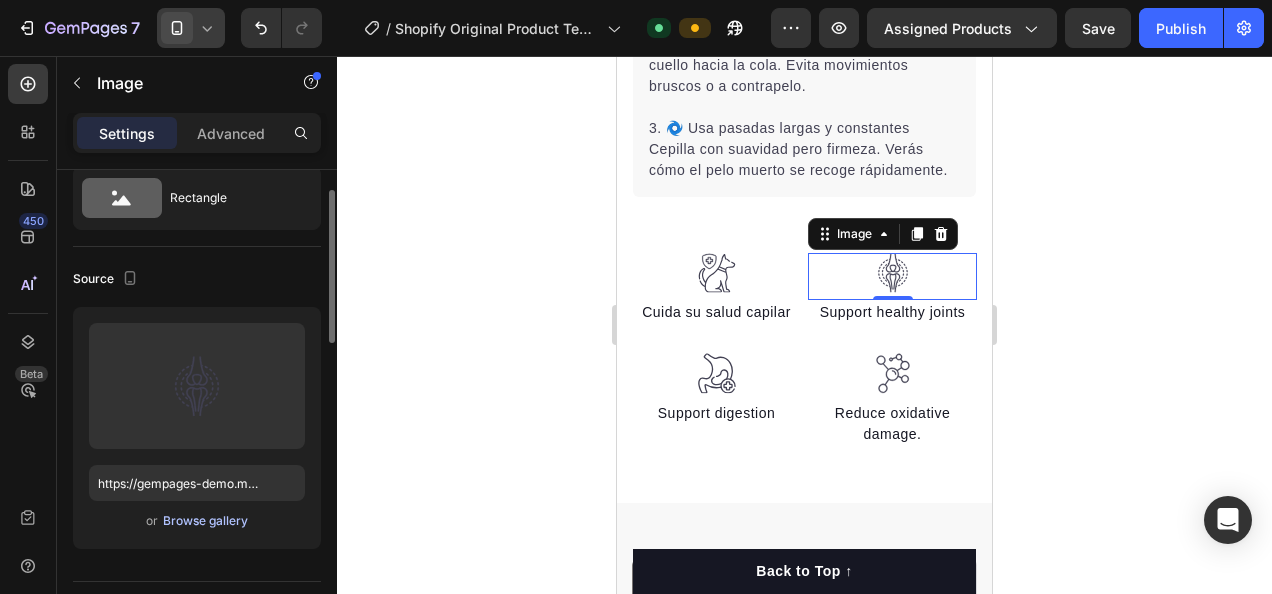 click on "Browse gallery" at bounding box center [205, 521] 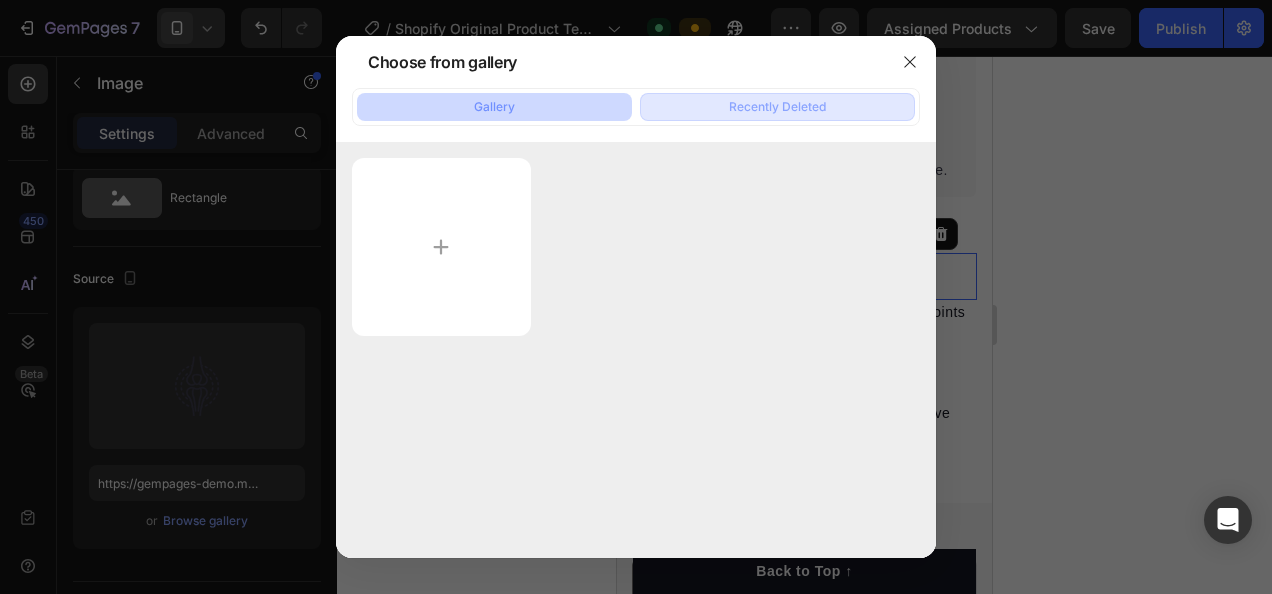click on "Recently Deleted" at bounding box center (777, 107) 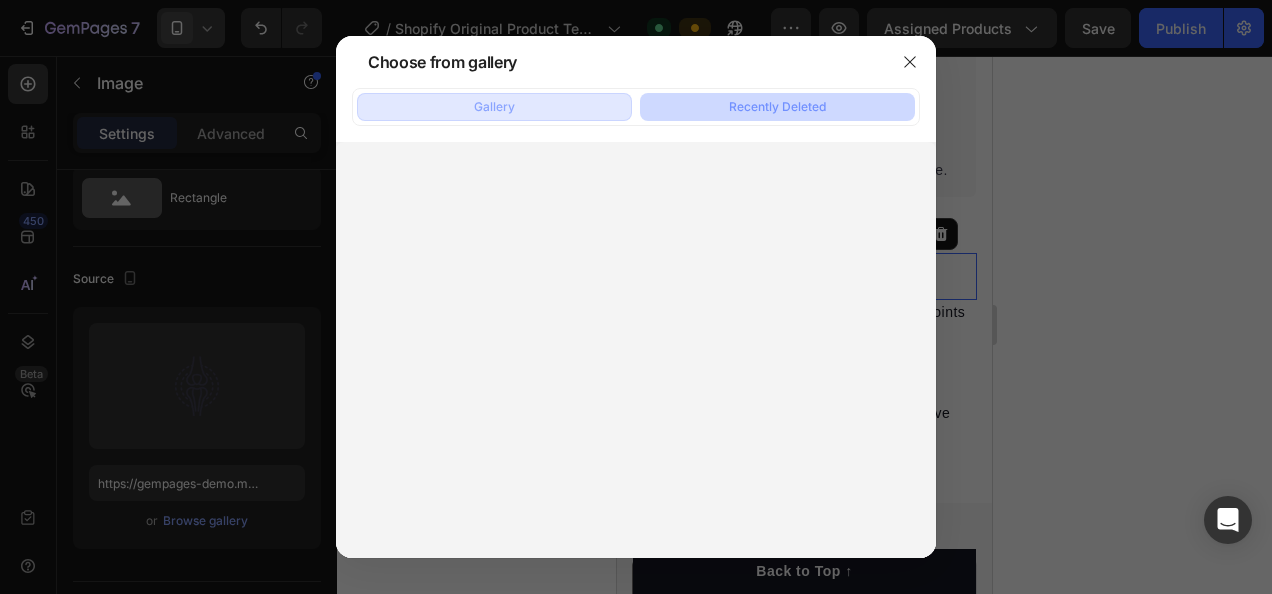 click on "Gallery" 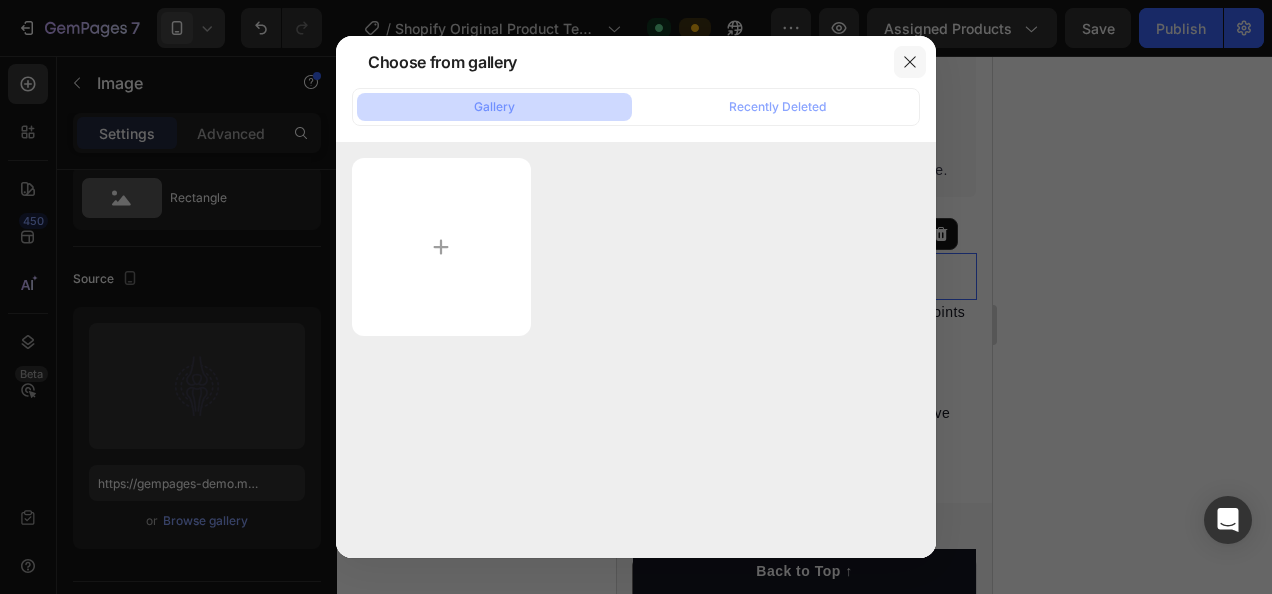 click 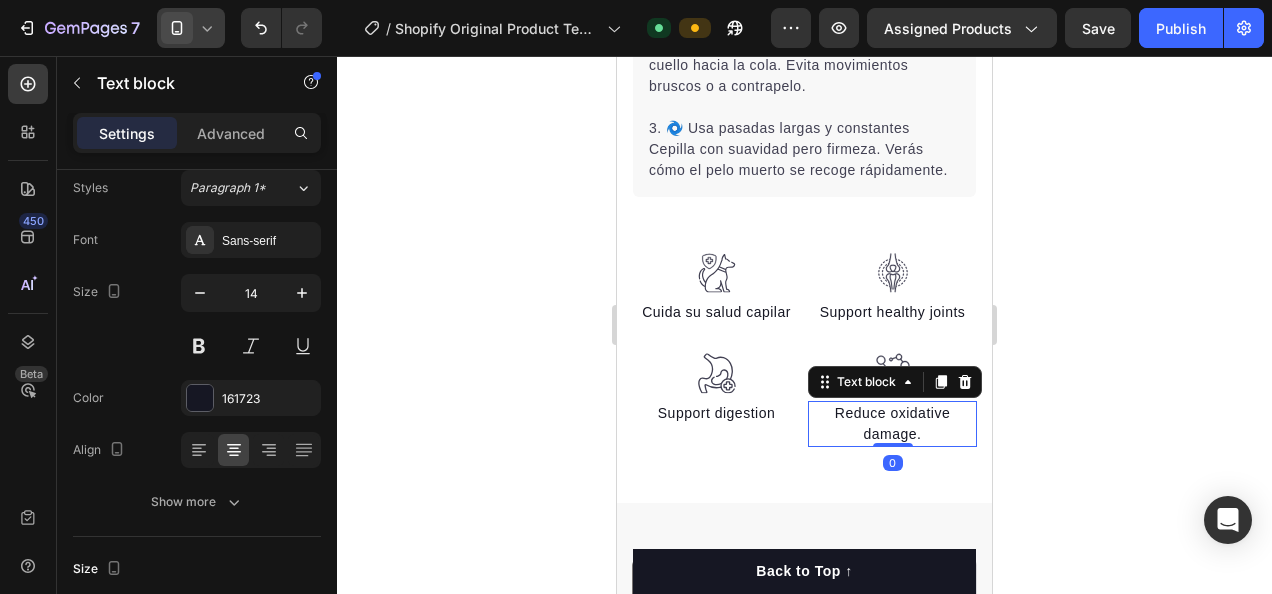 click on "Reduce oxidative damage." at bounding box center [892, 424] 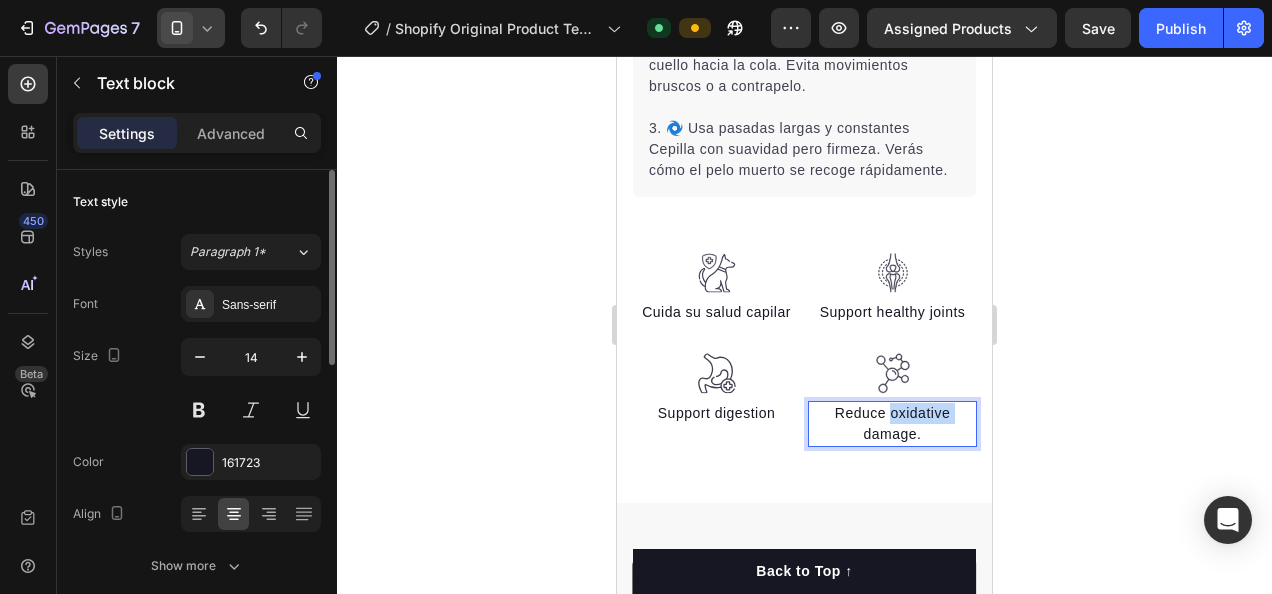 click on "Reduce oxidative damage." at bounding box center [892, 424] 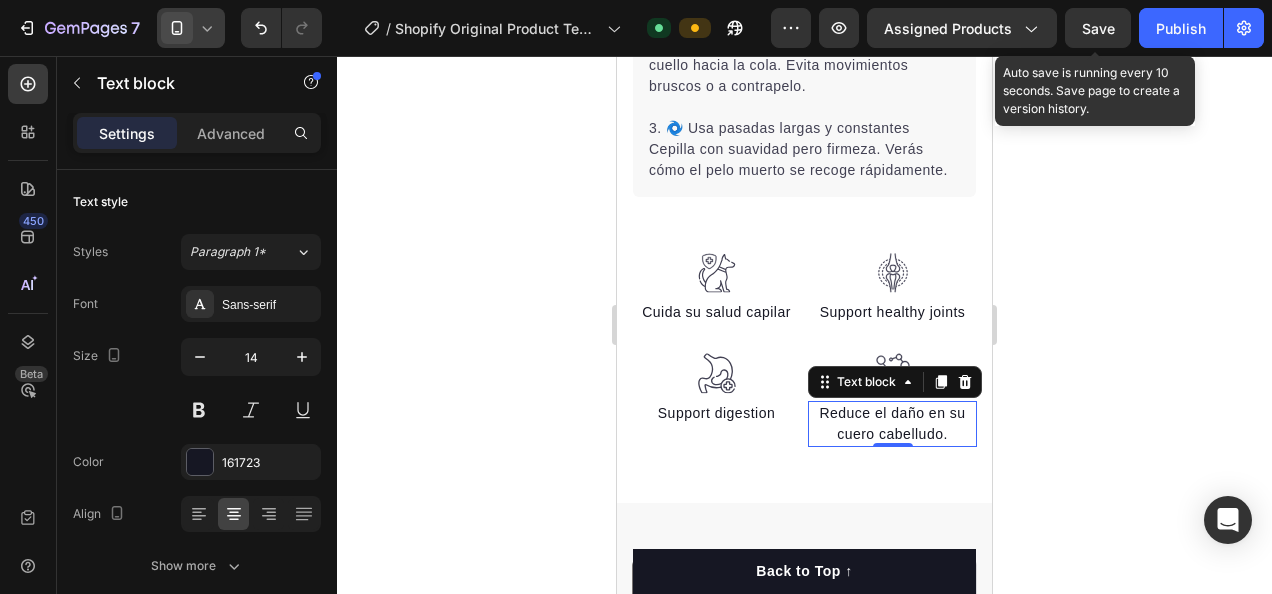 click on "Save" at bounding box center (1098, 28) 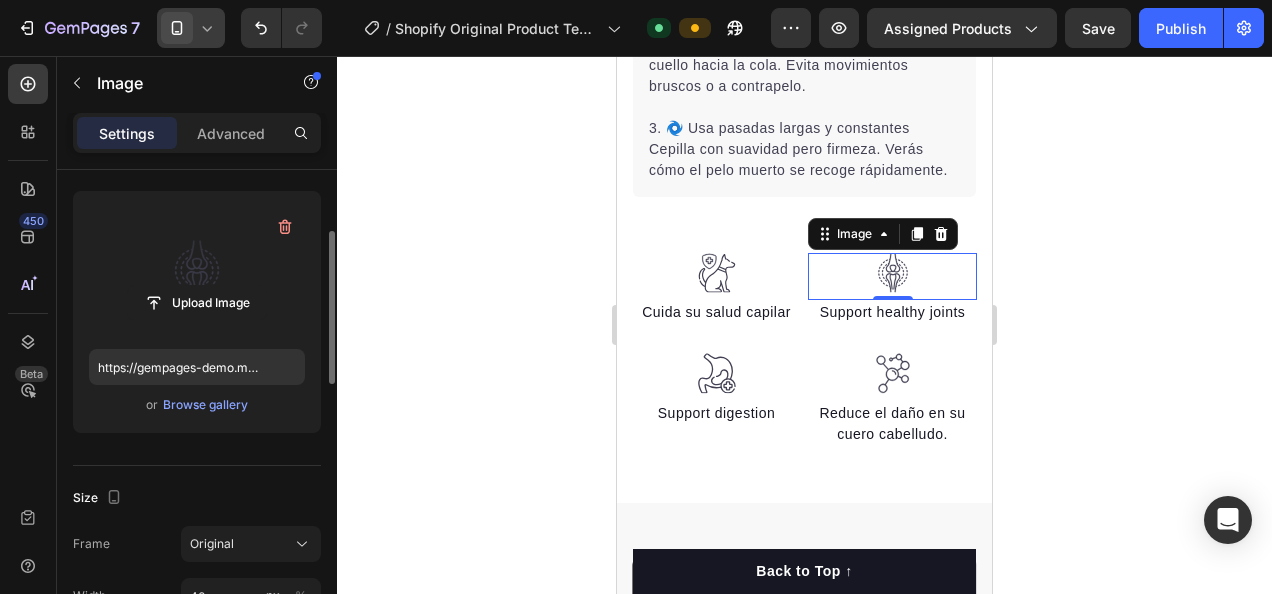 scroll, scrollTop: 178, scrollLeft: 0, axis: vertical 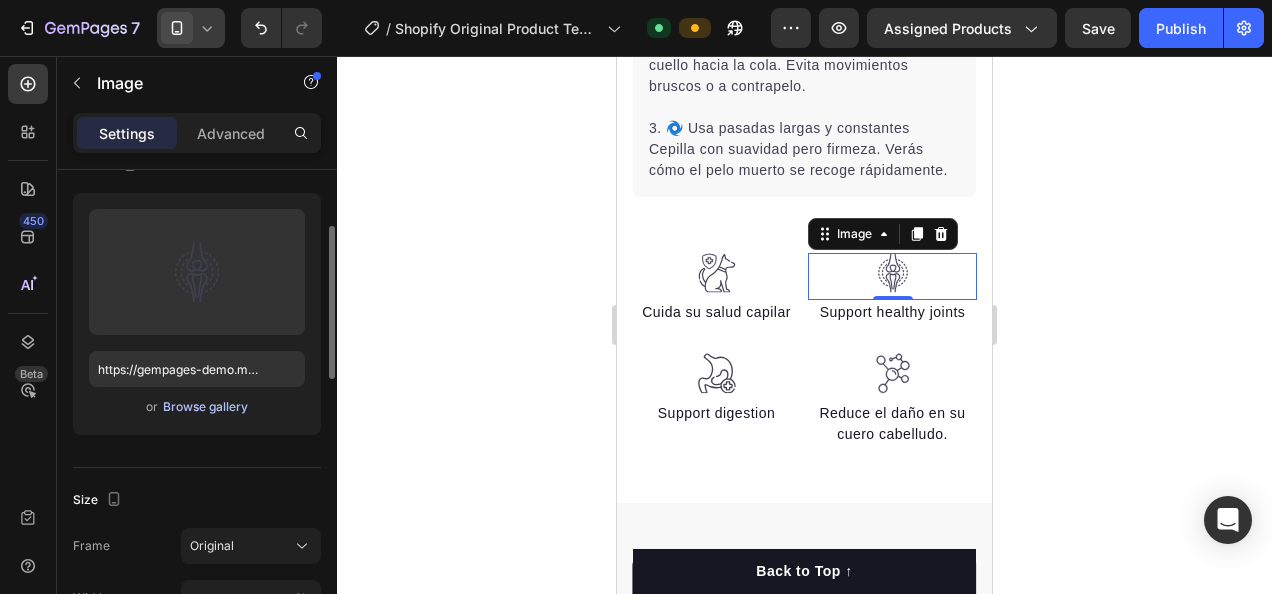 click on "Browse gallery" at bounding box center (205, 407) 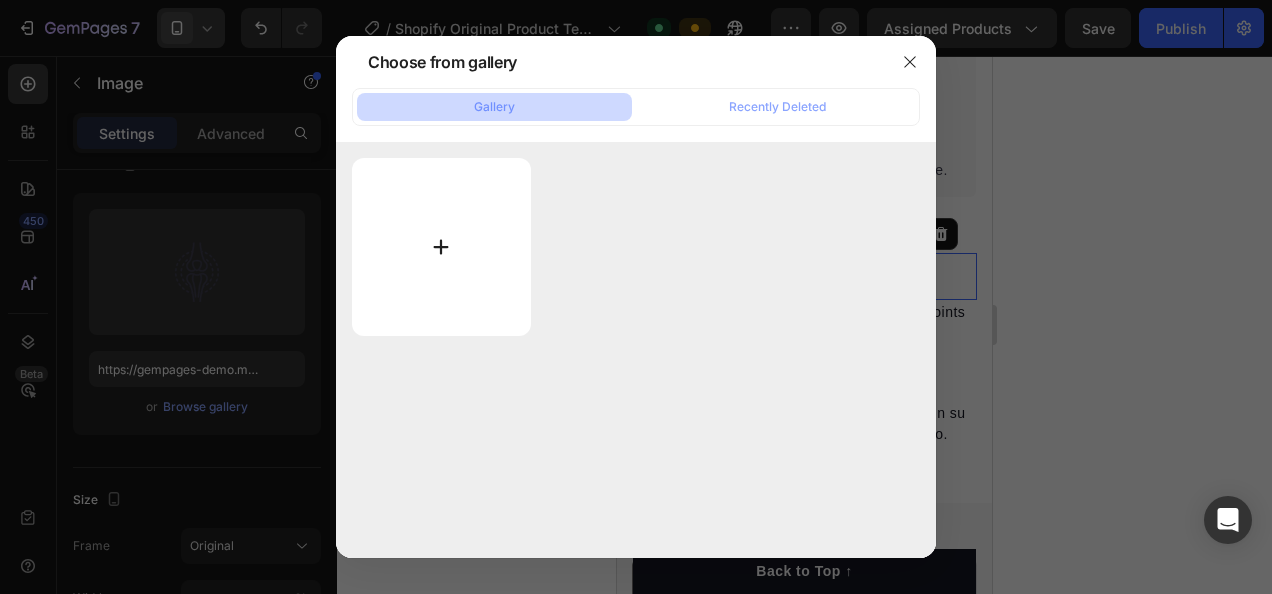 click at bounding box center [441, 247] 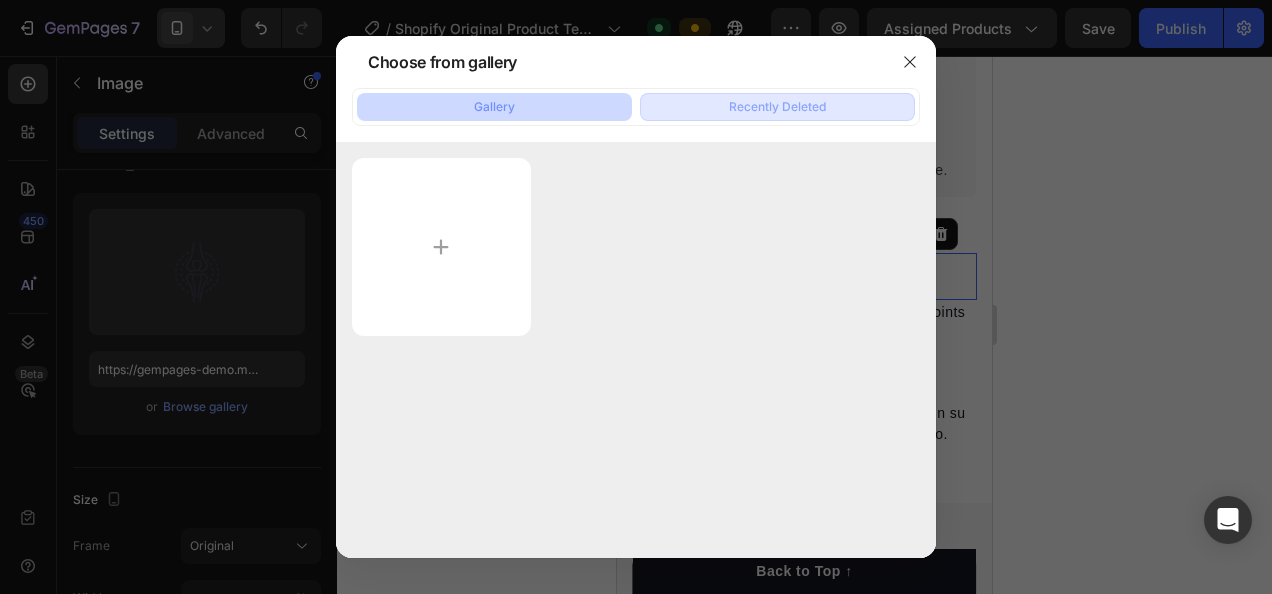 click on "Recently Deleted" at bounding box center [777, 107] 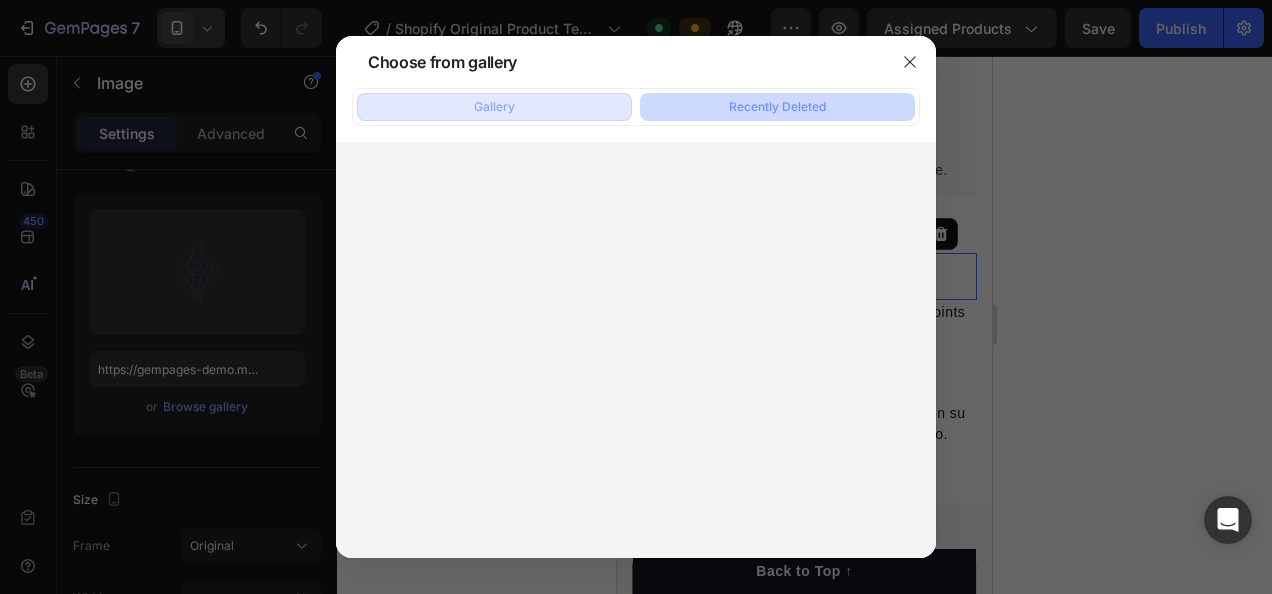 click on "Gallery" 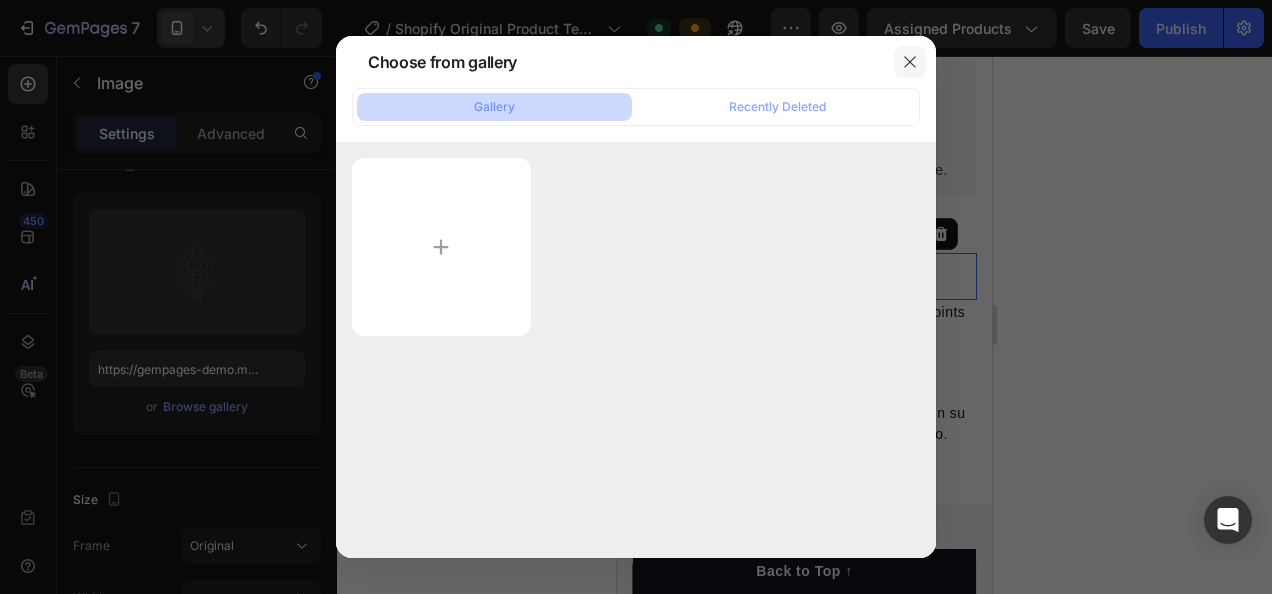 click 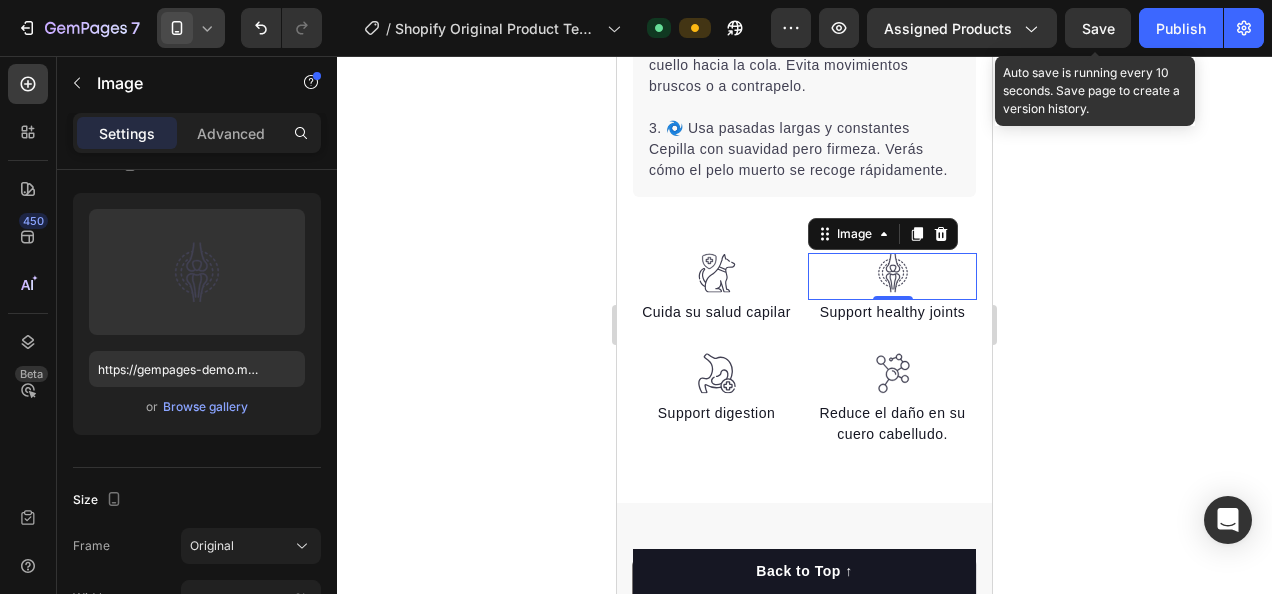 click on "Save" at bounding box center [1098, 28] 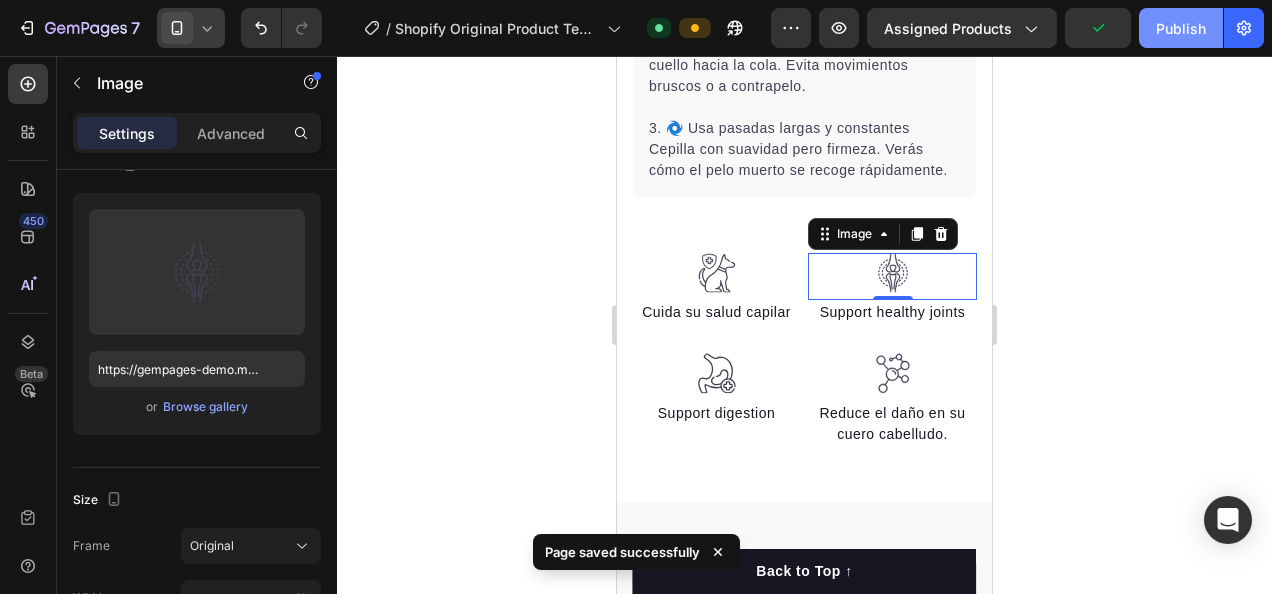click on "Publish" at bounding box center (1181, 28) 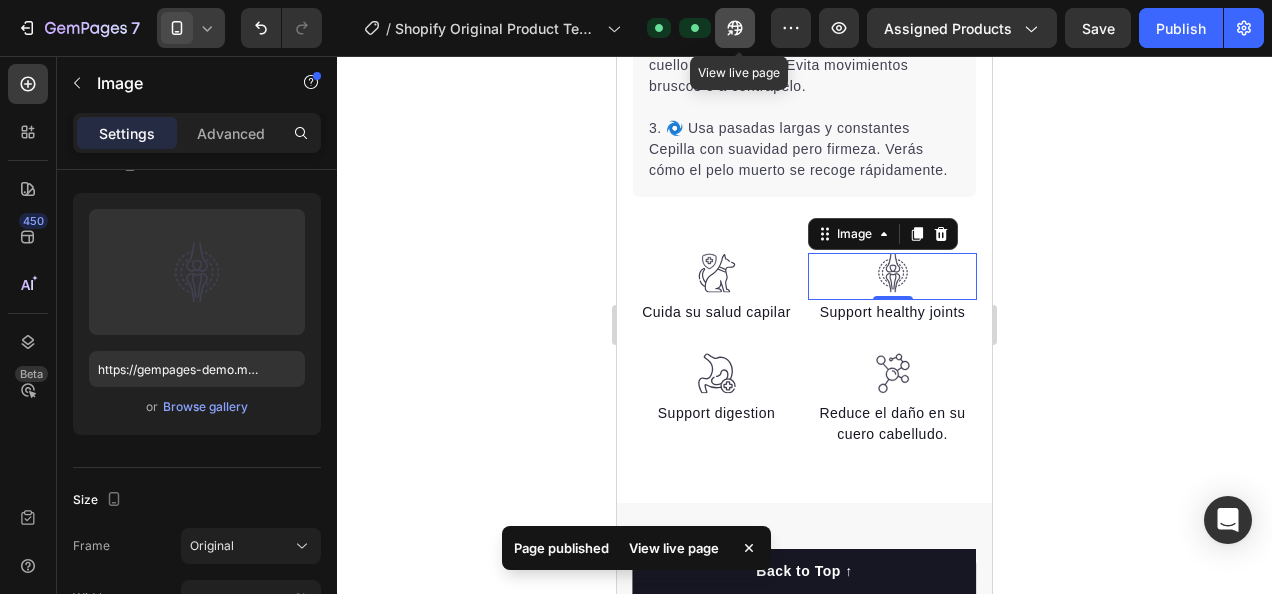 click 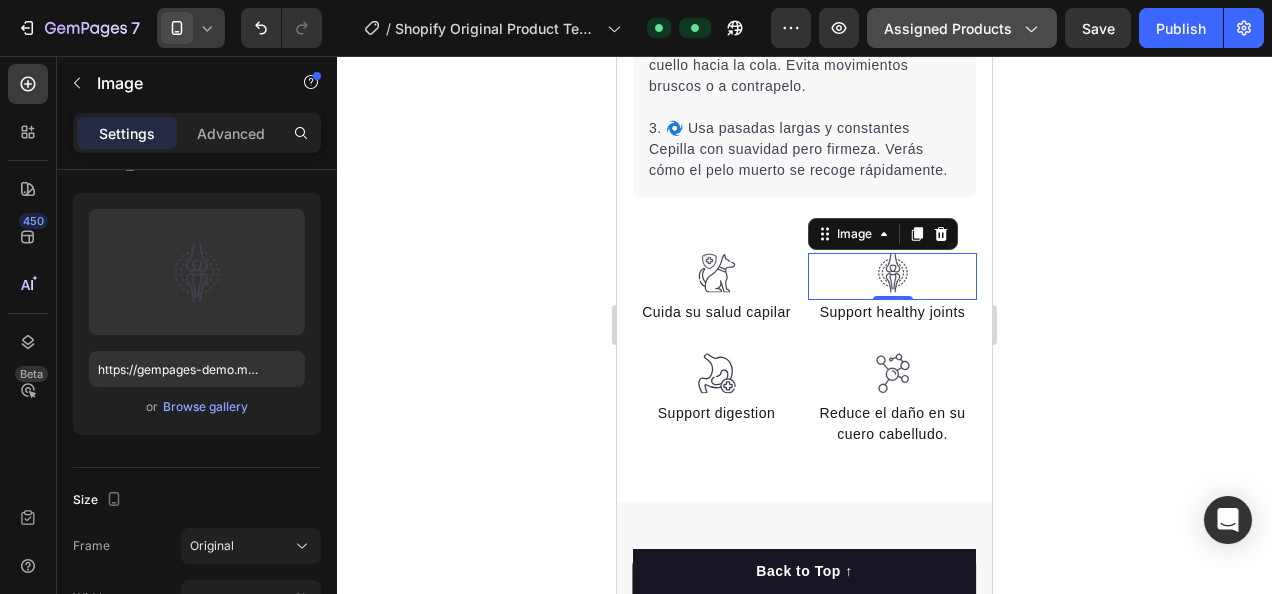 click on "Assigned Products" at bounding box center (962, 28) 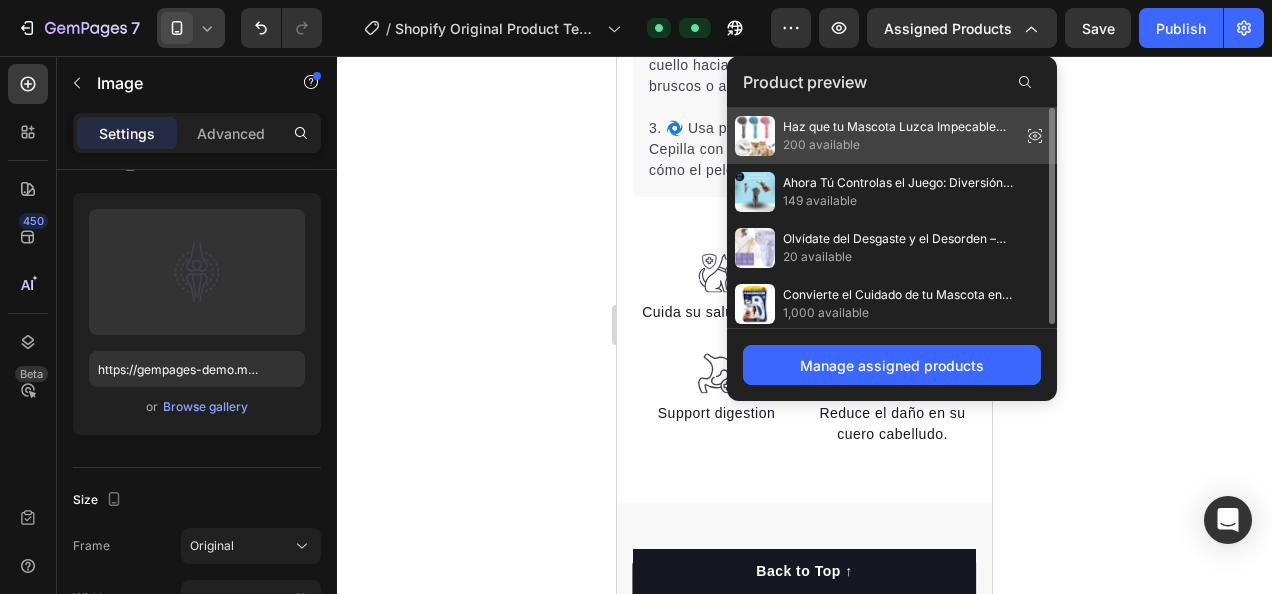 click on "200 available" at bounding box center [898, 145] 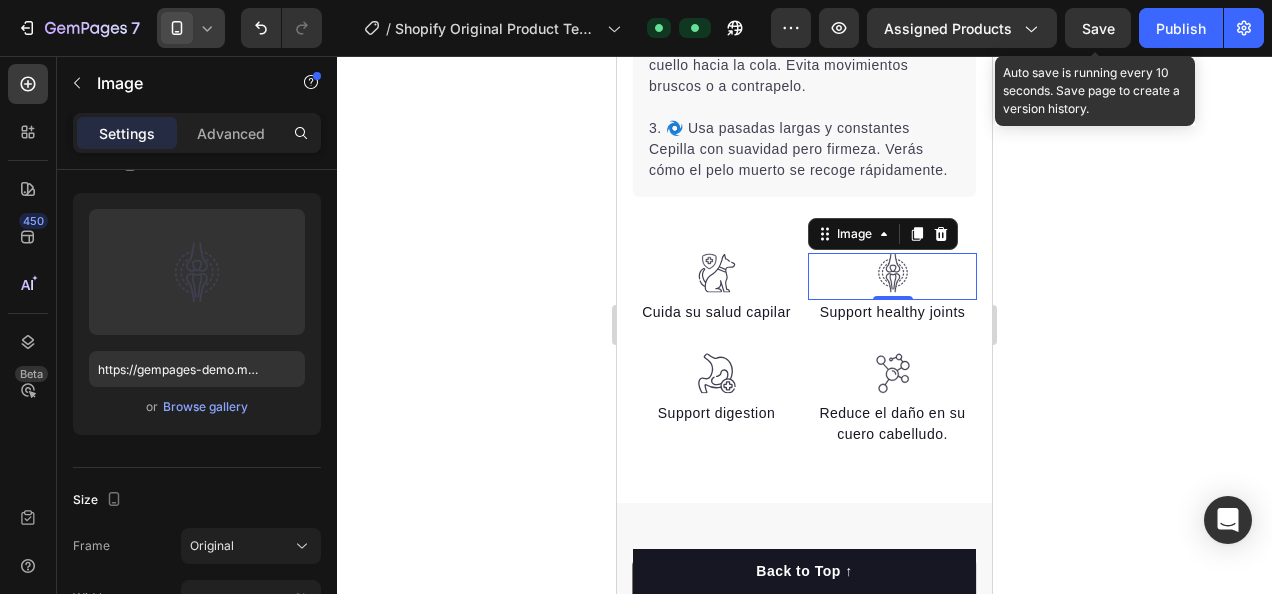 click on "Save" at bounding box center (1098, 28) 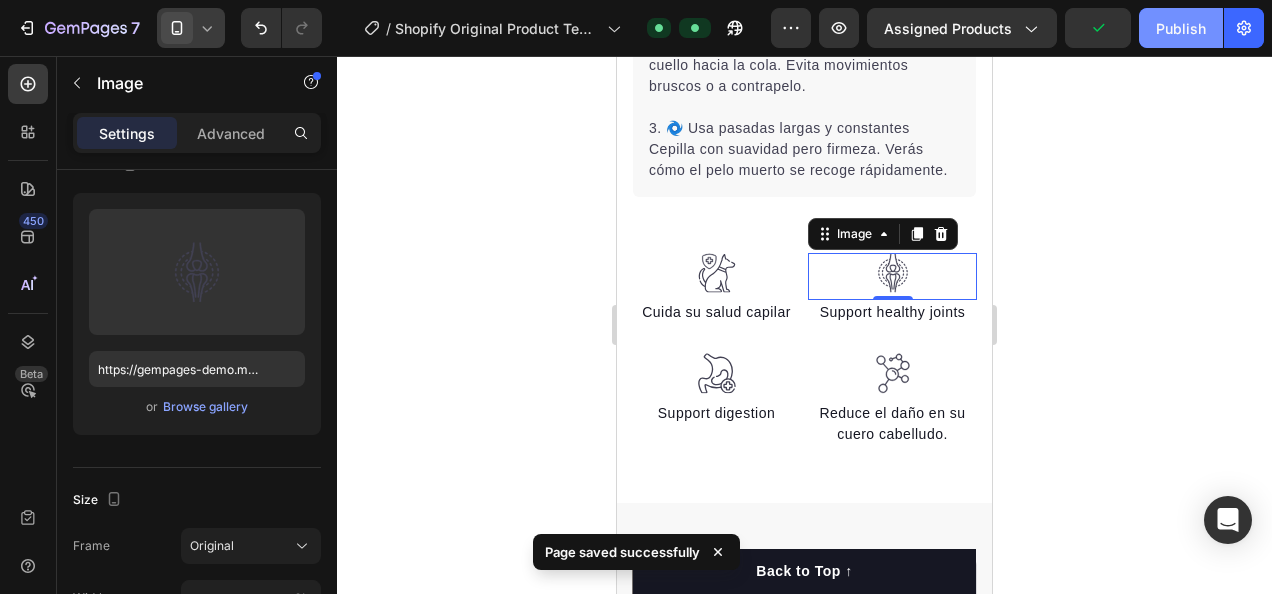 click on "Publish" at bounding box center [1181, 28] 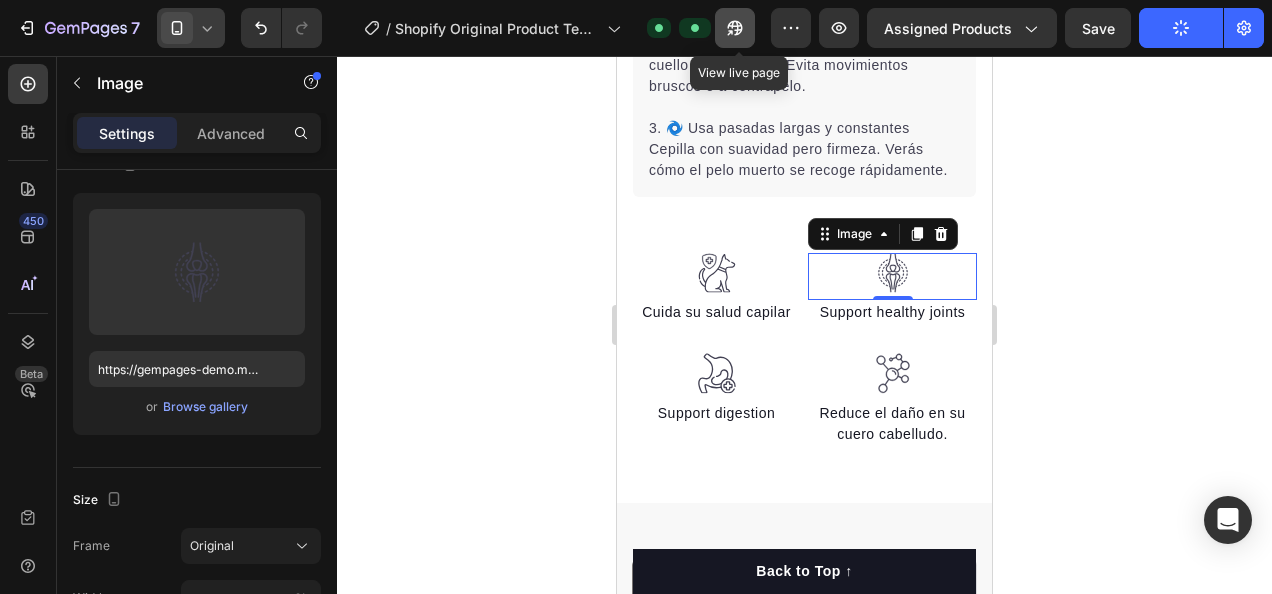 click 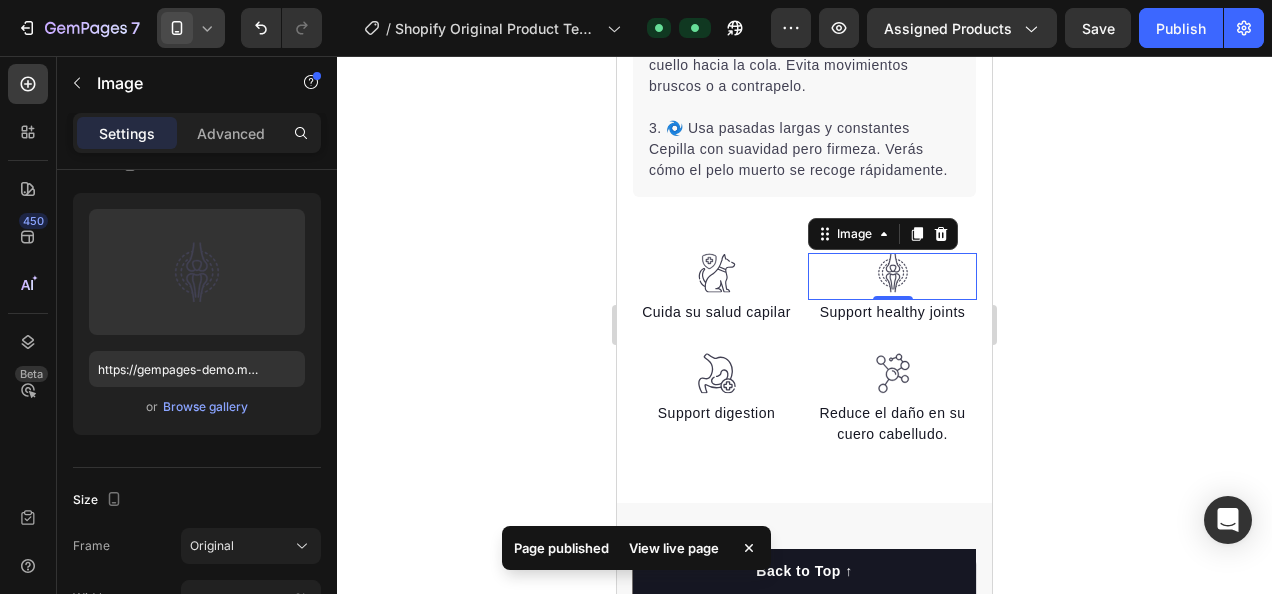 click on "View live page" at bounding box center (674, 548) 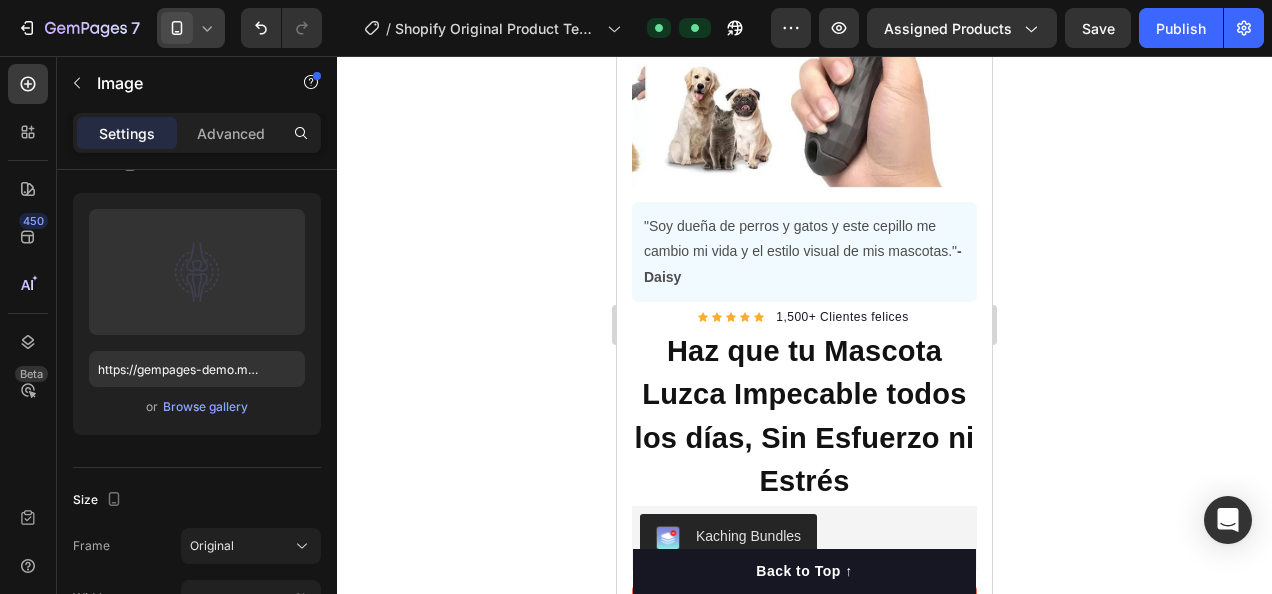 scroll, scrollTop: 0, scrollLeft: 0, axis: both 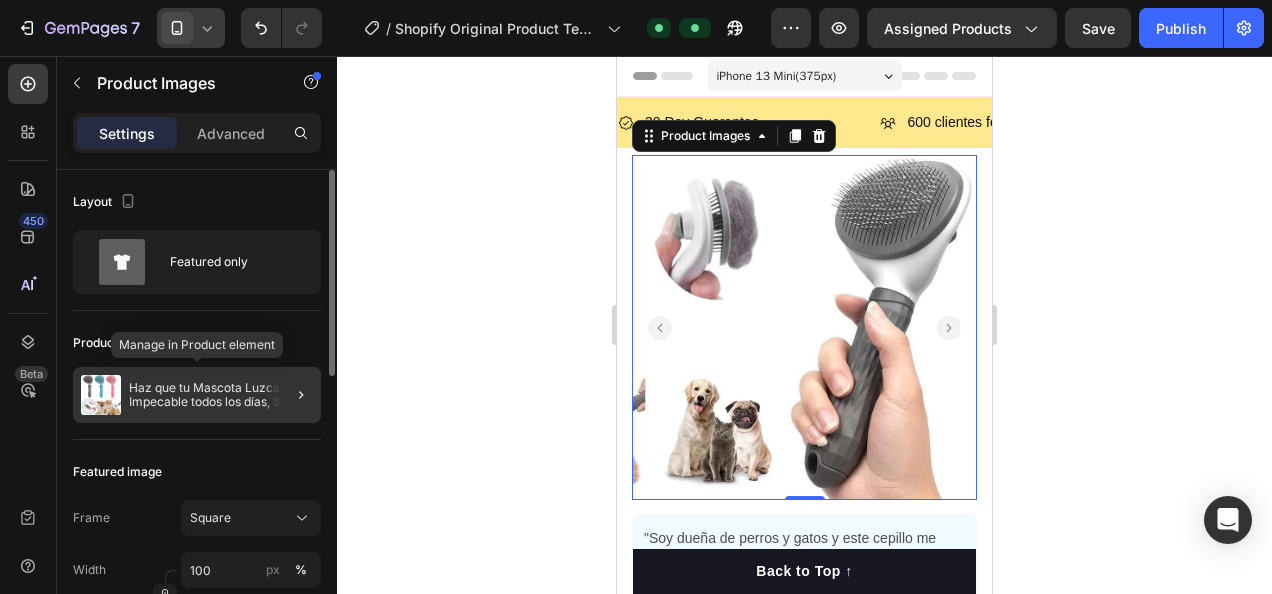 click on "Haz que tu Mascota Luzca Impecable todos los días, Sin Esfuerzo ni Estrés" 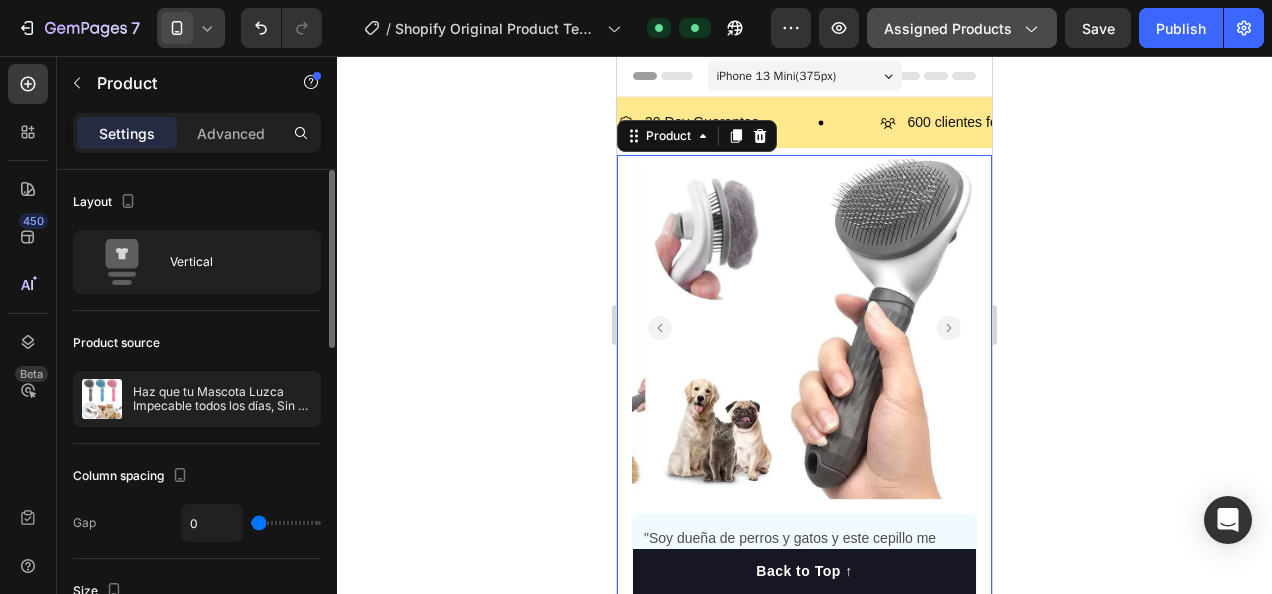 click on "Assigned Products" 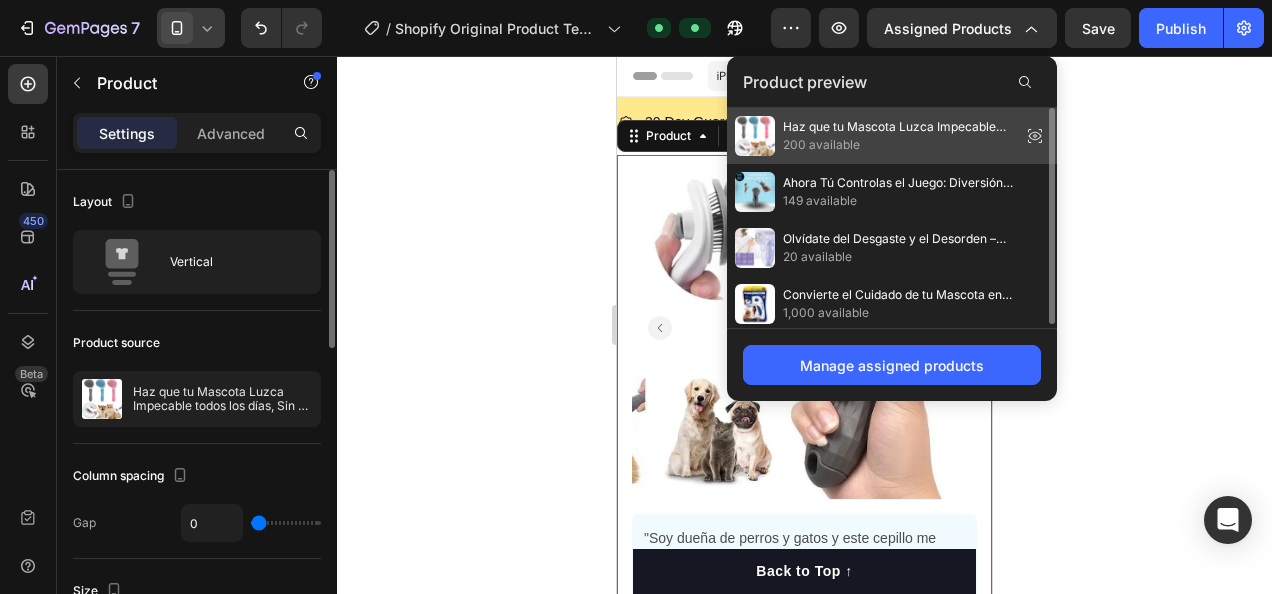 click on "Haz que tu Mascota Luzca Impecable todos los días, Sin Esfuerzo ni Estrés" at bounding box center (898, 127) 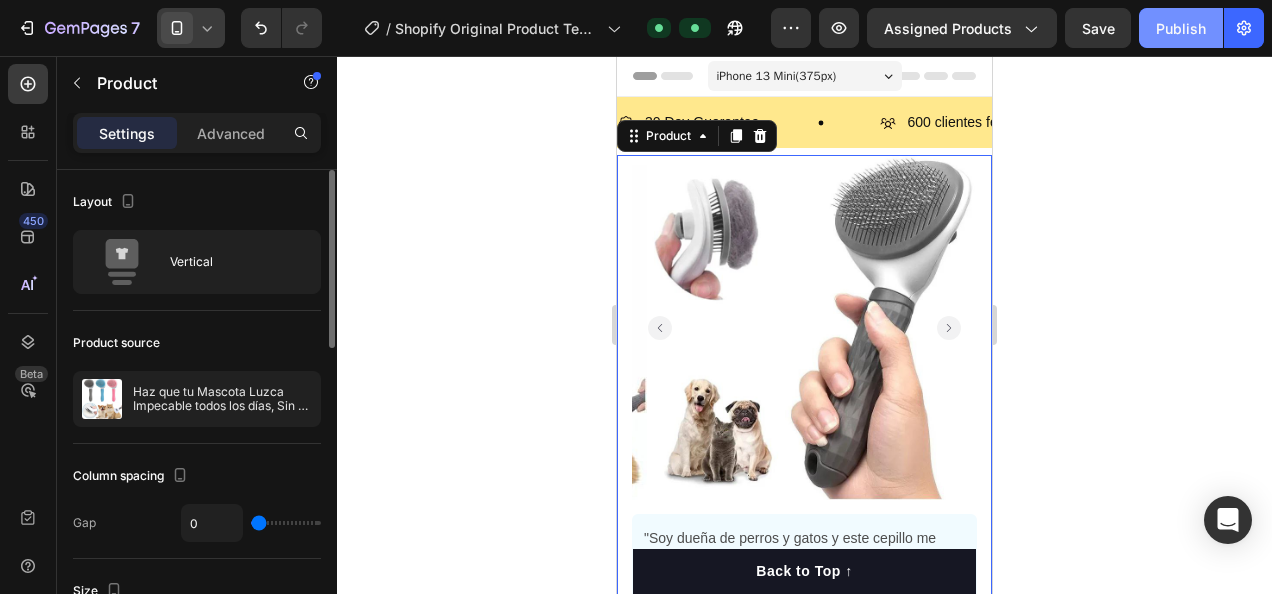 click on "Publish" at bounding box center [1181, 28] 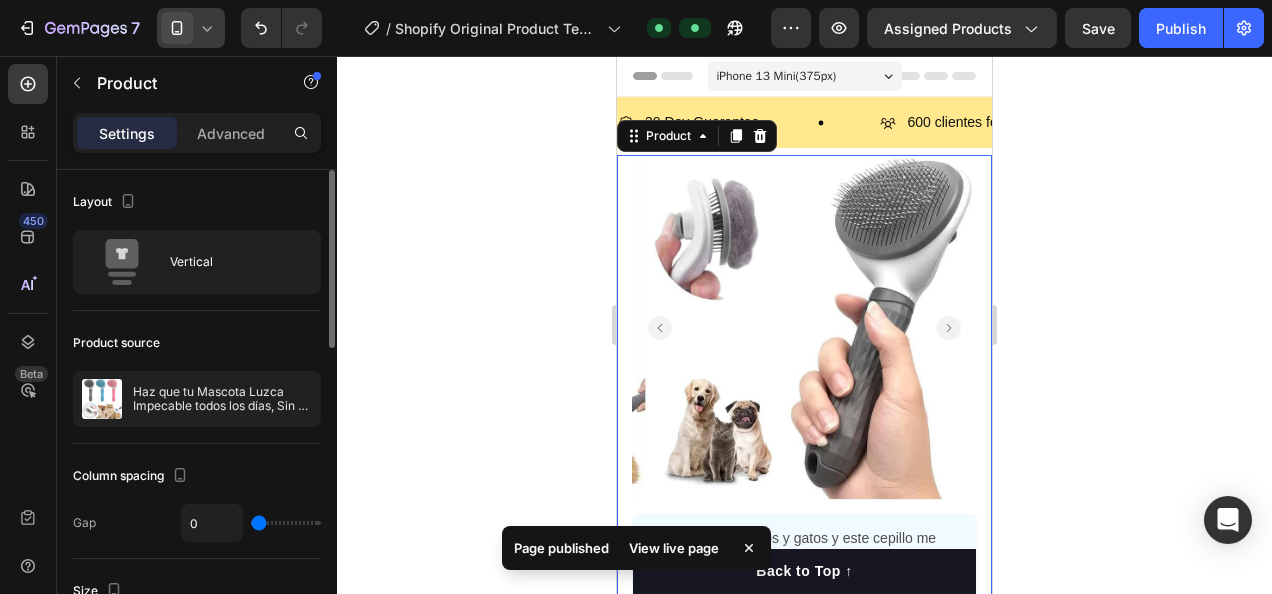 click on "View live page" at bounding box center [674, 548] 